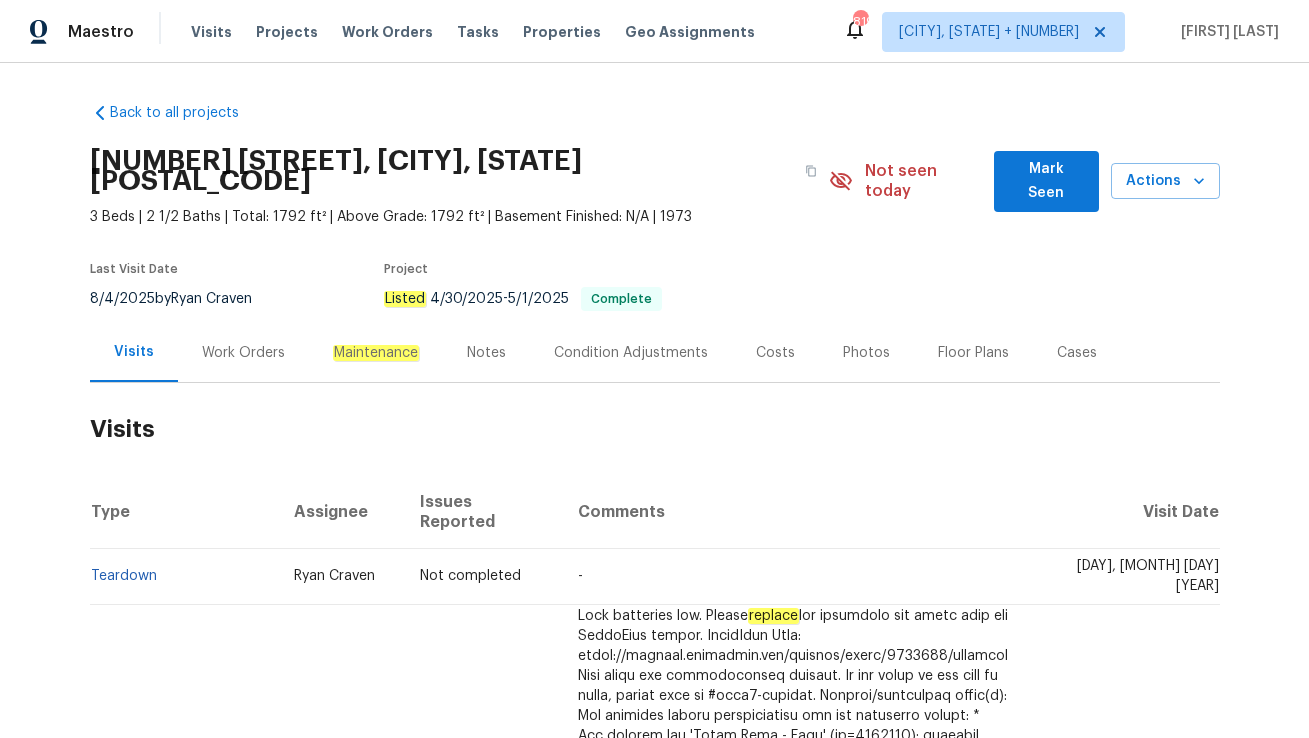 scroll, scrollTop: 0, scrollLeft: 0, axis: both 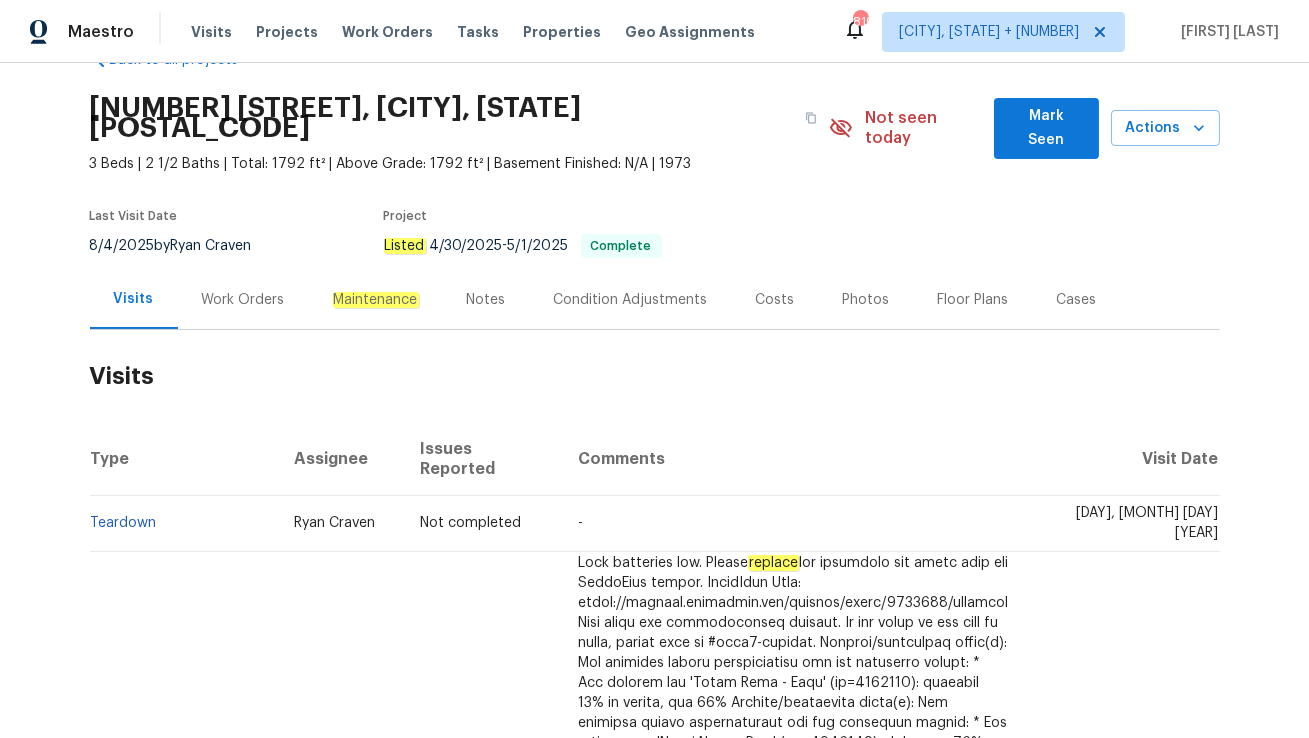 click on "Work Orders" at bounding box center (243, 300) 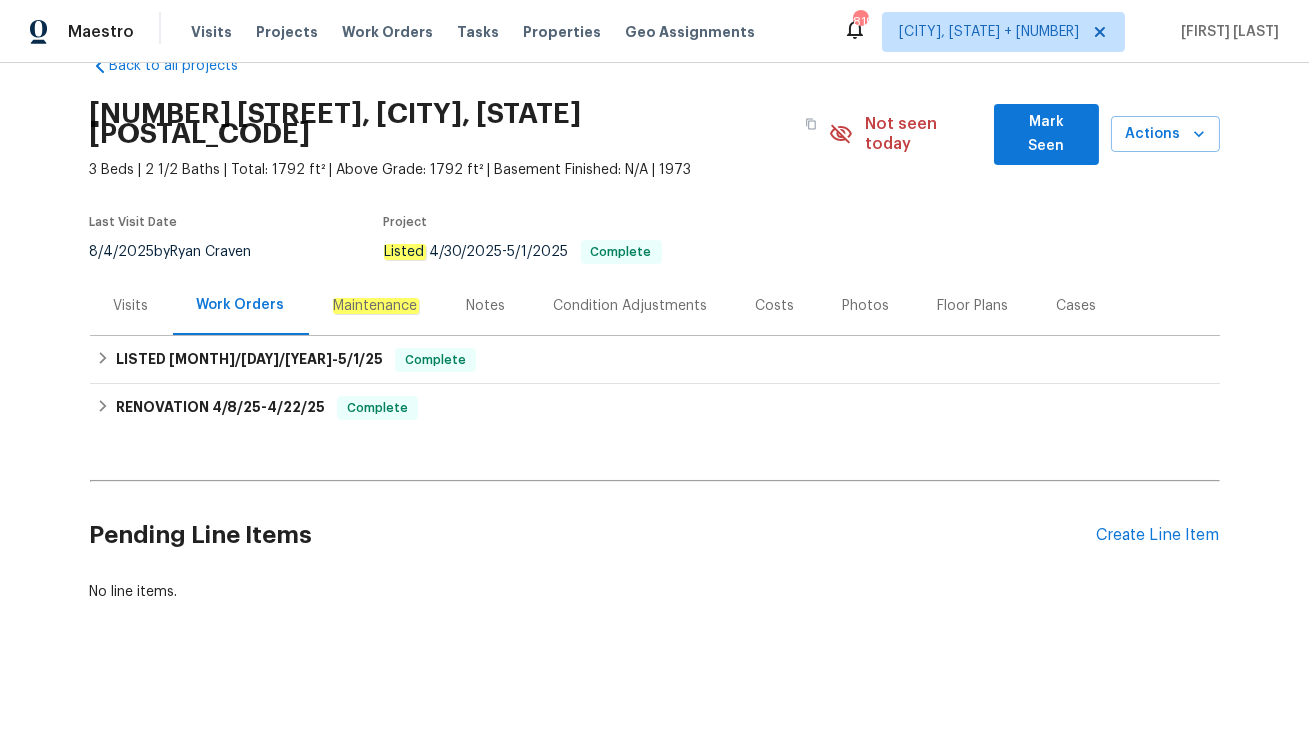 scroll, scrollTop: 25, scrollLeft: 0, axis: vertical 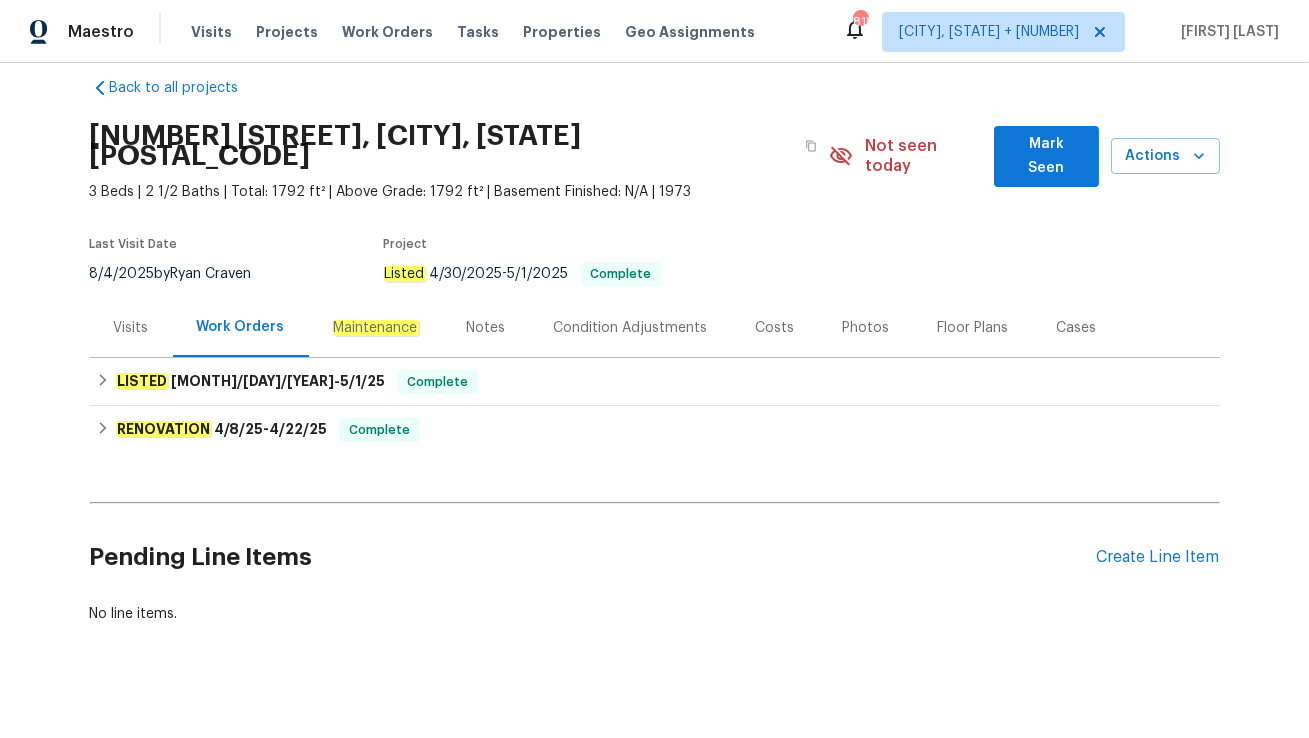 click on "Visits" at bounding box center [131, 328] 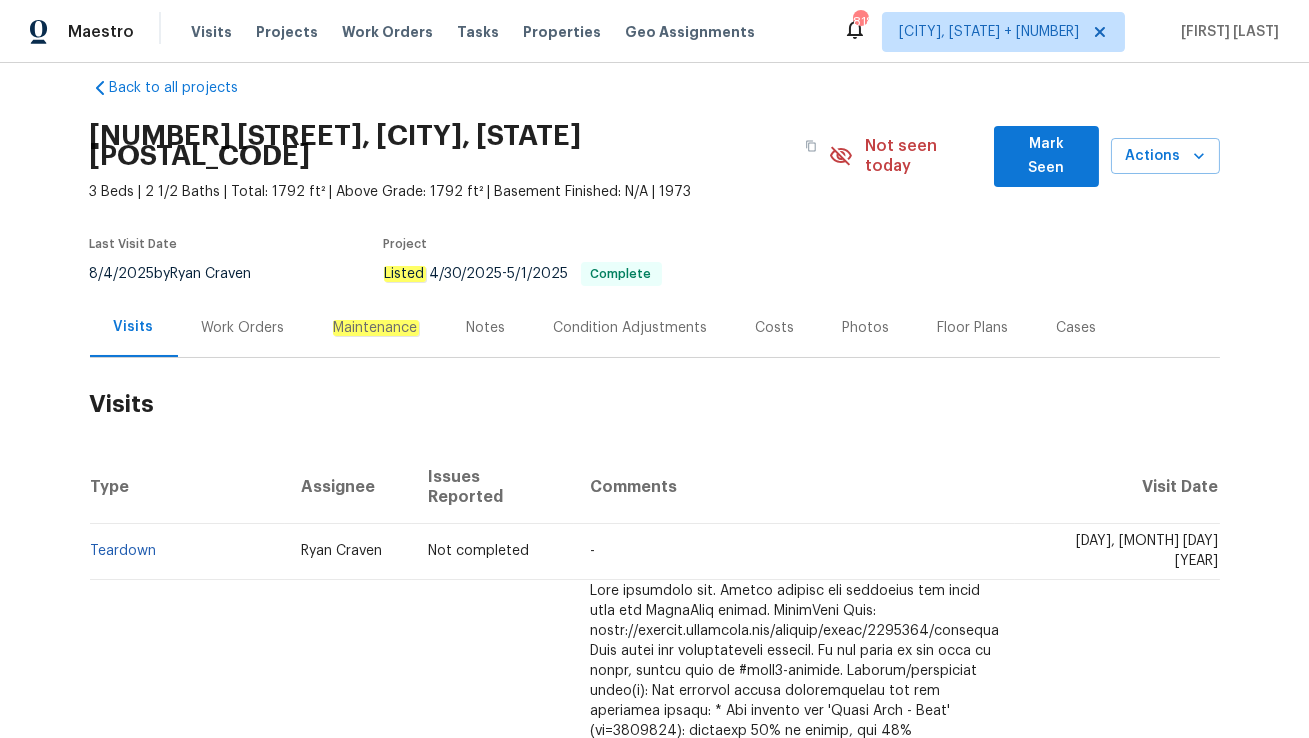 scroll, scrollTop: 53, scrollLeft: 0, axis: vertical 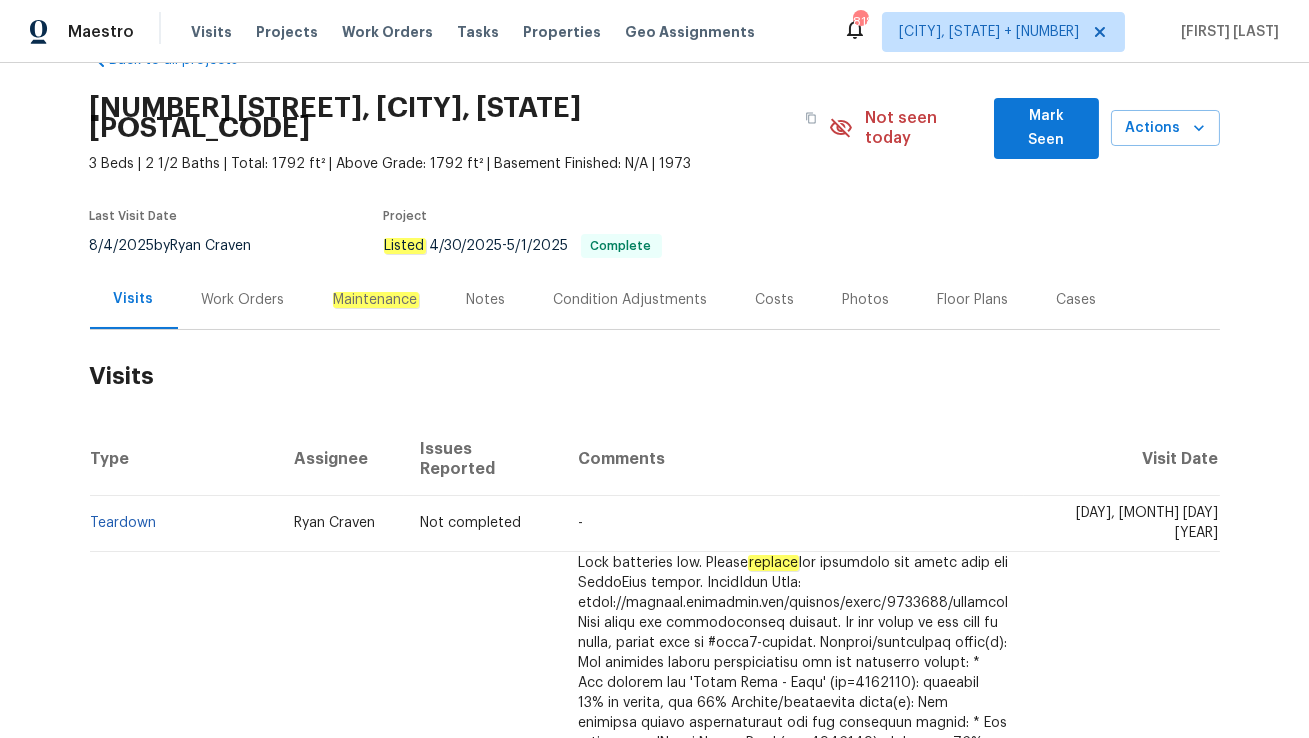 click on "Visits" at bounding box center (655, 376) 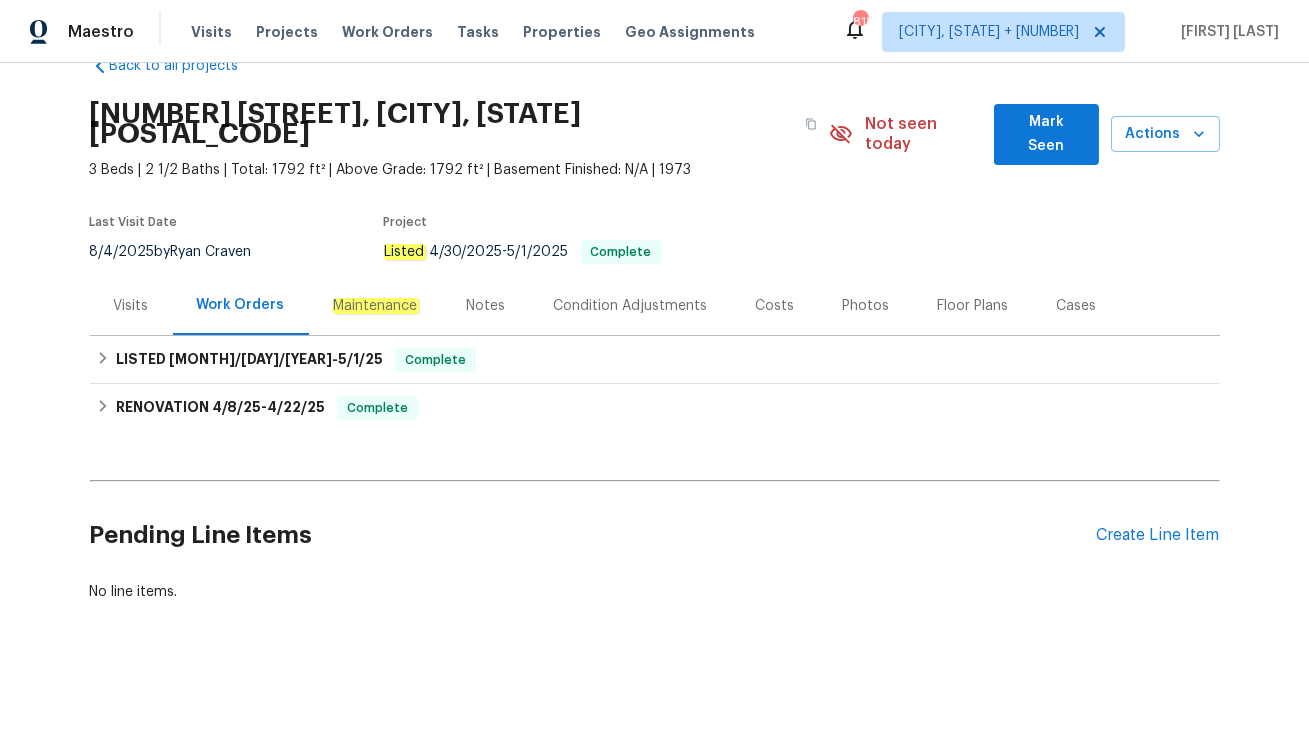 scroll, scrollTop: 25, scrollLeft: 0, axis: vertical 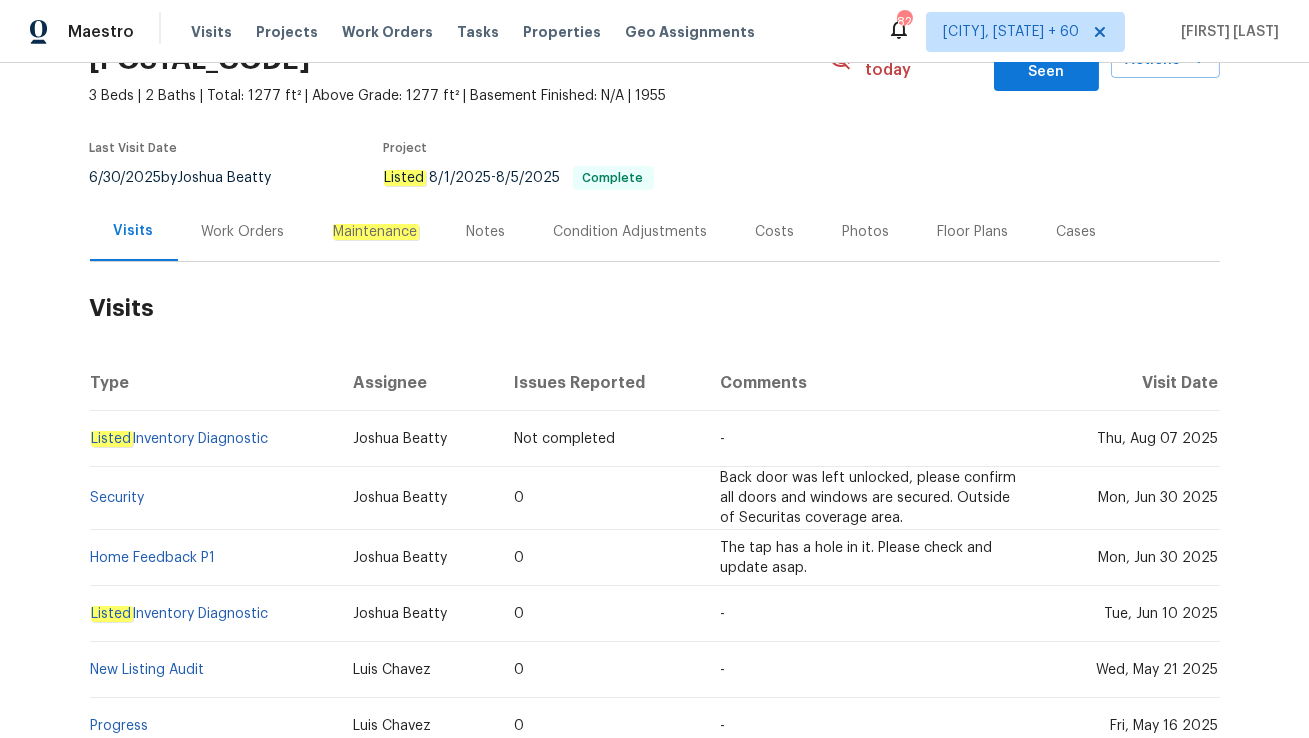 click on "Work Orders" at bounding box center [243, 231] 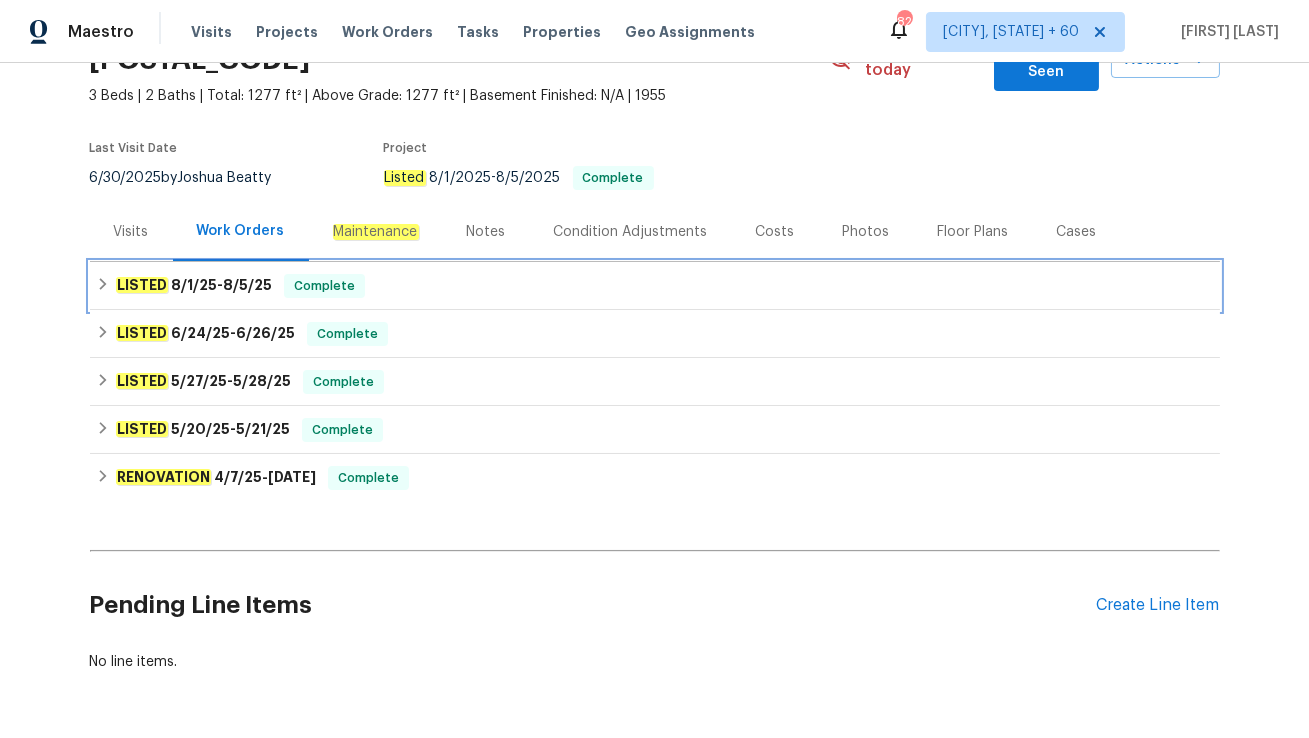 click on "LISTED   8/1/25  -  8/5/25 Complete" at bounding box center [655, 286] 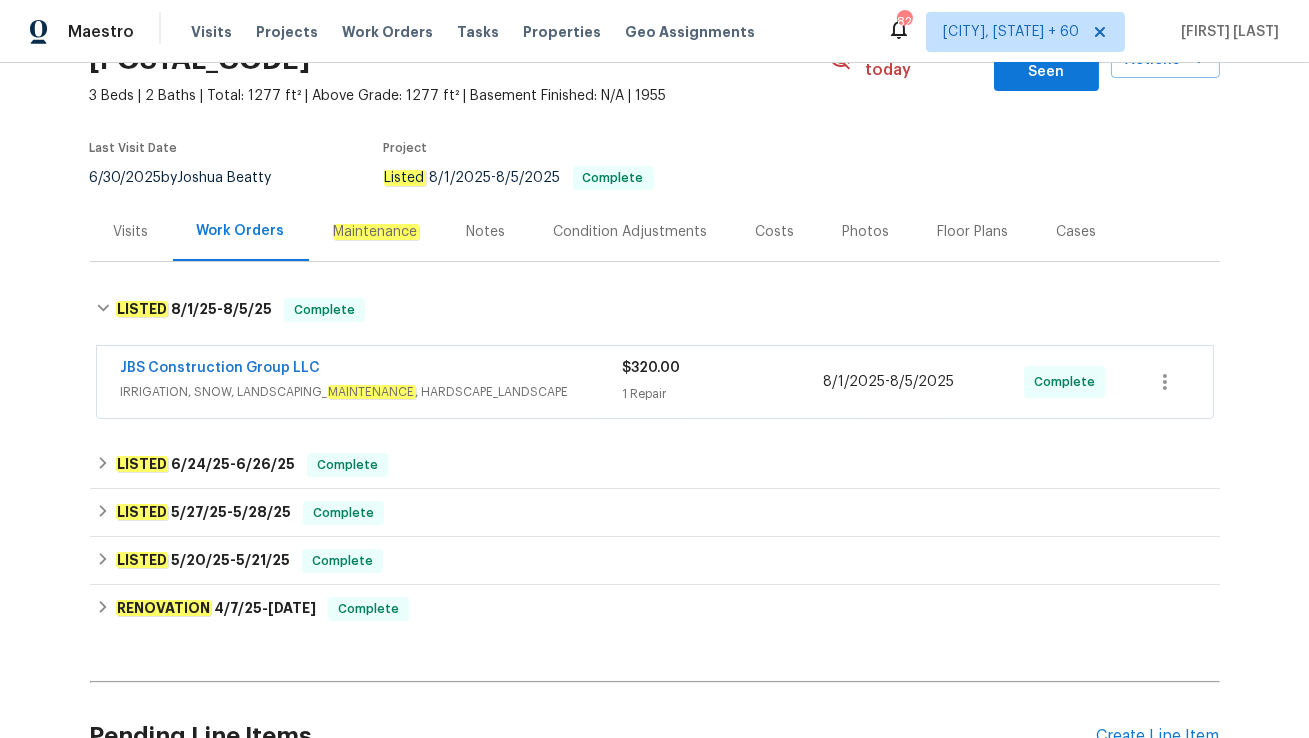 click on "JBS Construction Group LLC" at bounding box center [372, 370] 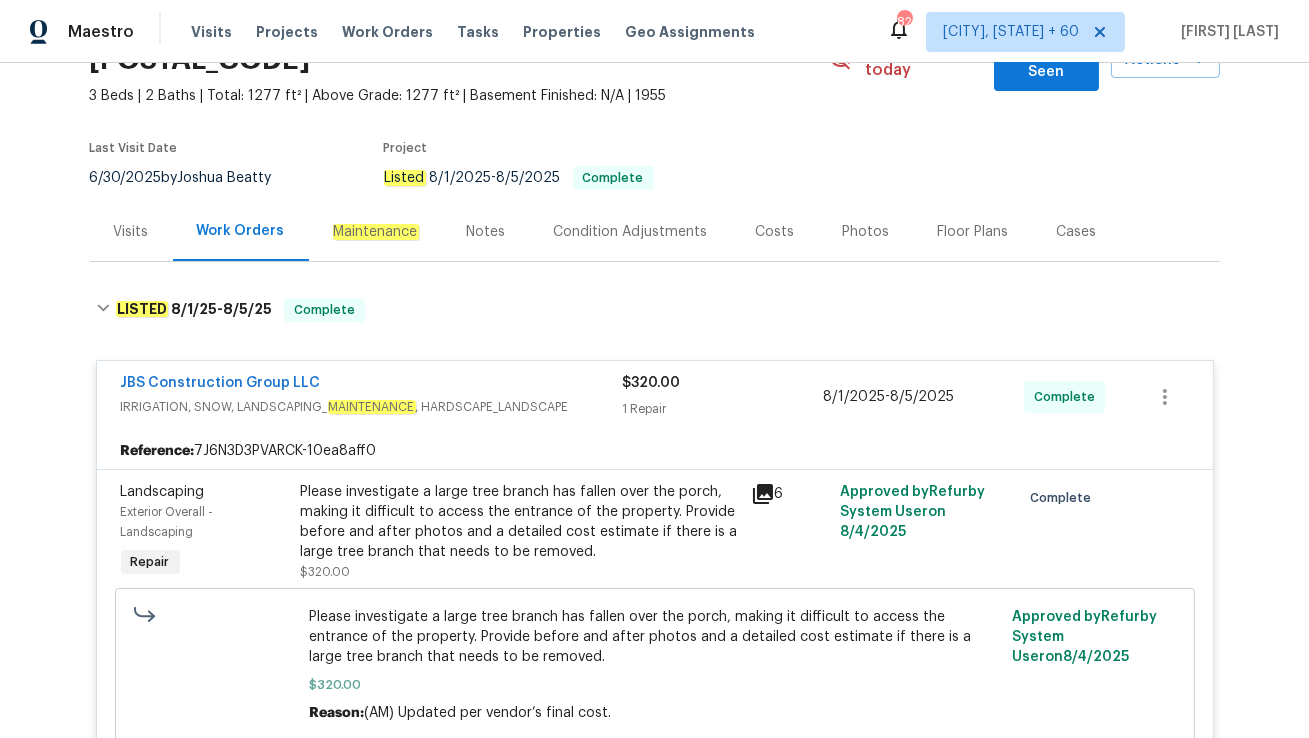 click on "Visits" at bounding box center [131, 231] 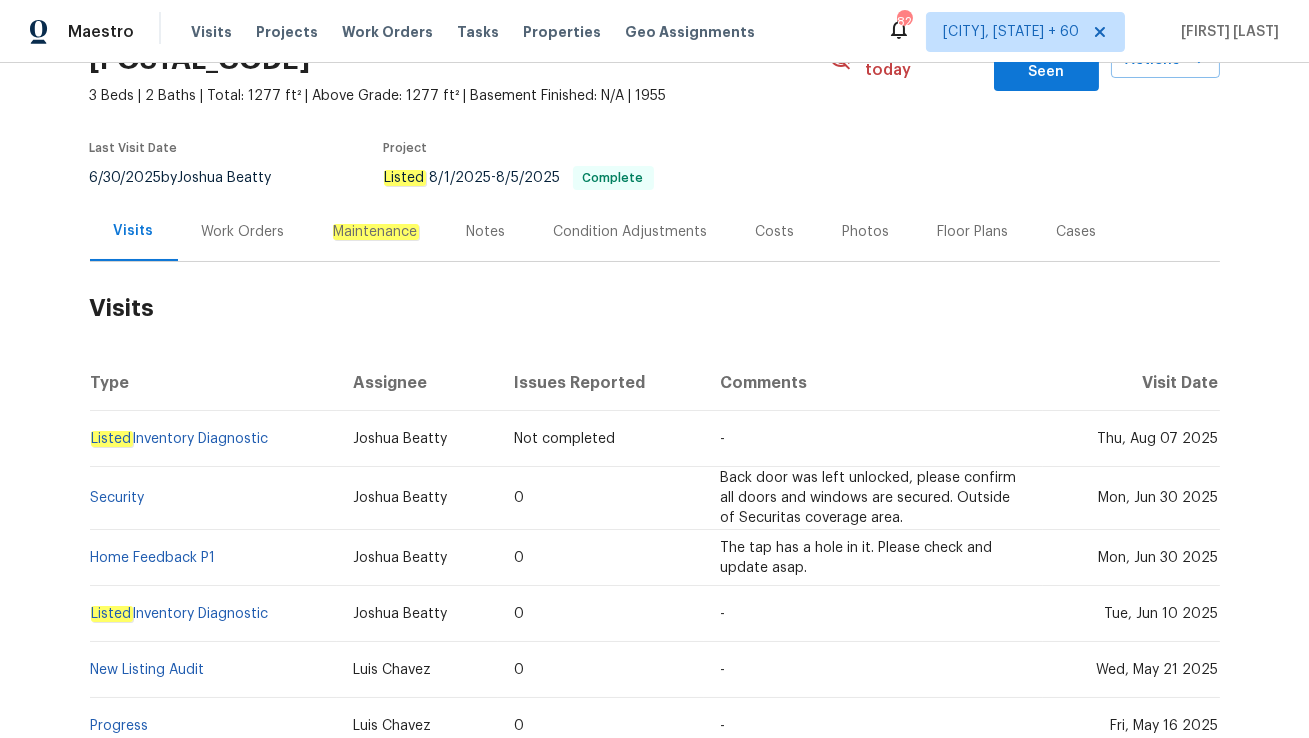 click on "Work Orders" at bounding box center (243, 232) 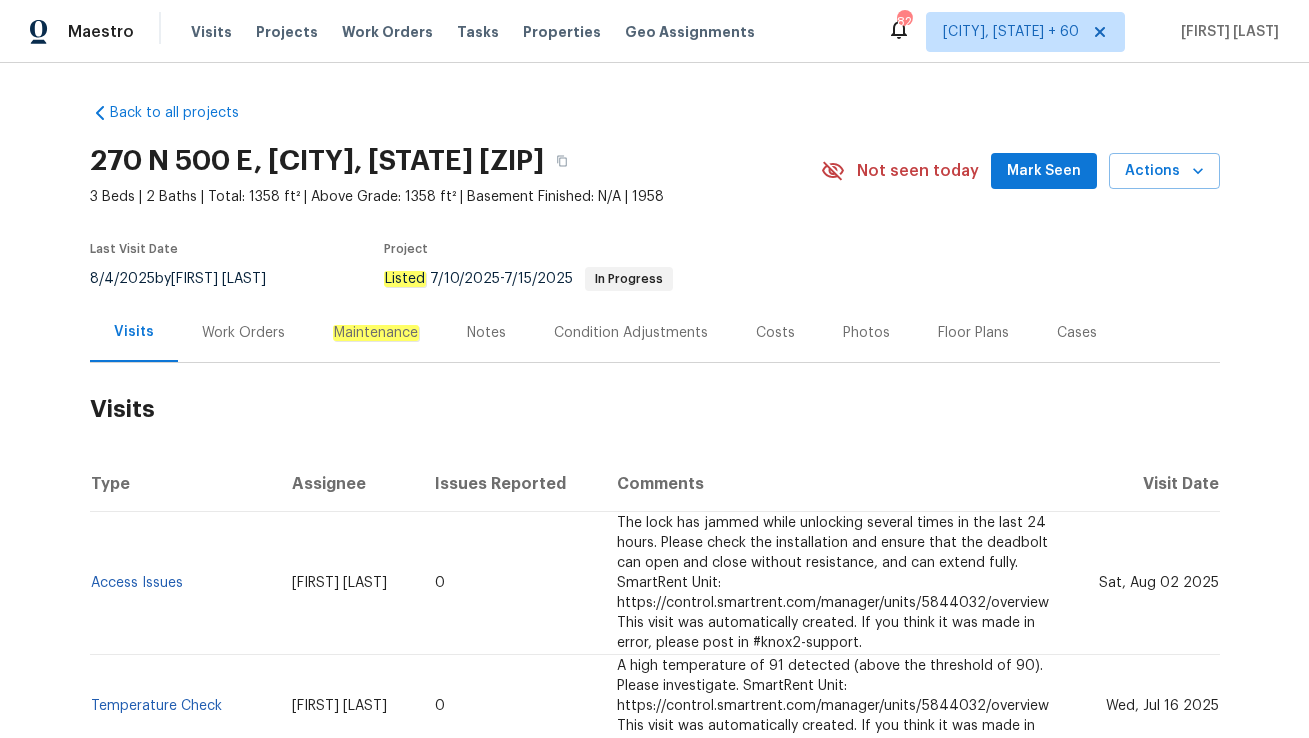 scroll, scrollTop: 0, scrollLeft: 0, axis: both 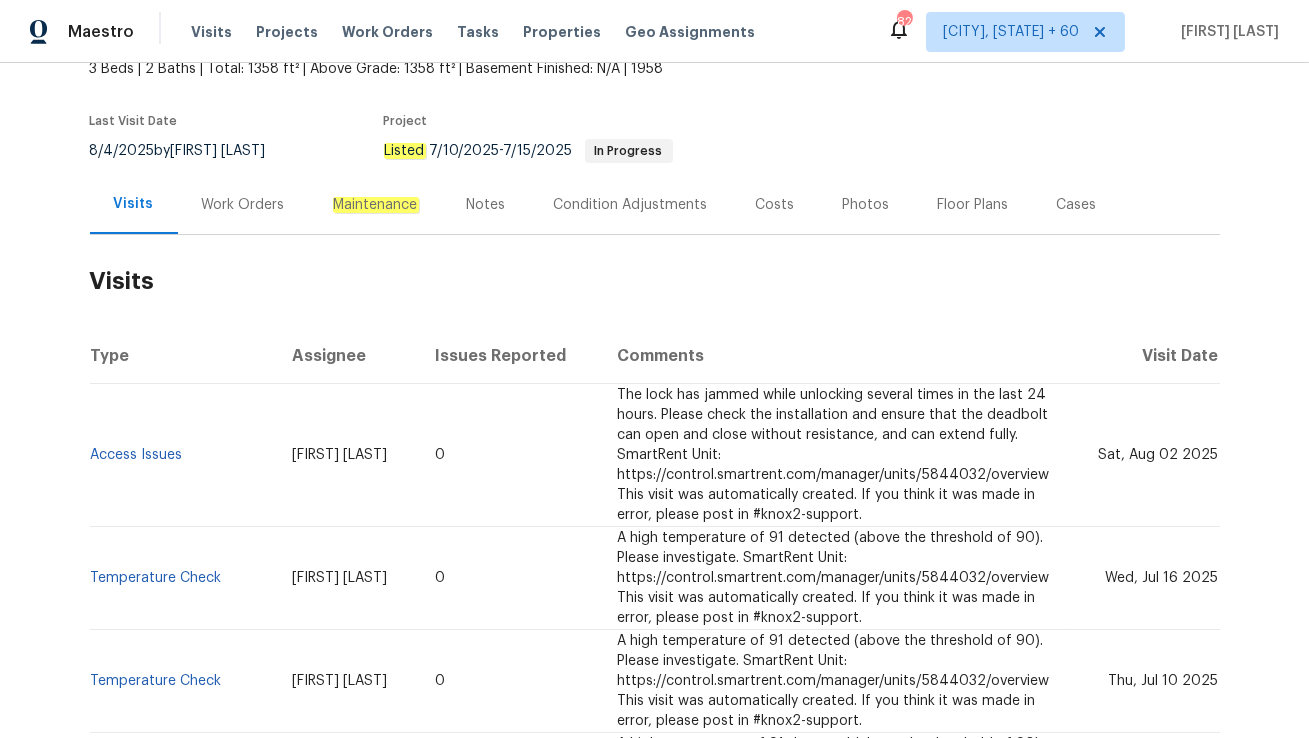 click on "Work Orders" at bounding box center [243, 205] 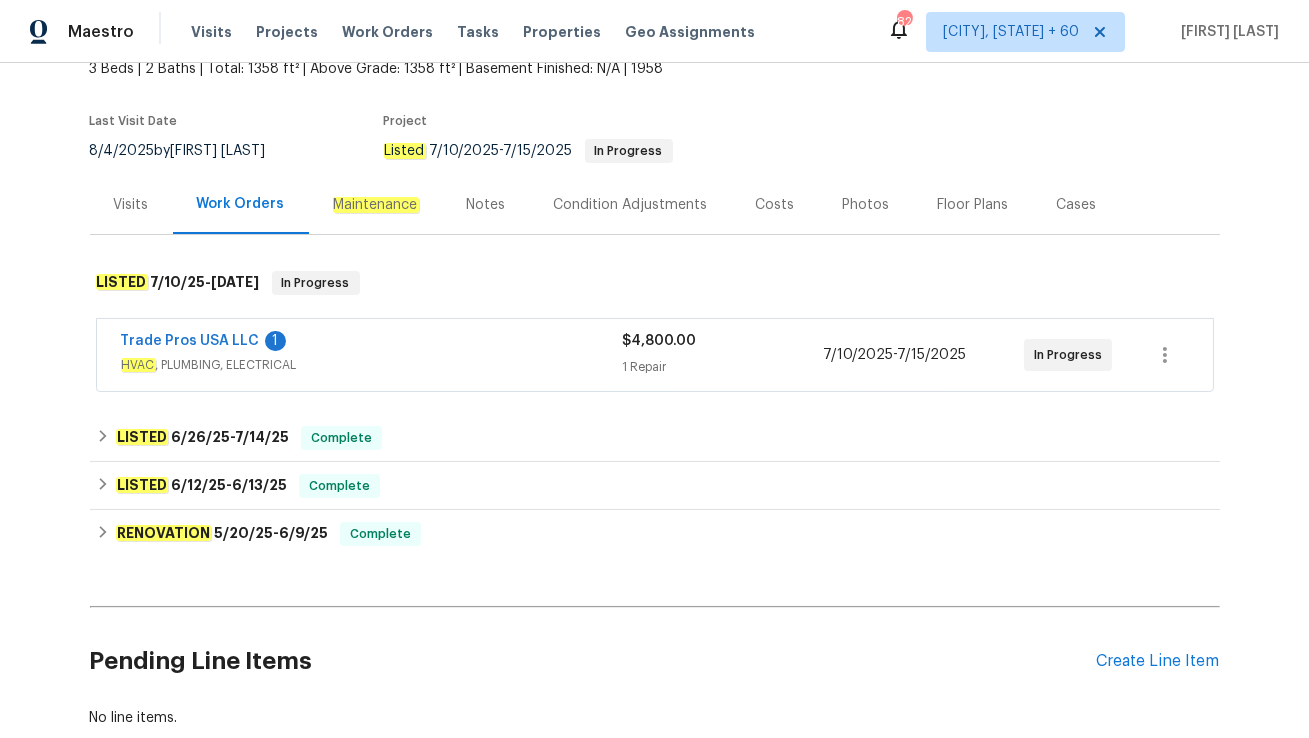 click on "Trade Pros USA LLC 1 HVAC , PLUMBING, ELECTRICAL $4,800.00 1 Repair 7/10/2025  -  7/15/2025 In Progress" at bounding box center (655, 355) 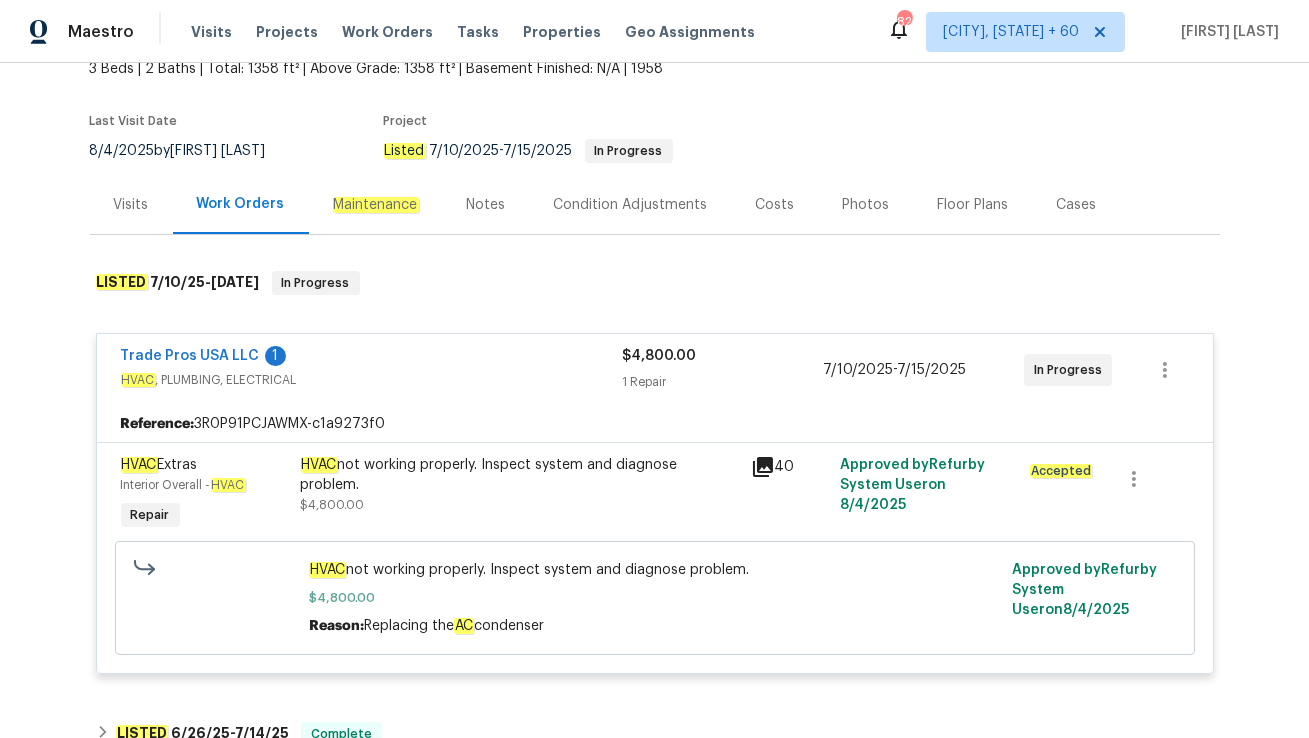 click on "Cases" at bounding box center [1077, 204] 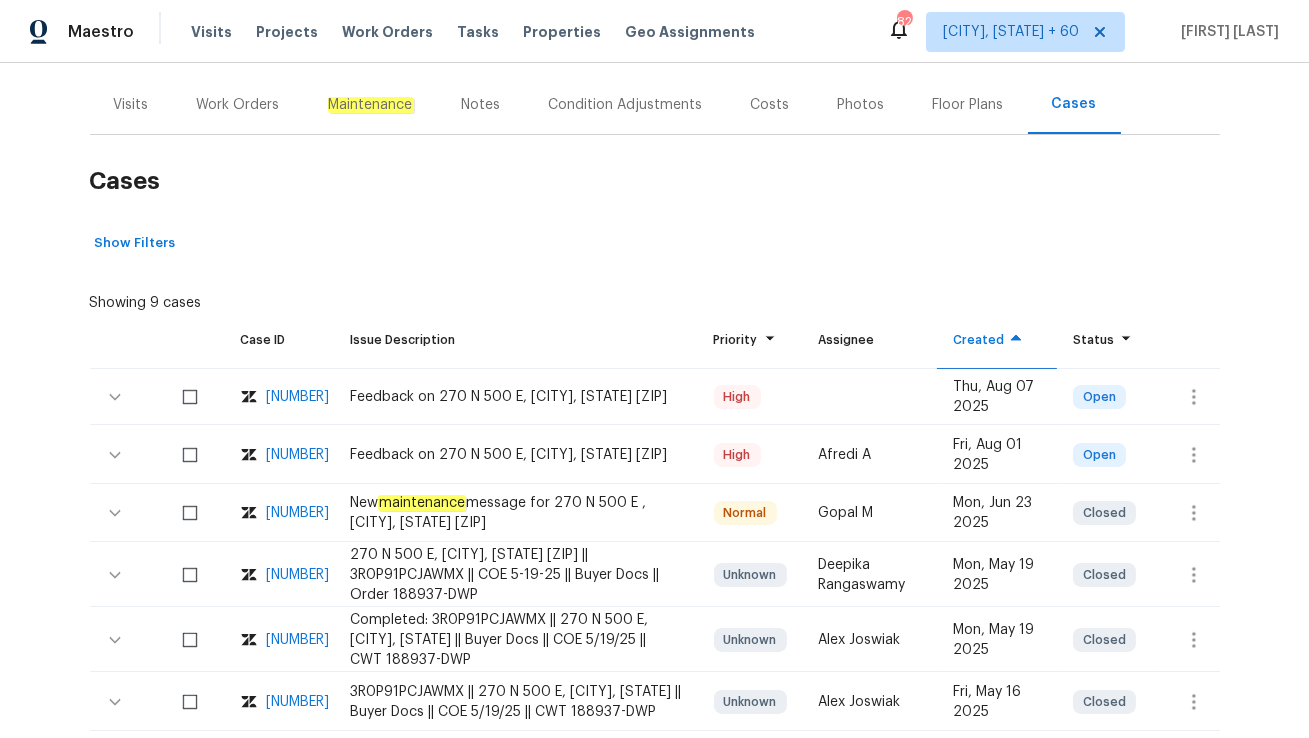 scroll, scrollTop: 257, scrollLeft: 0, axis: vertical 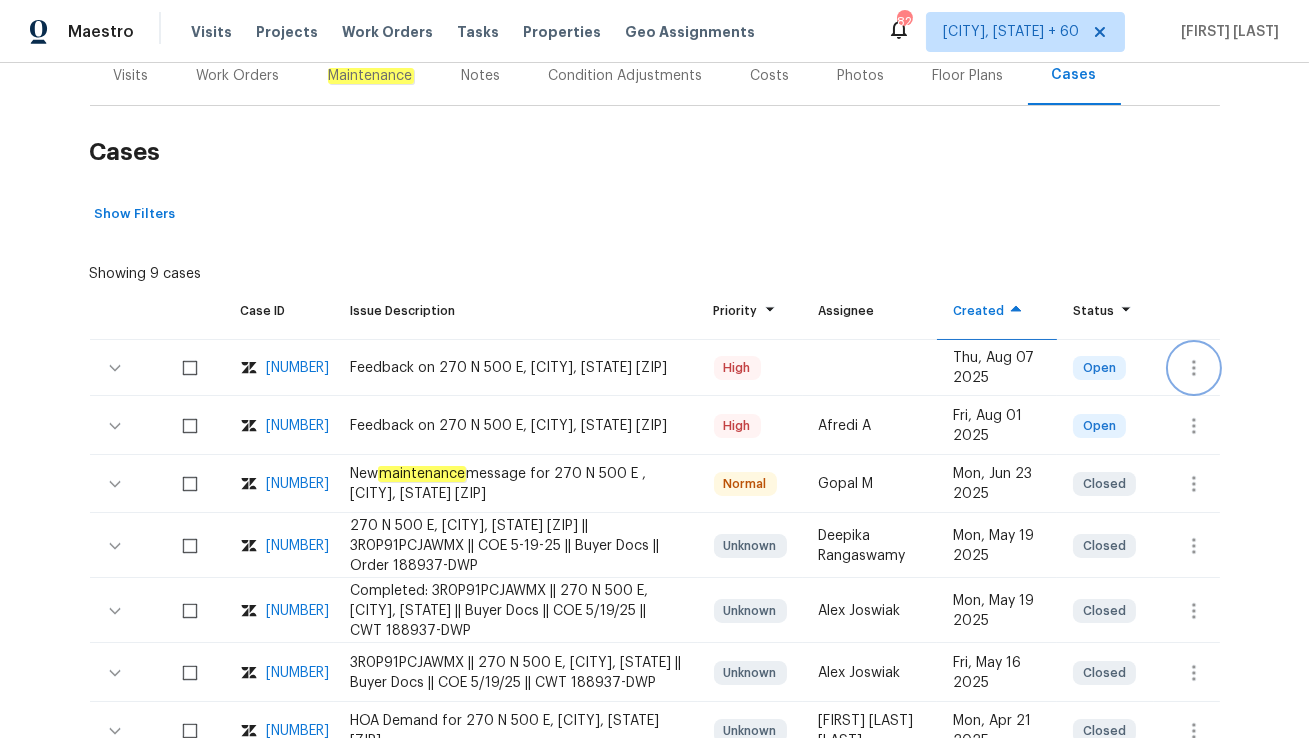 click 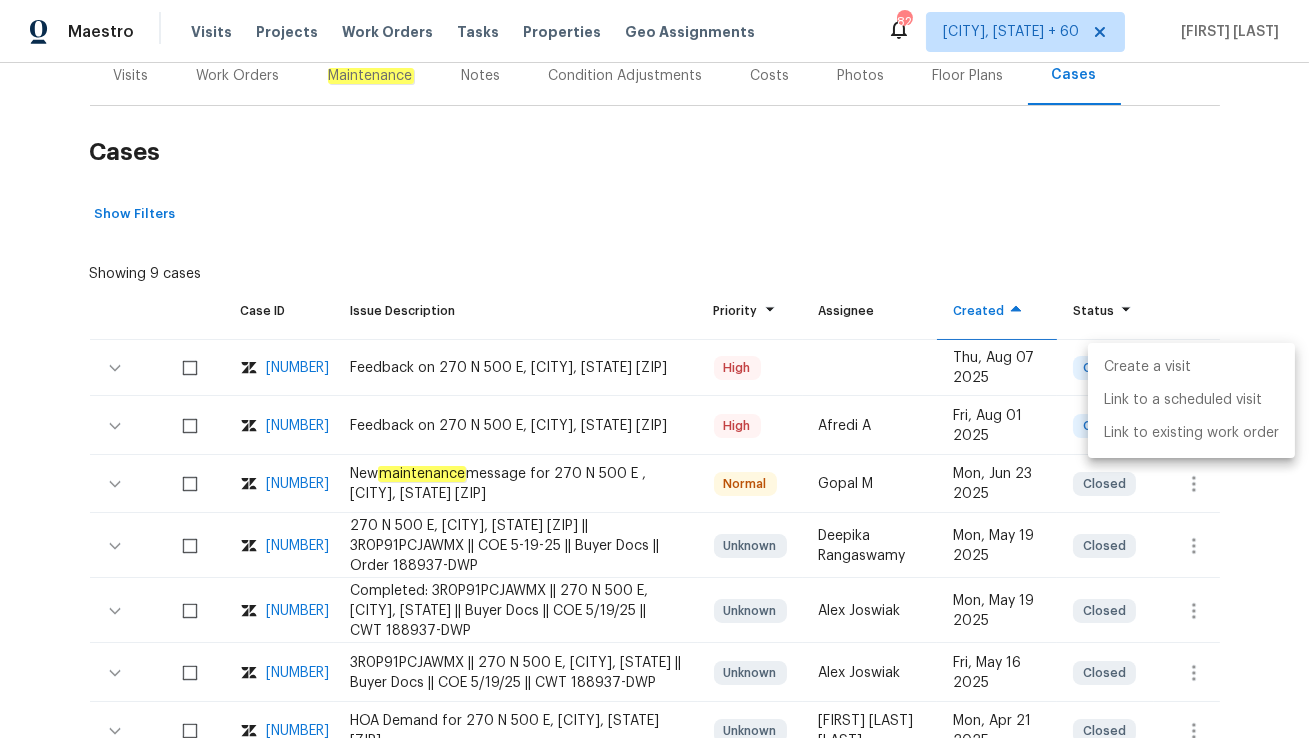 click on "Create a visit" at bounding box center [1191, 367] 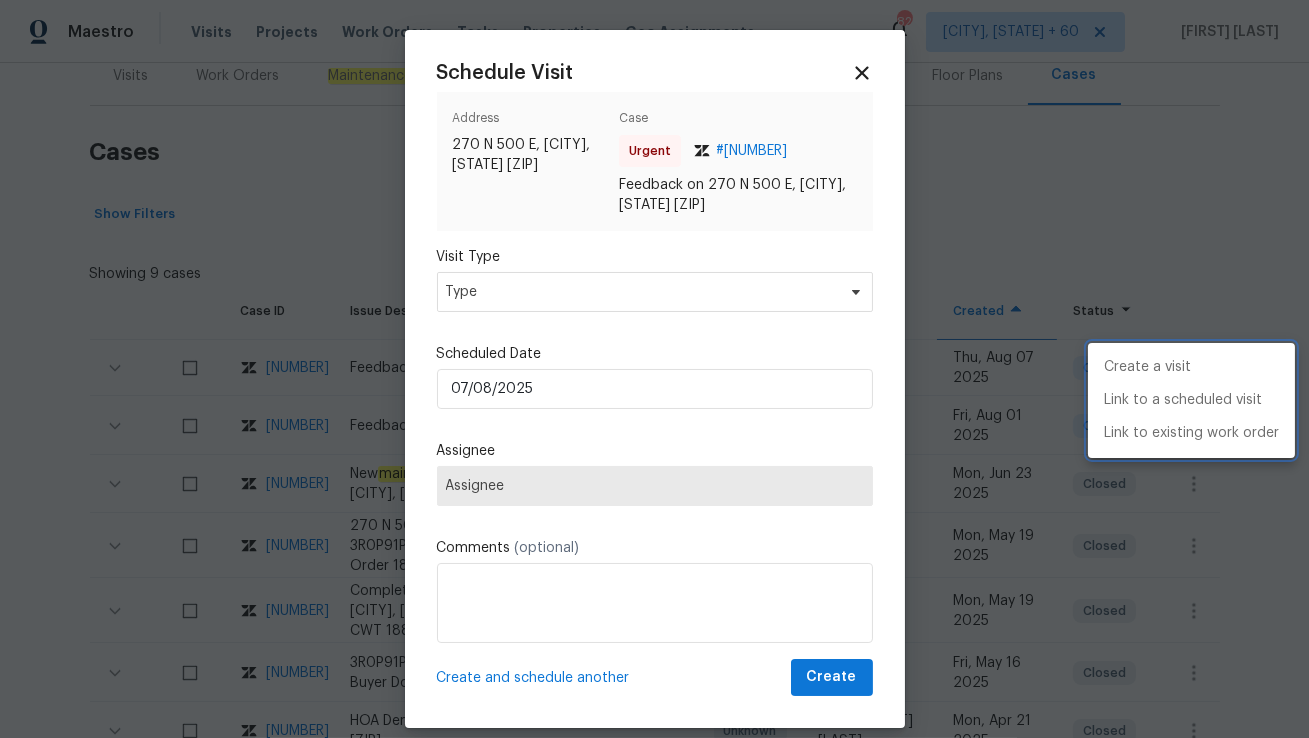 click at bounding box center (654, 369) 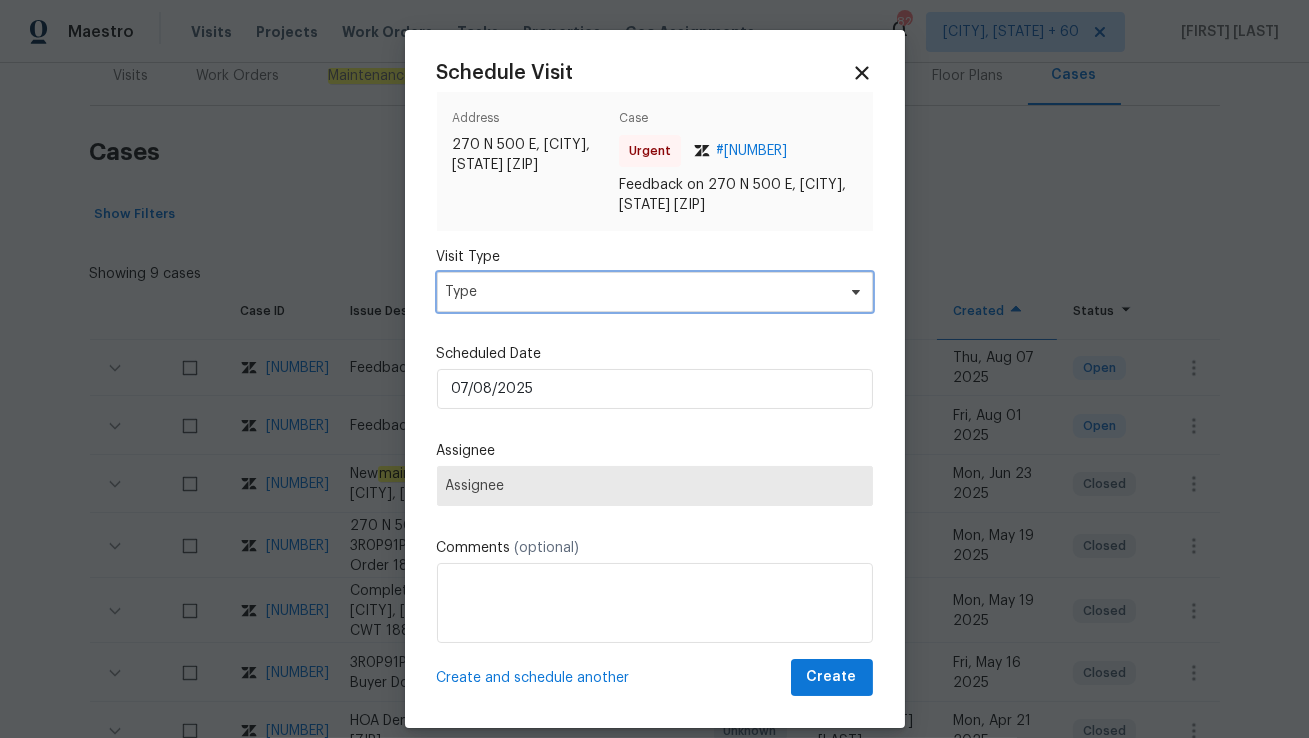 click on "Type" at bounding box center [640, 292] 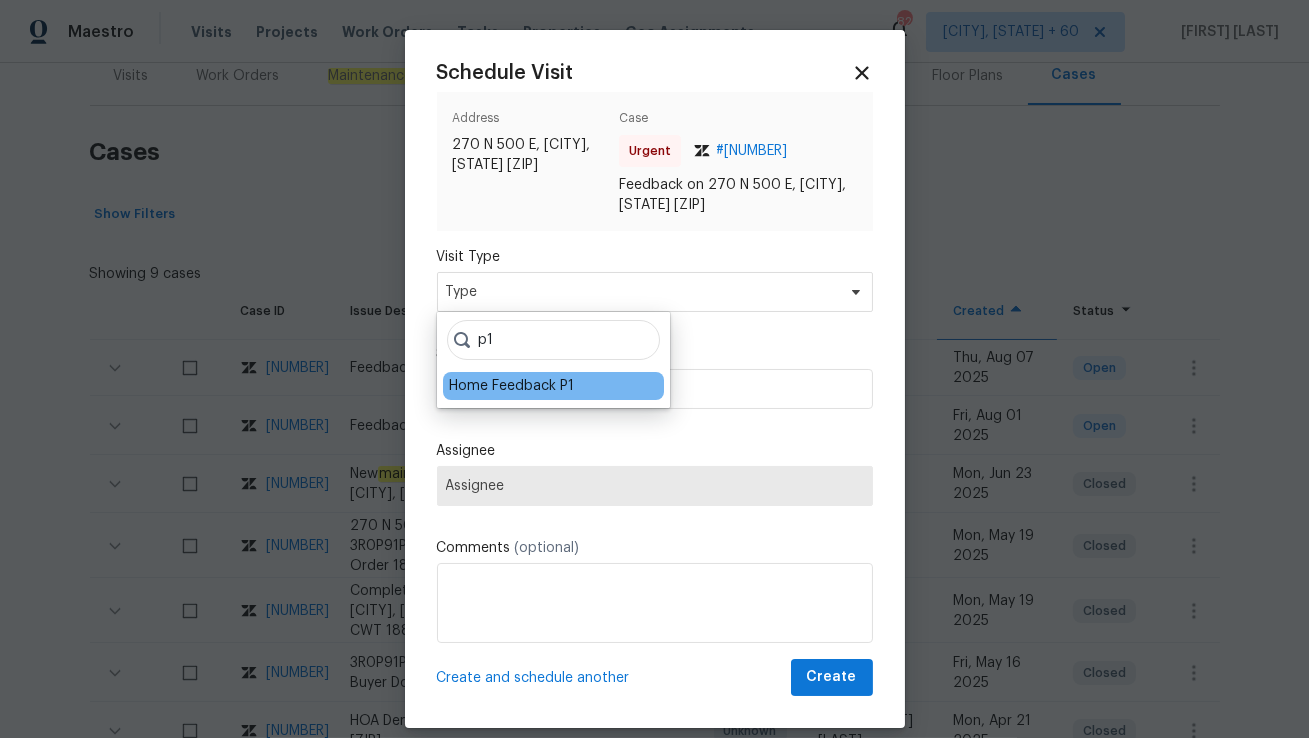 type on "p1" 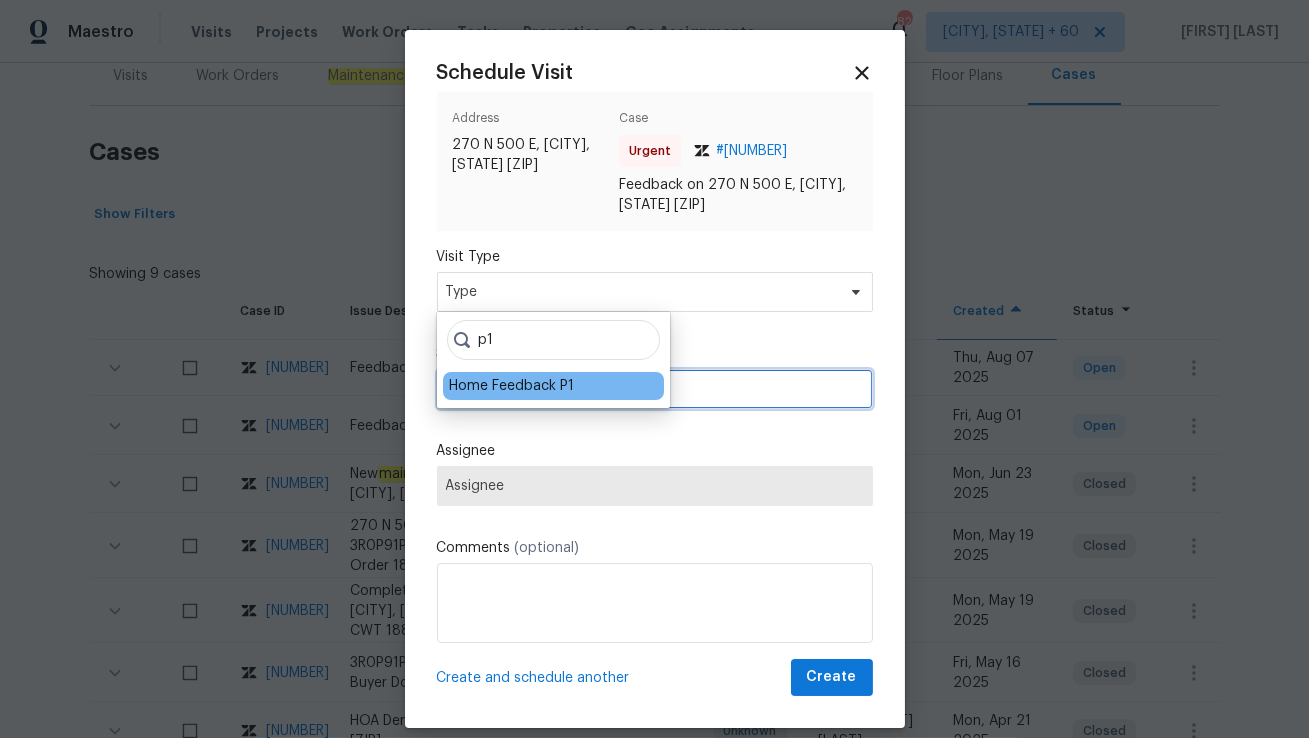 click on "07/08/2025" at bounding box center (655, 389) 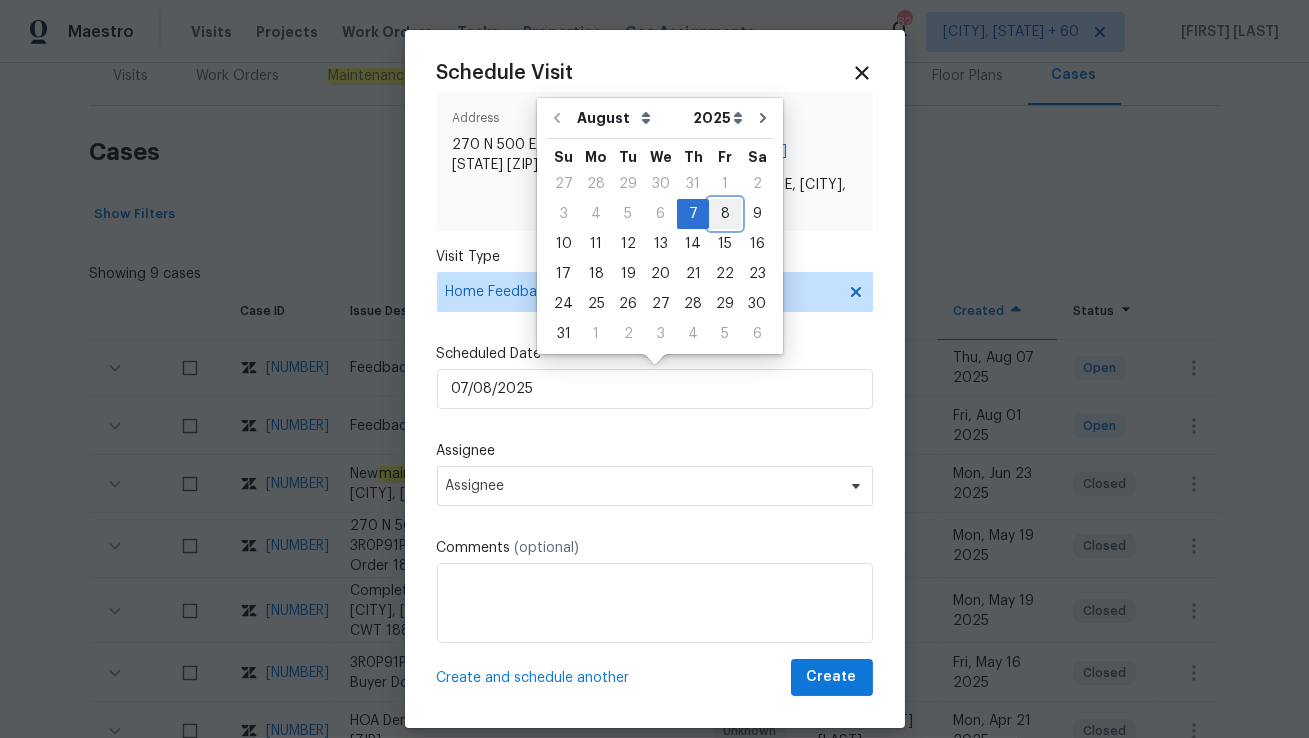 click on "8" at bounding box center (725, 214) 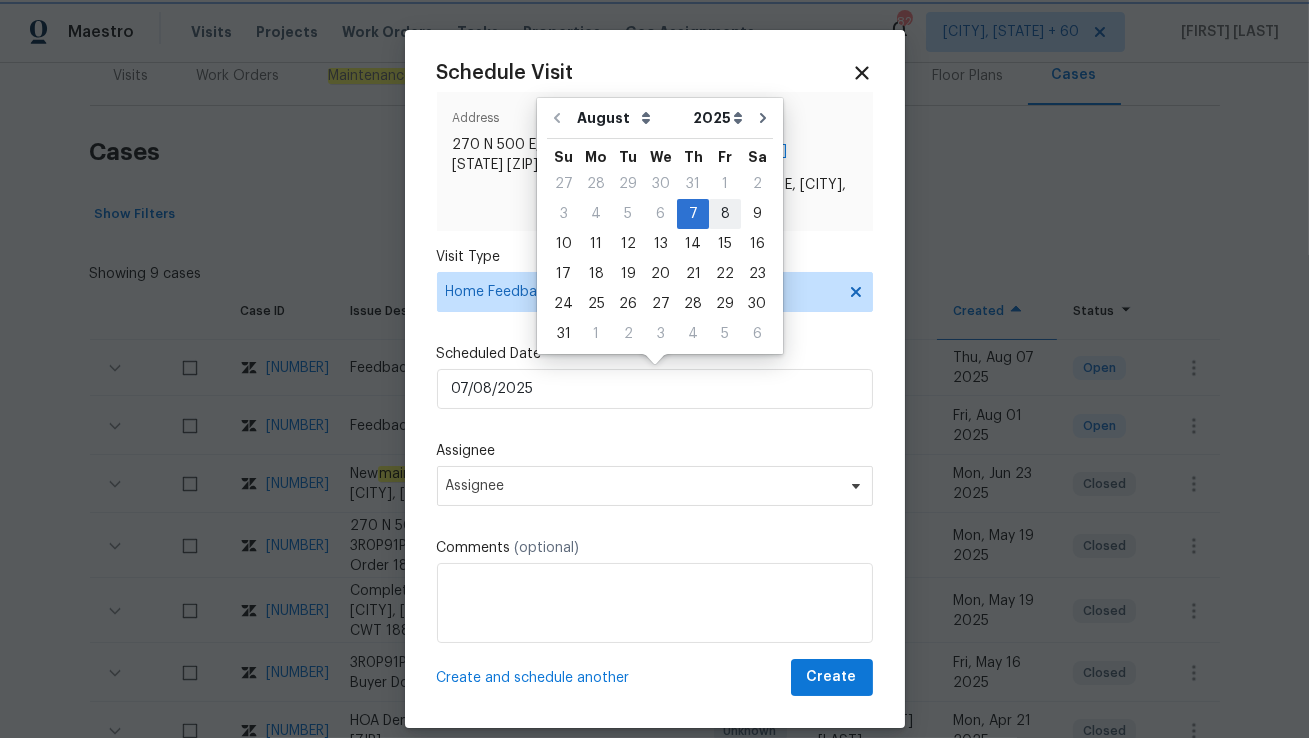 type on "08/08/2025" 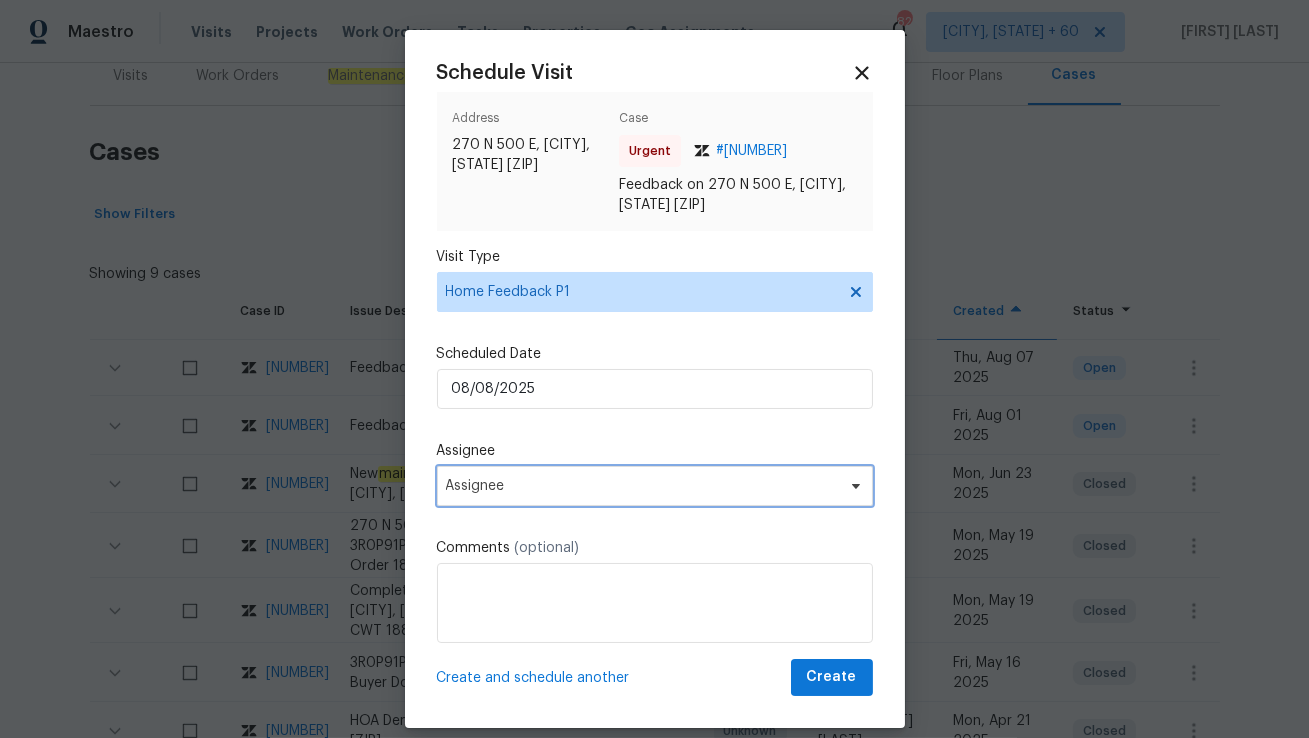click on "Assignee" at bounding box center [642, 486] 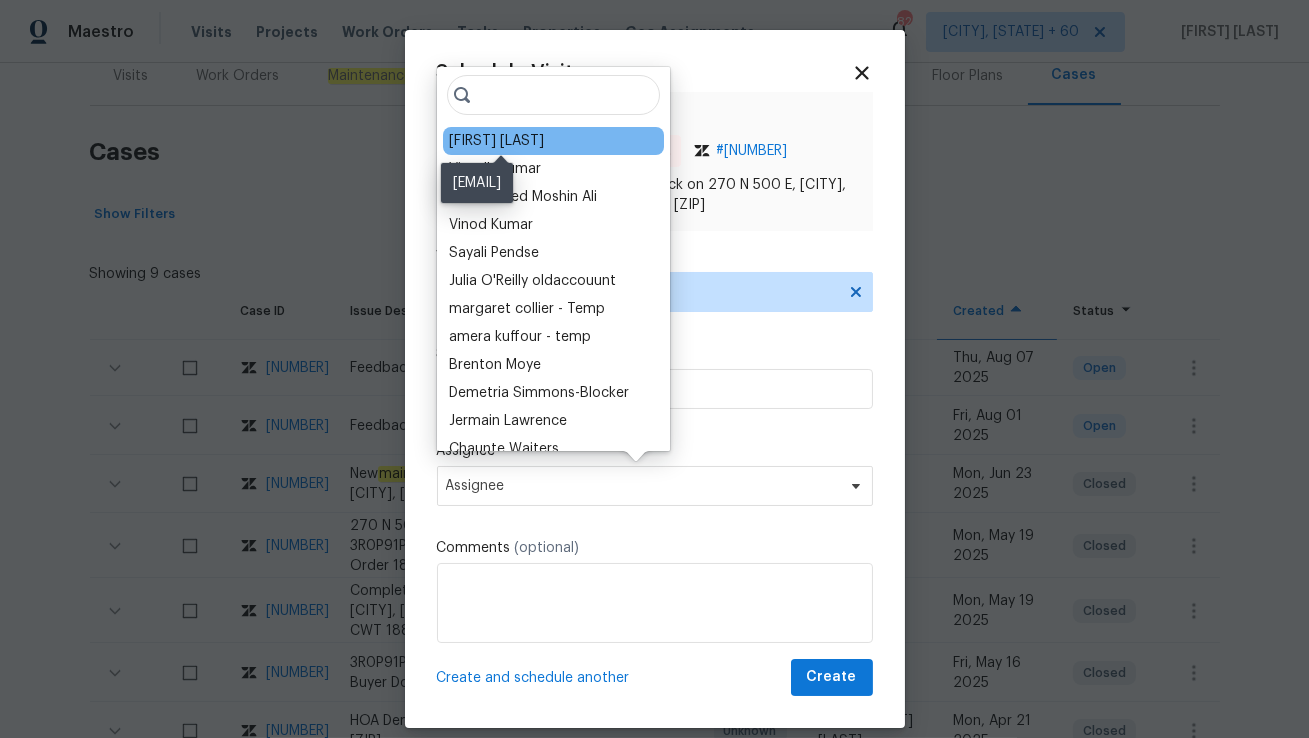 click on "Scott Beirdneau" at bounding box center (496, 141) 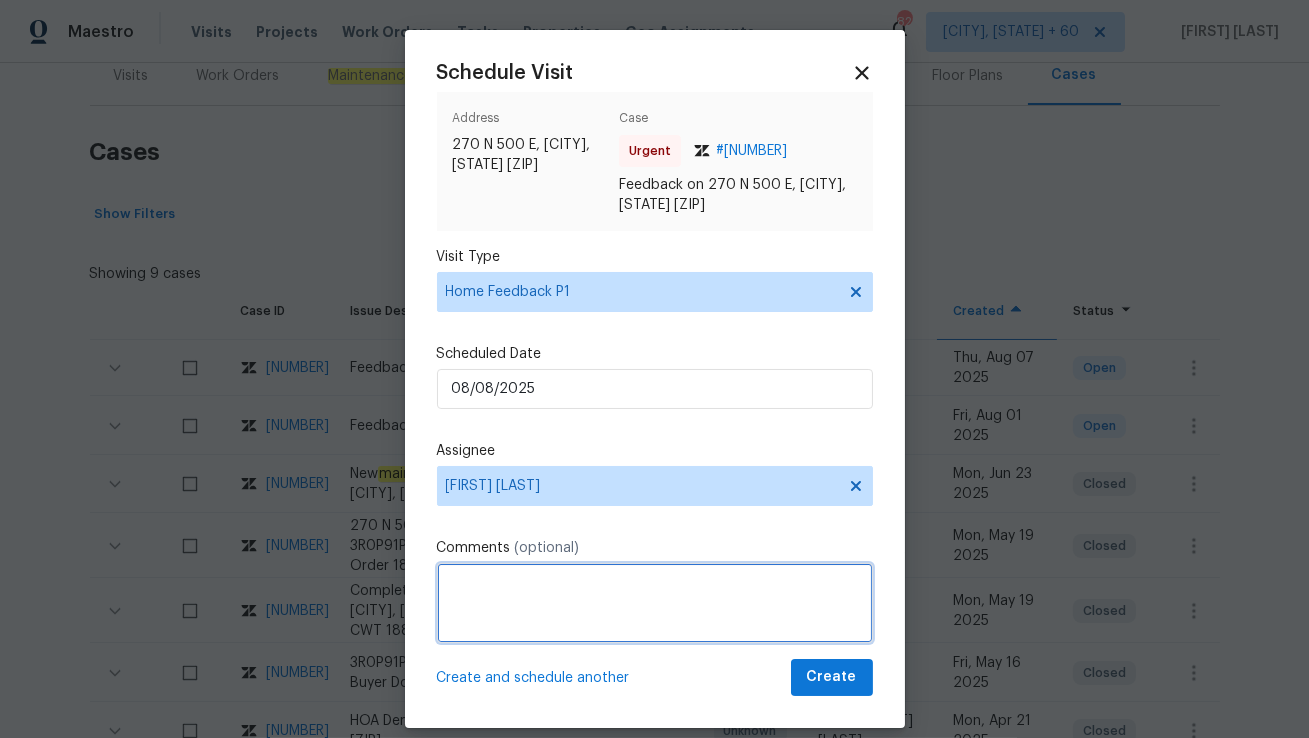 click at bounding box center (655, 603) 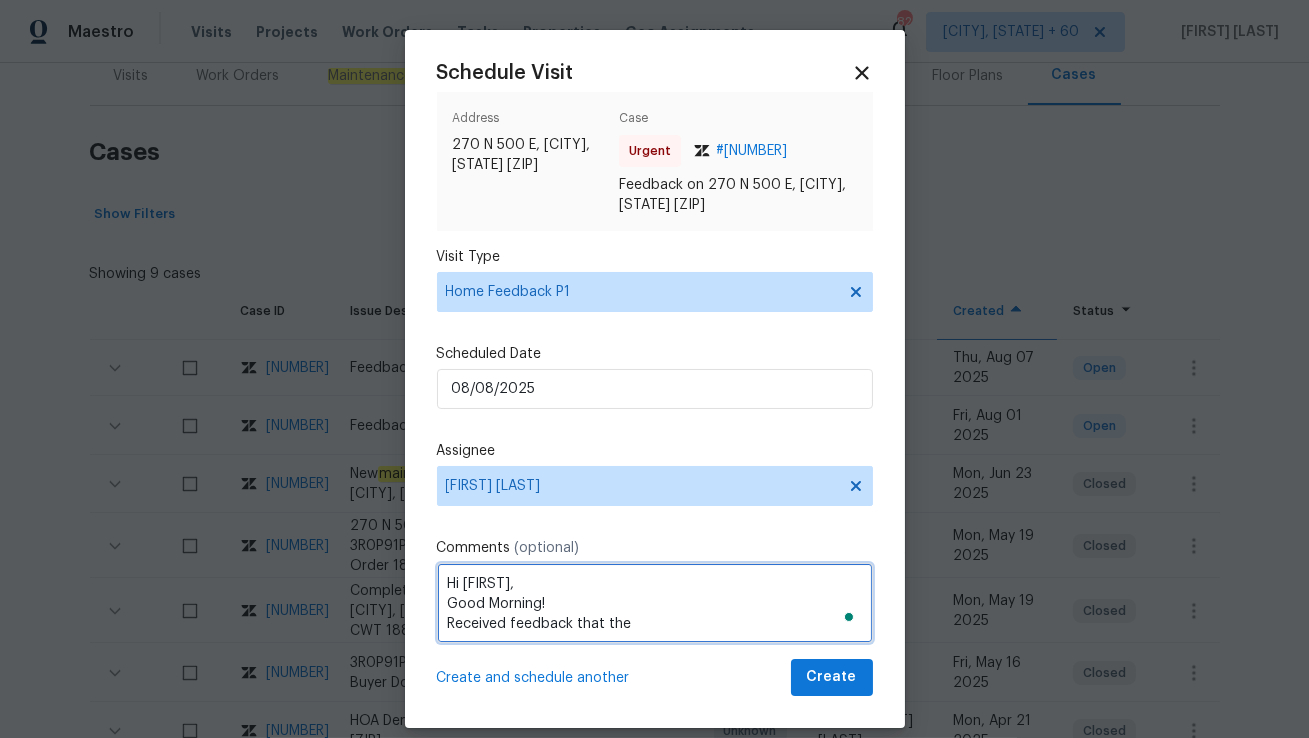 paste on "The side door was unlocked" 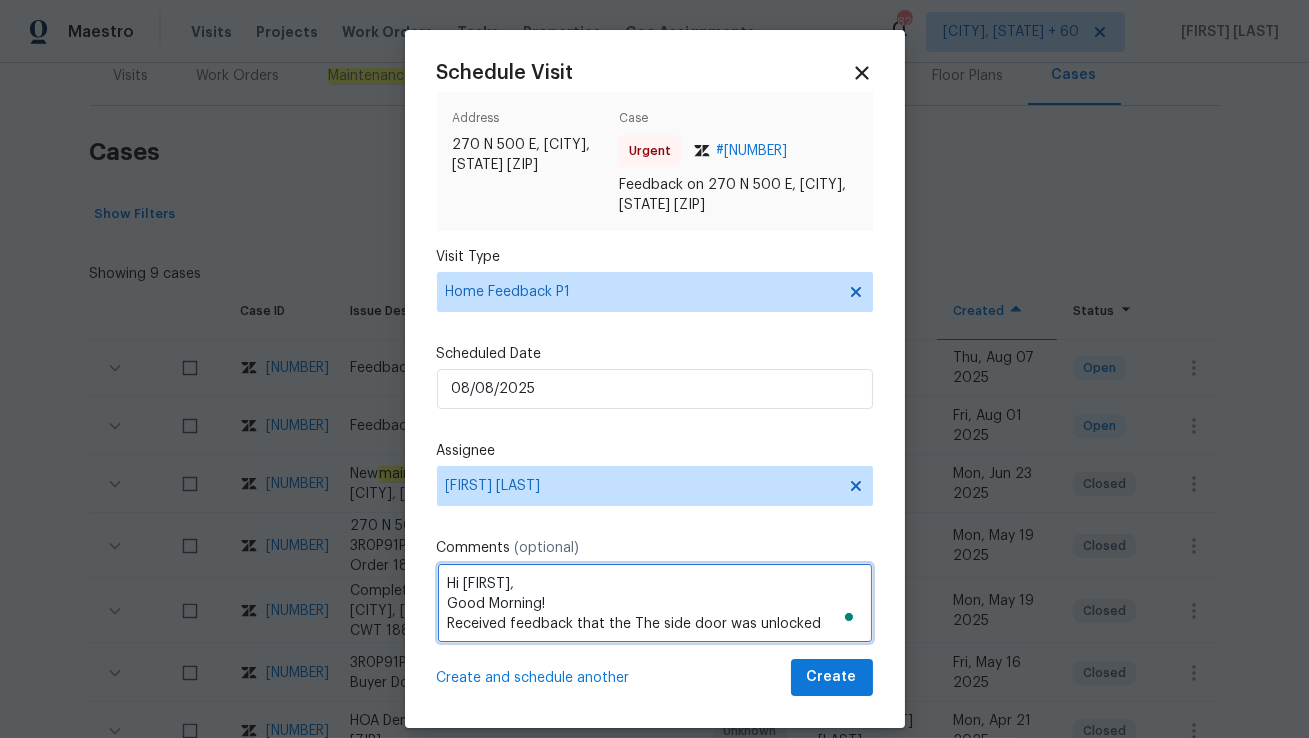 click on "Hi Scott,
Good Morning!
Received feedback that the The side door was unlocked" at bounding box center [655, 603] 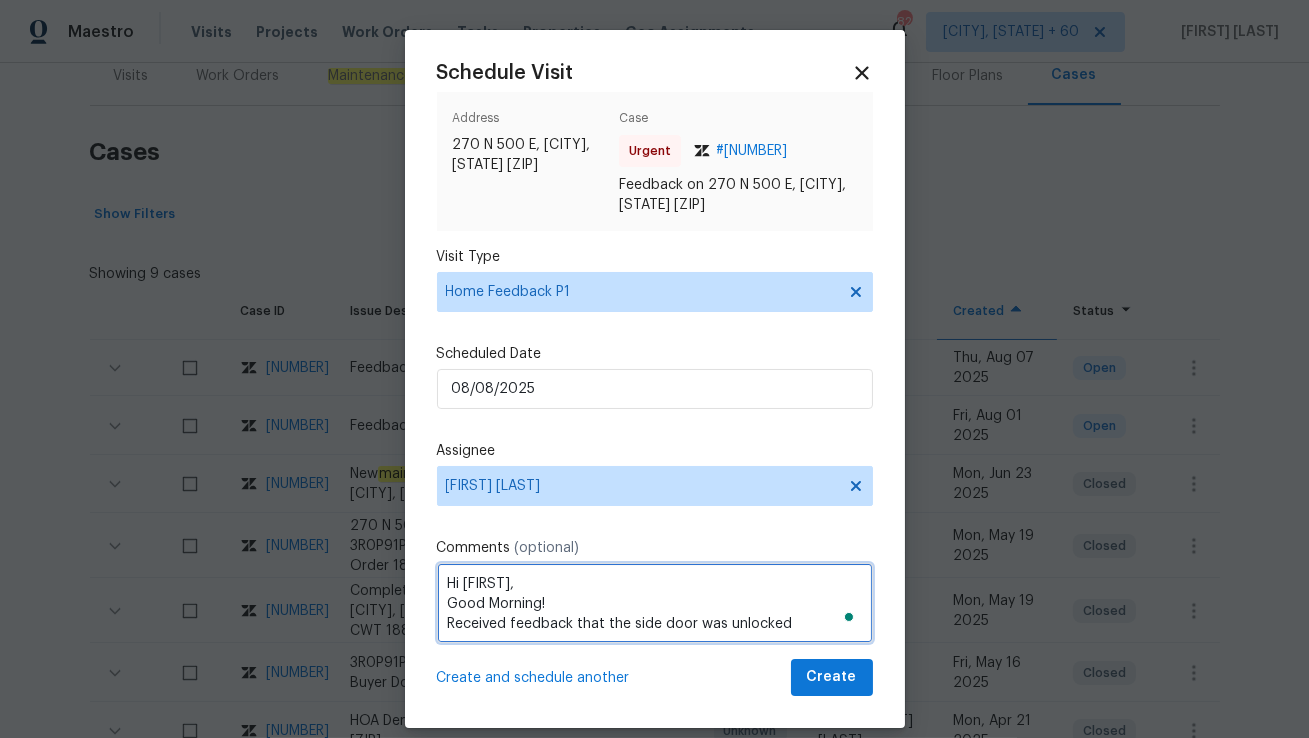 click on "Hi Scott,
Good Morning!
Received feedback that the side door was unlocked" at bounding box center (655, 603) 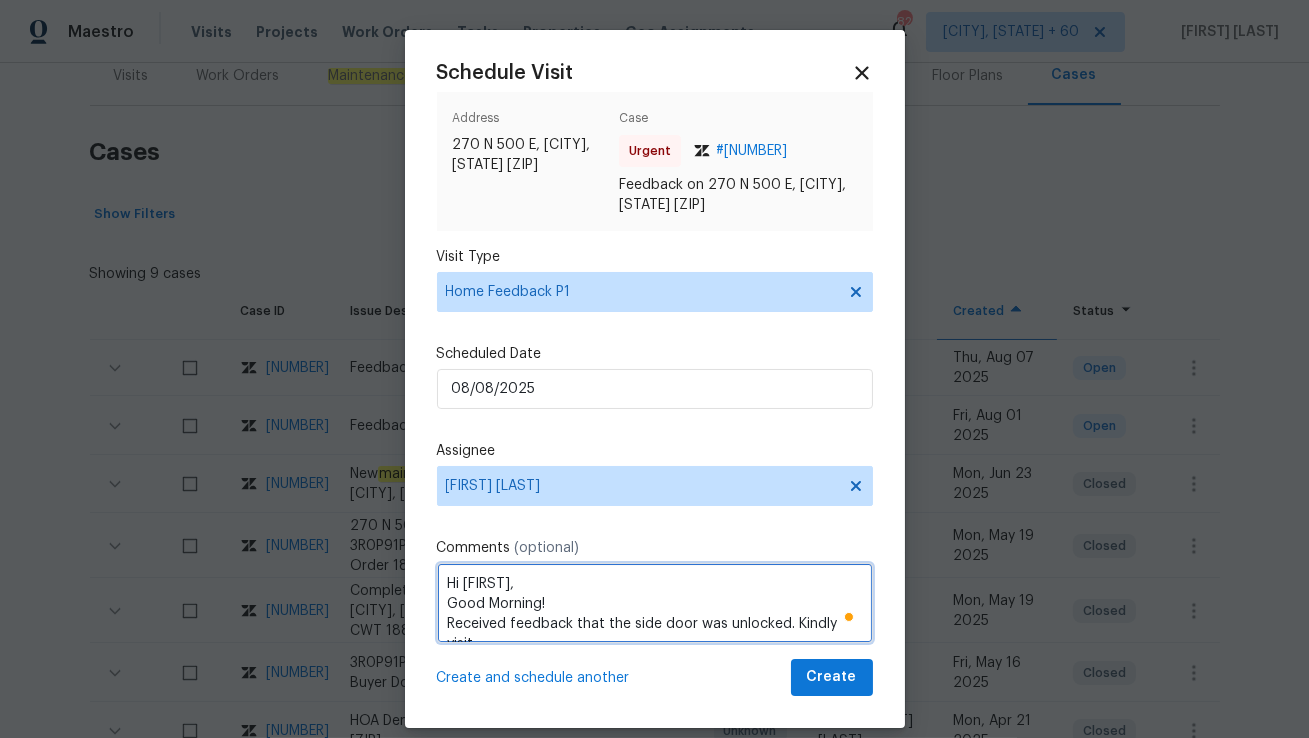 scroll, scrollTop: 9, scrollLeft: 0, axis: vertical 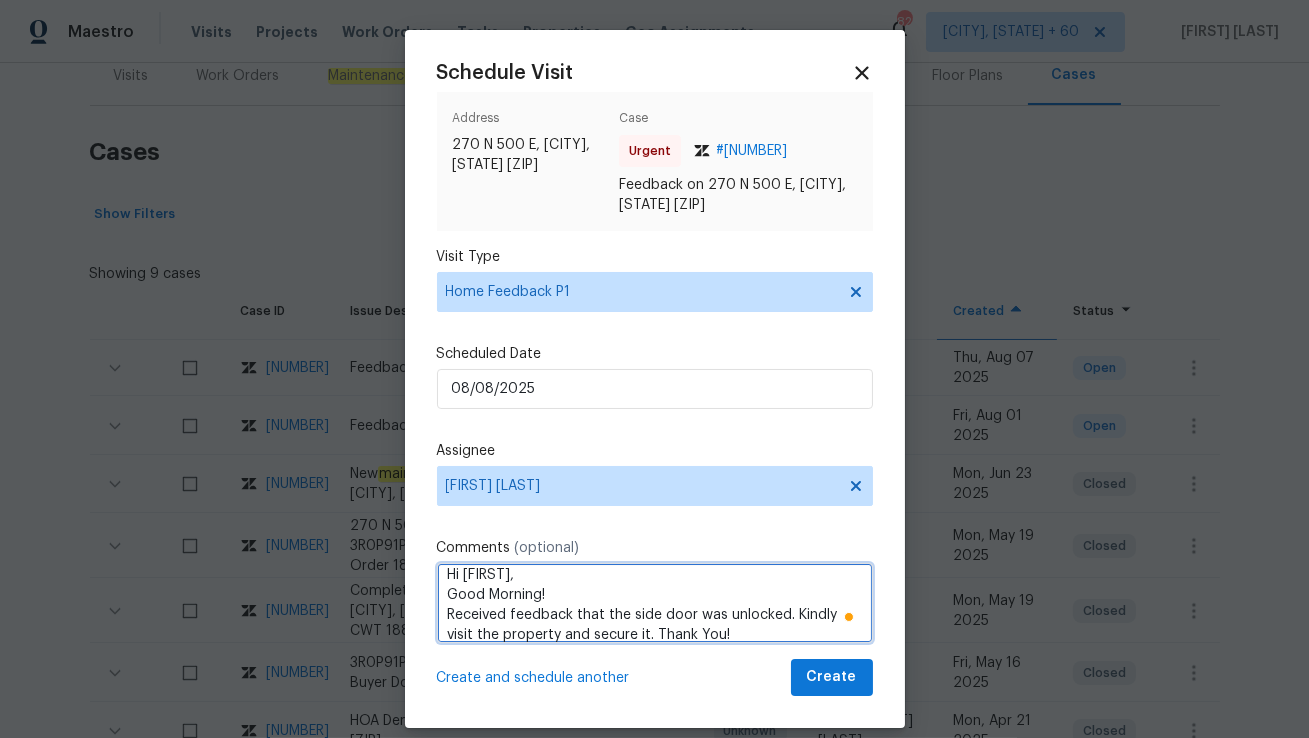 type on "Hi Scott,
Good Morning!
Received feedback that the side door was unlocked. Kindly visit the property and secure it. Thank You!" 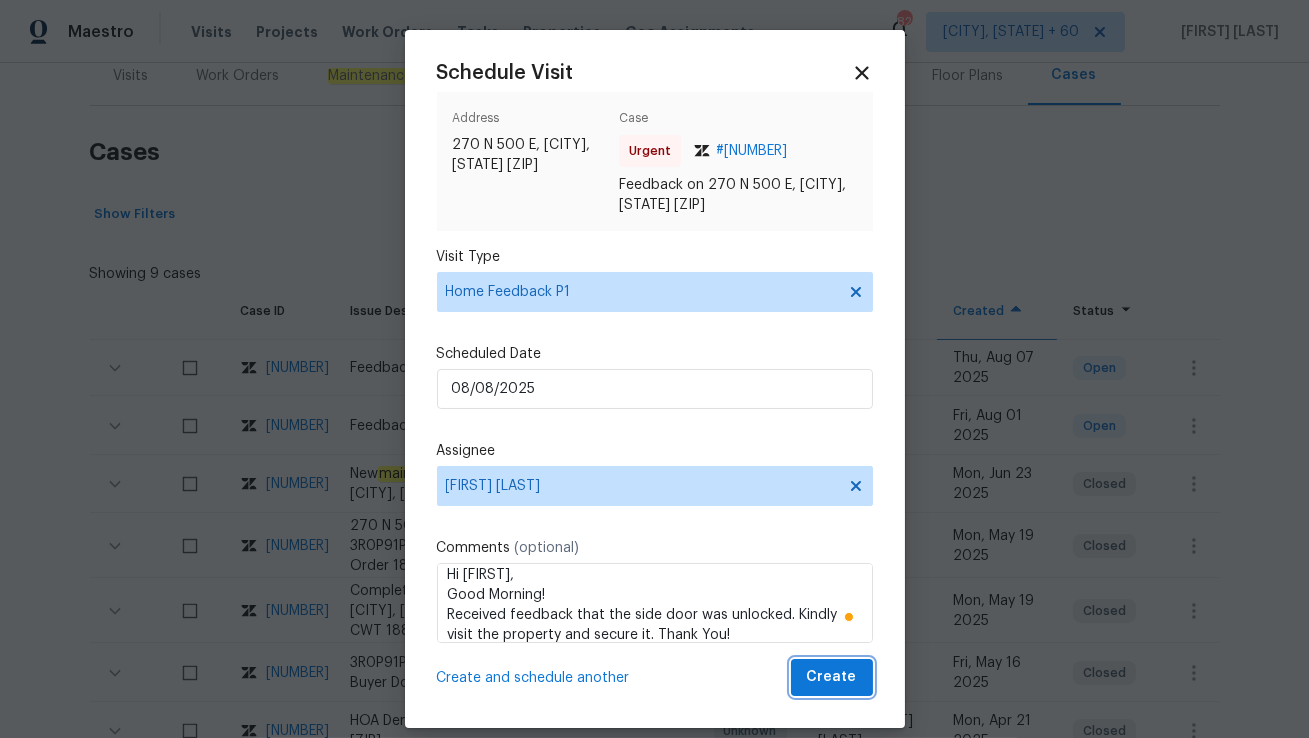 click on "Create" at bounding box center (832, 677) 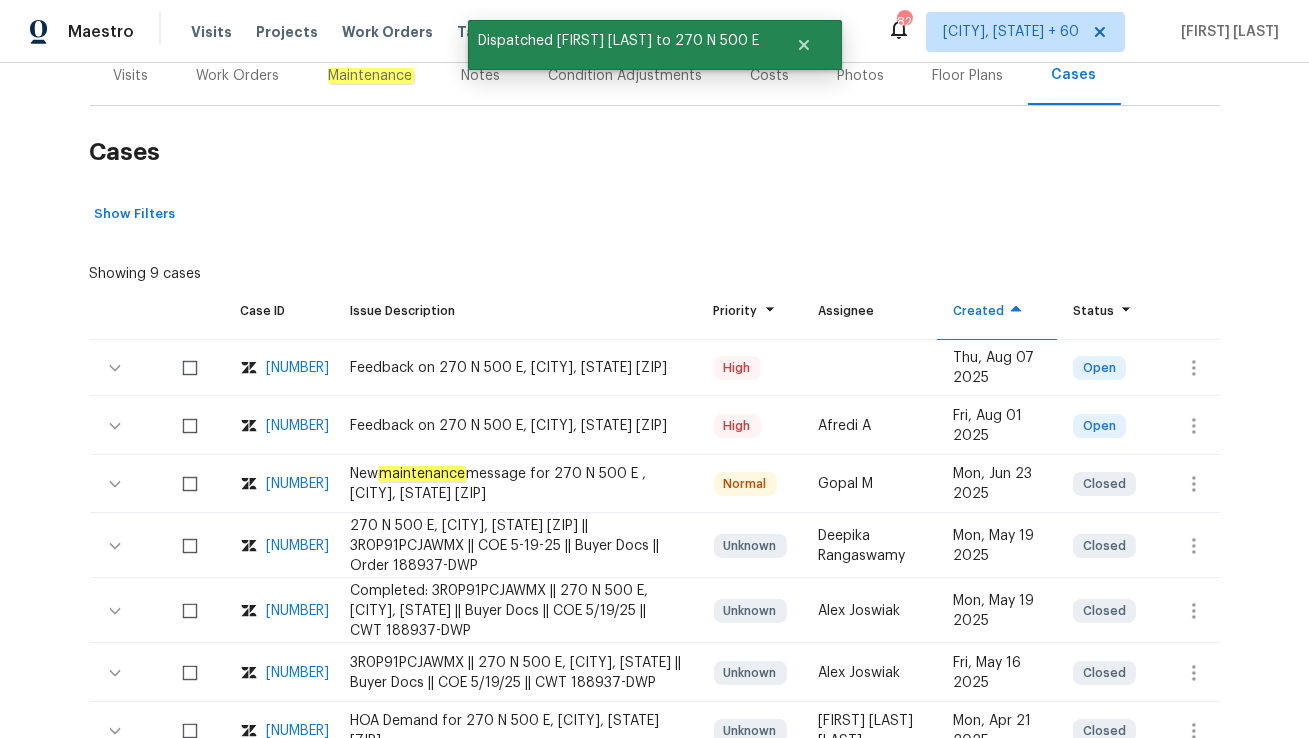 click on "Visits" at bounding box center (131, 75) 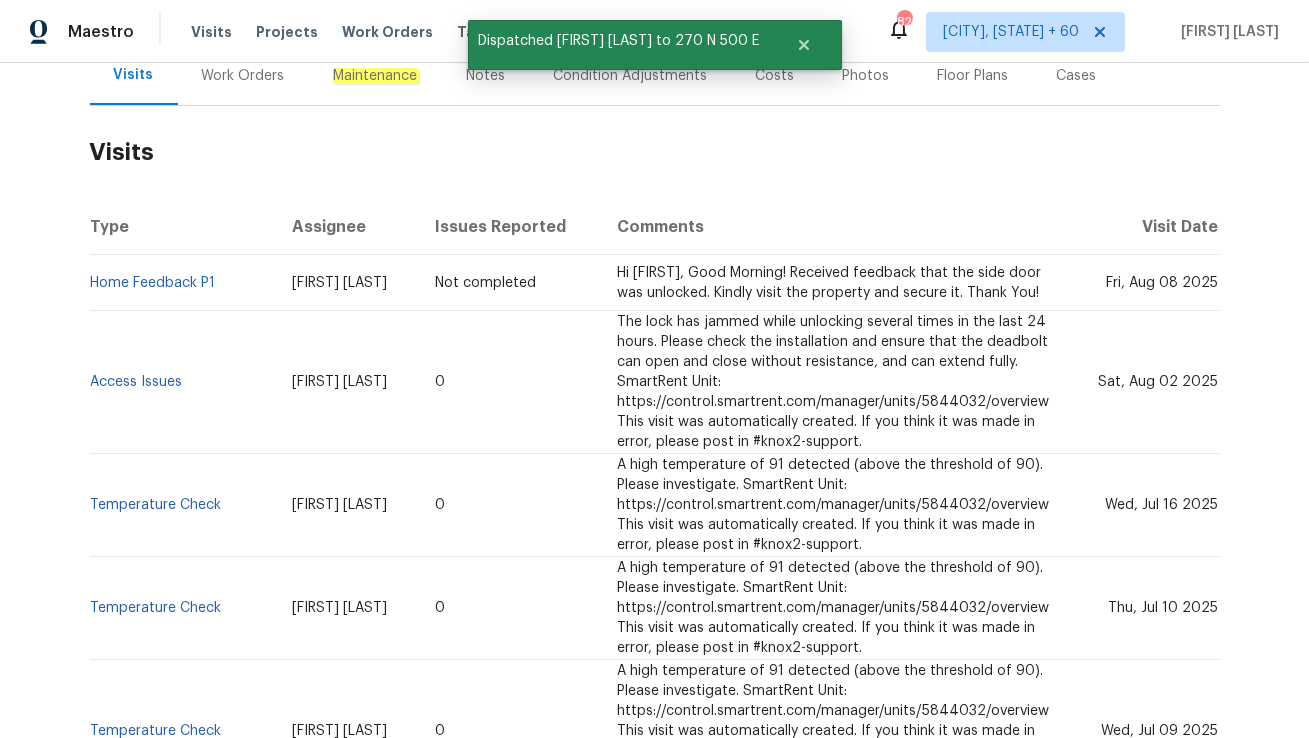 scroll, scrollTop: 256, scrollLeft: 0, axis: vertical 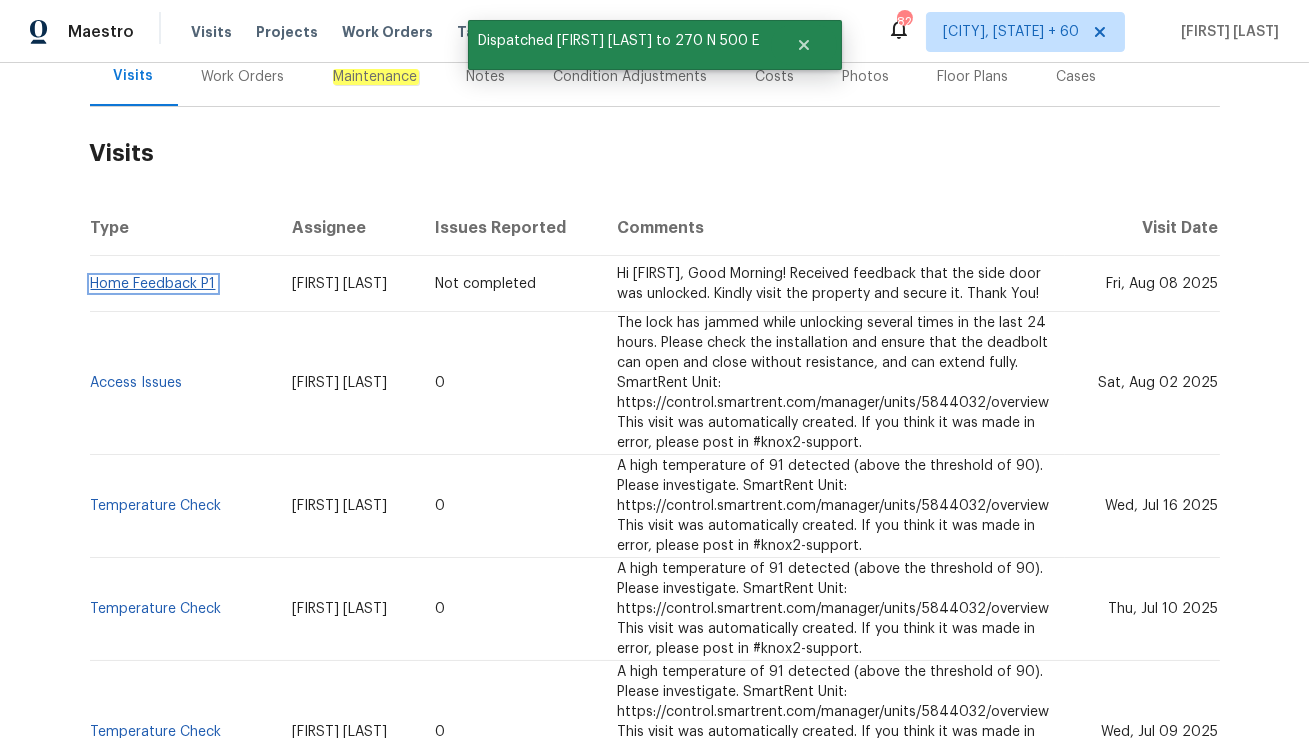 click on "Home Feedback P1" at bounding box center (153, 284) 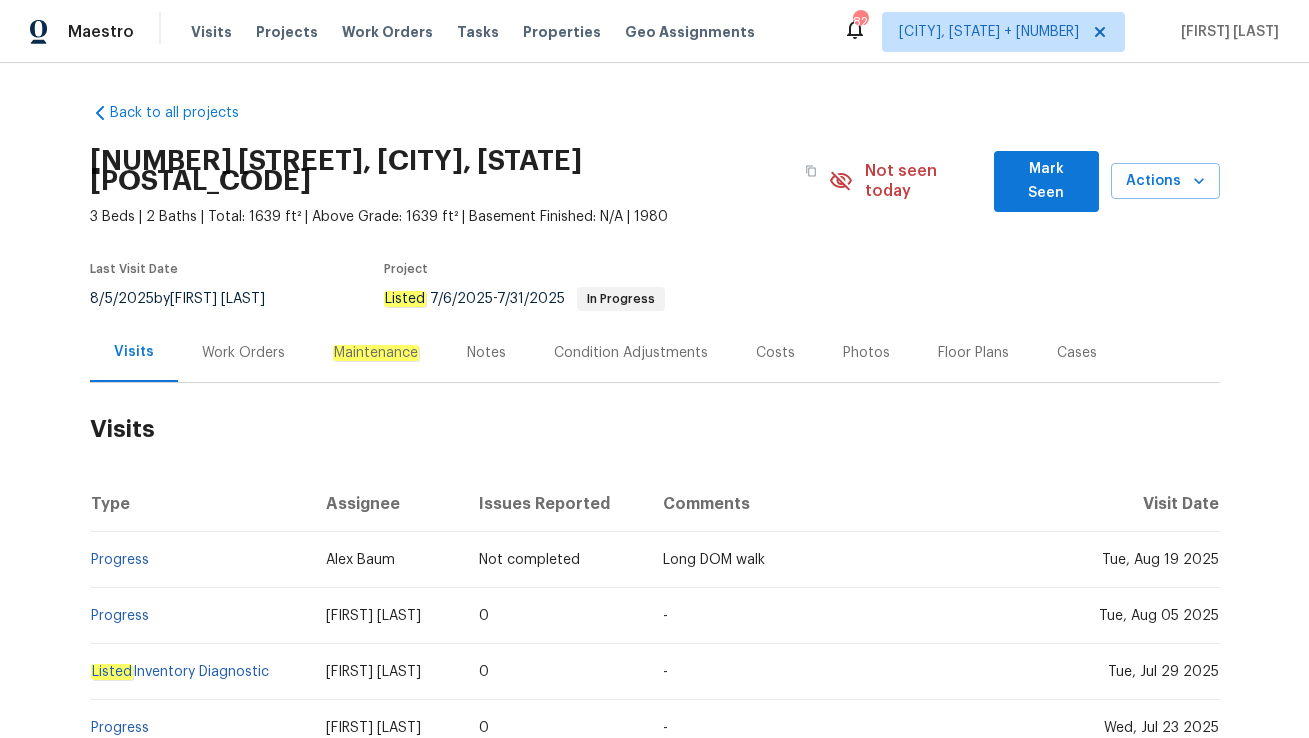 scroll, scrollTop: 0, scrollLeft: 0, axis: both 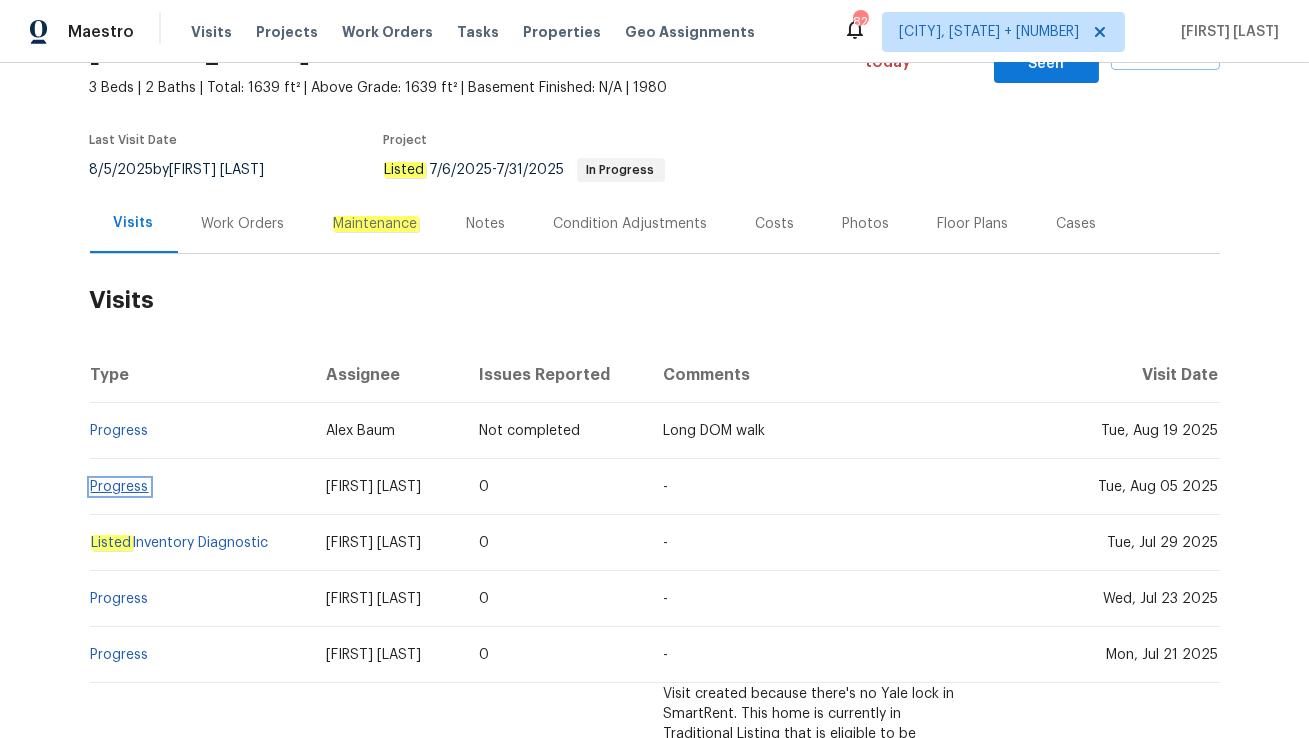 click on "Progress" at bounding box center [120, 487] 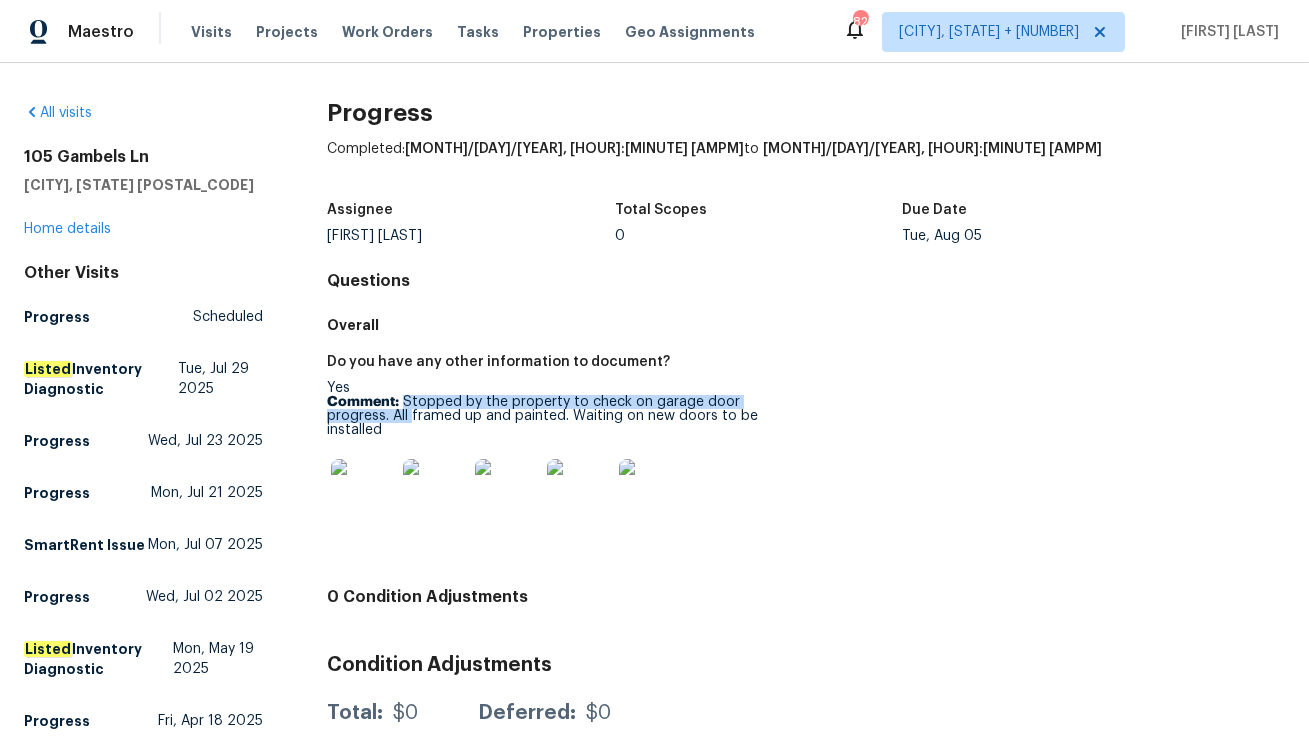 drag, startPoint x: 403, startPoint y: 403, endPoint x: 412, endPoint y: 421, distance: 20.12461 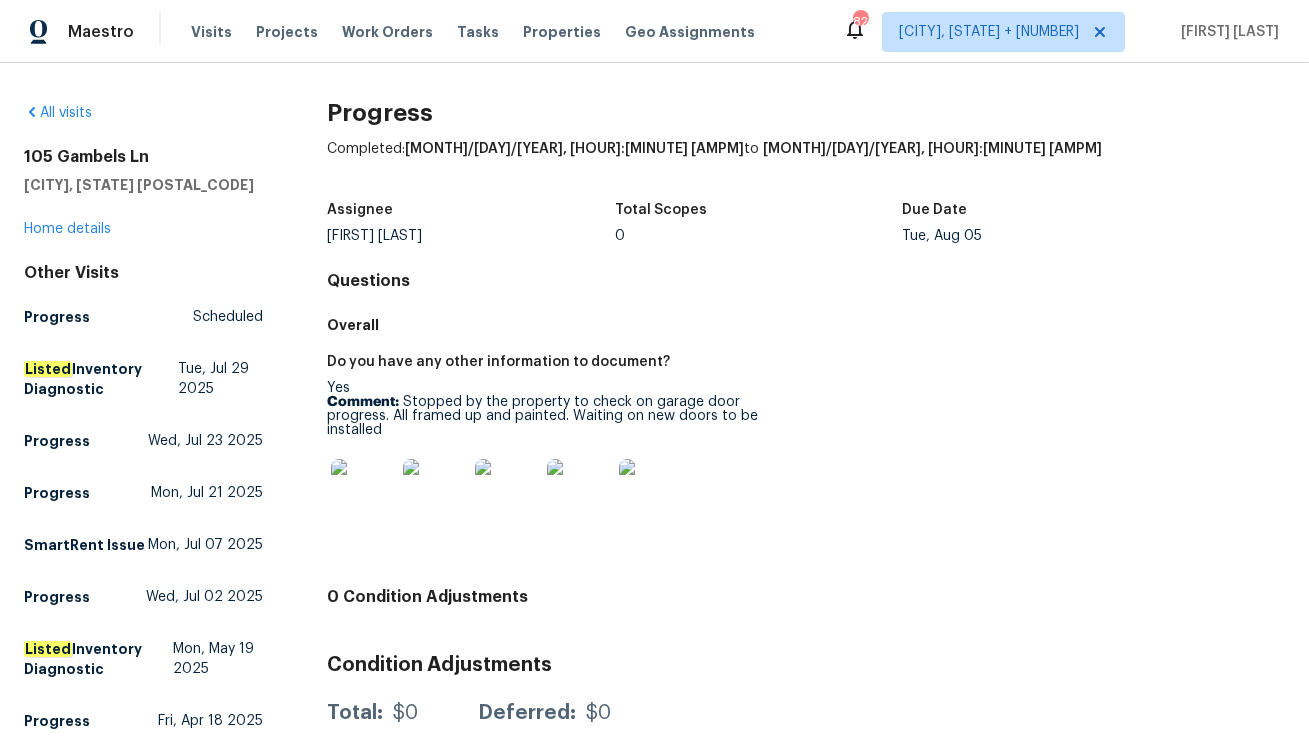 click on "Comment:   Stopped by the property to check on garage door progress. All framed up and painted. Waiting on new doors to be installed" at bounding box center [558, 416] 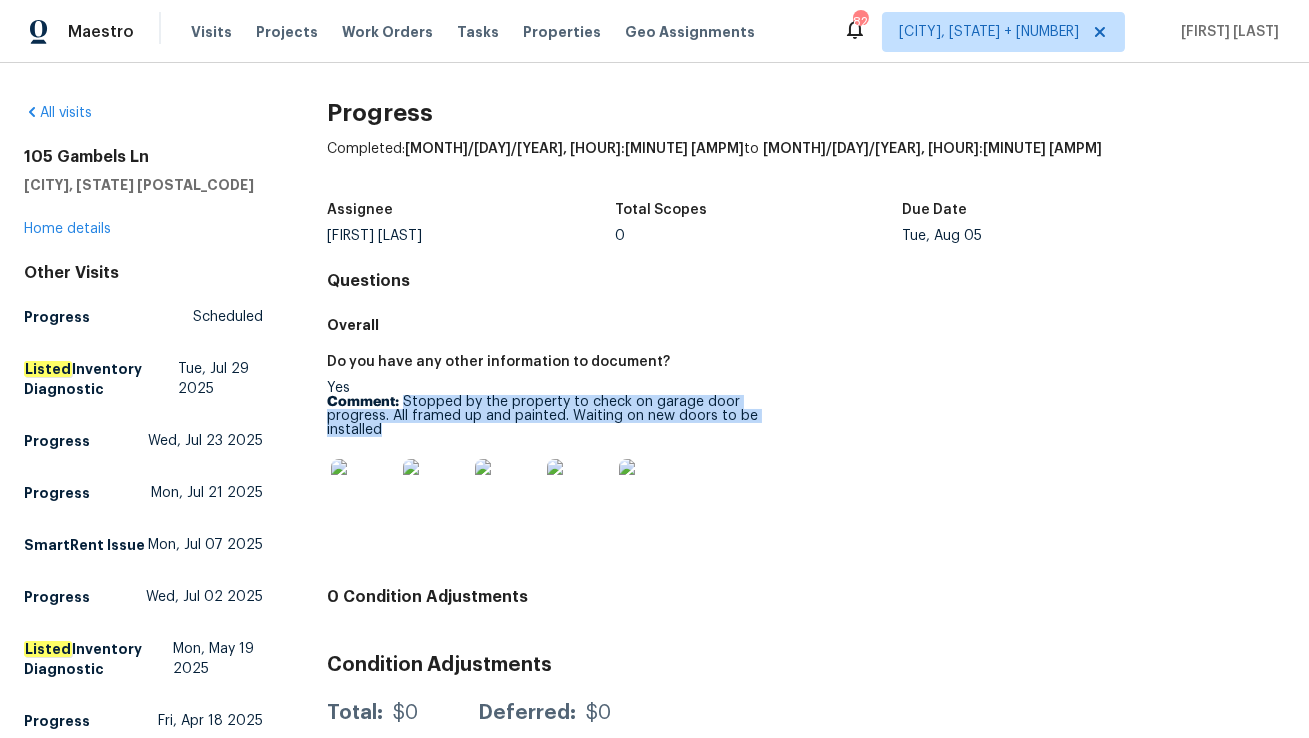 drag, startPoint x: 404, startPoint y: 402, endPoint x: 414, endPoint y: 427, distance: 26.925823 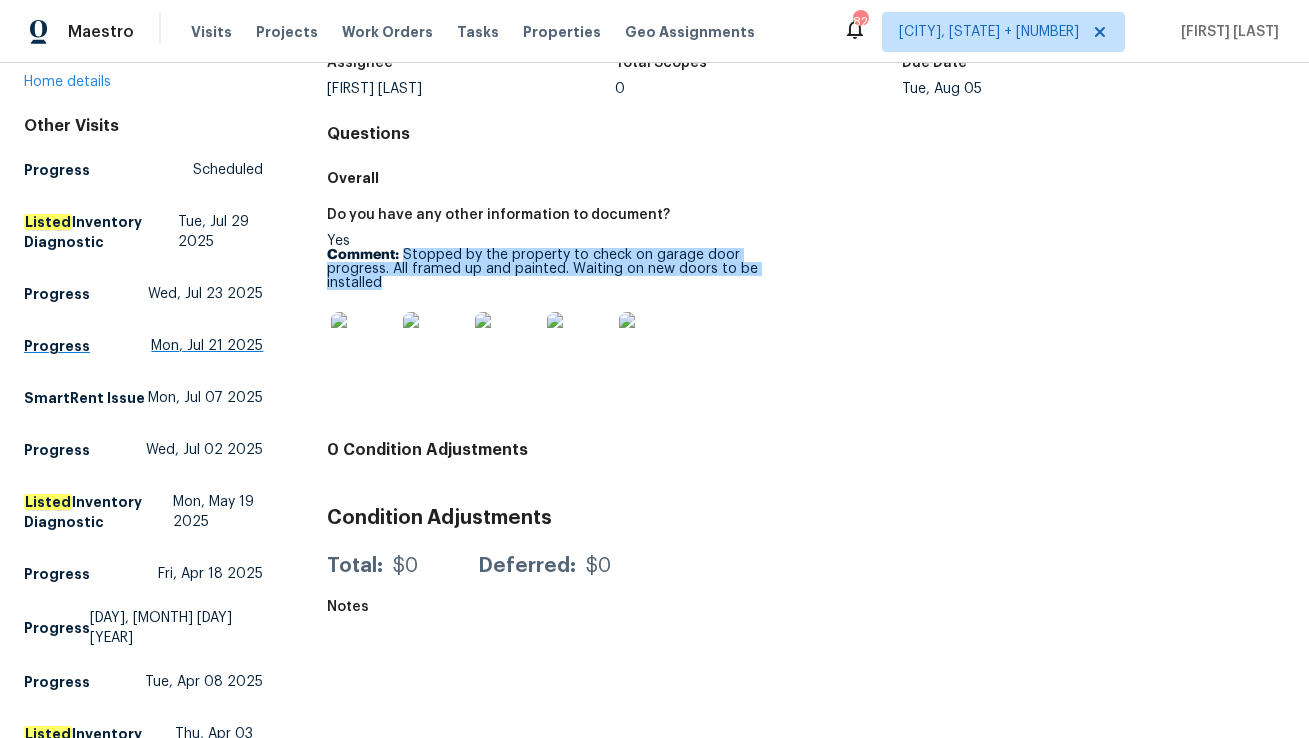 scroll, scrollTop: 0, scrollLeft: 0, axis: both 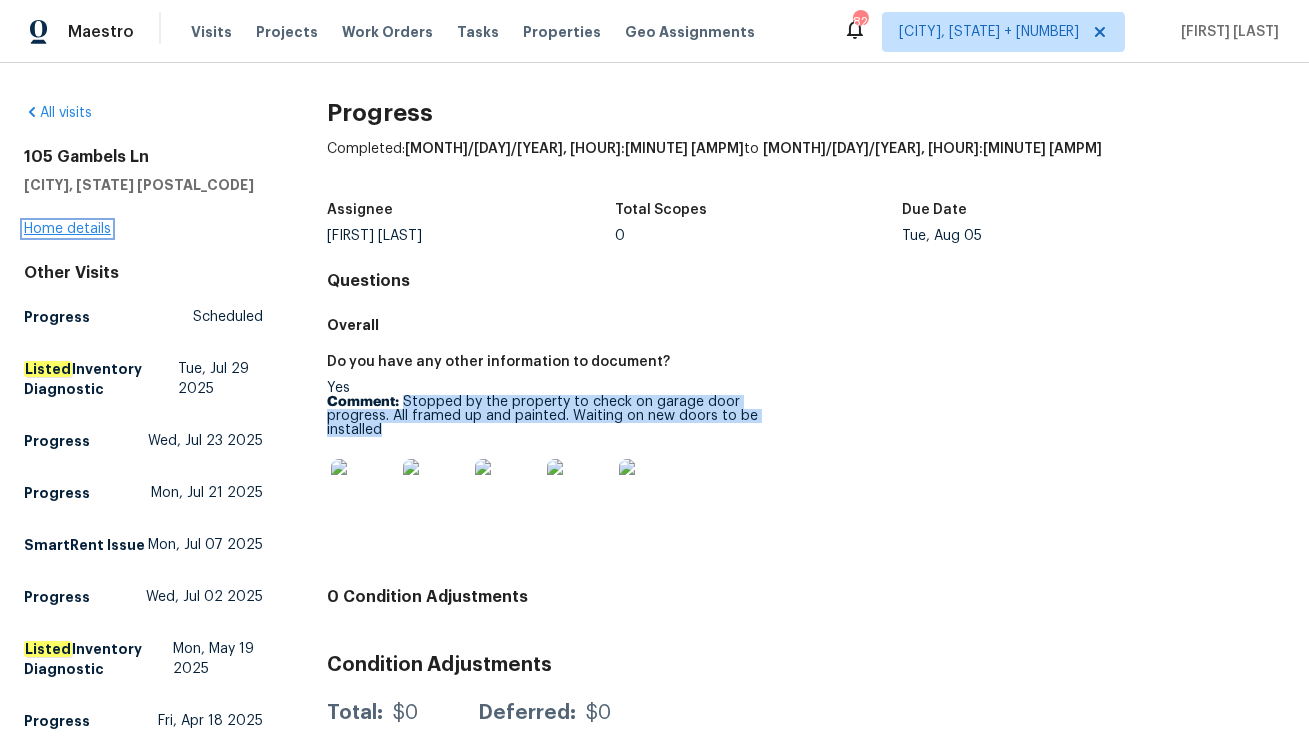 click on "Home details" at bounding box center [67, 229] 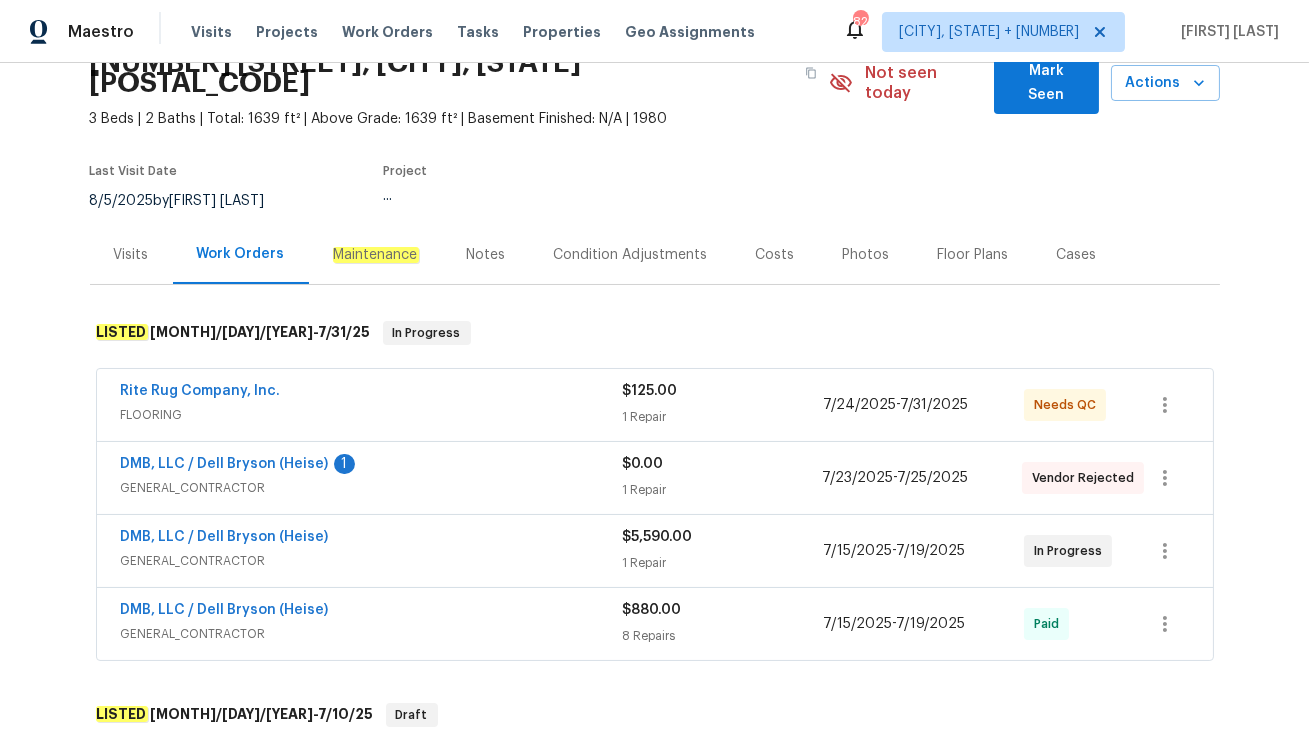 scroll, scrollTop: 117, scrollLeft: 0, axis: vertical 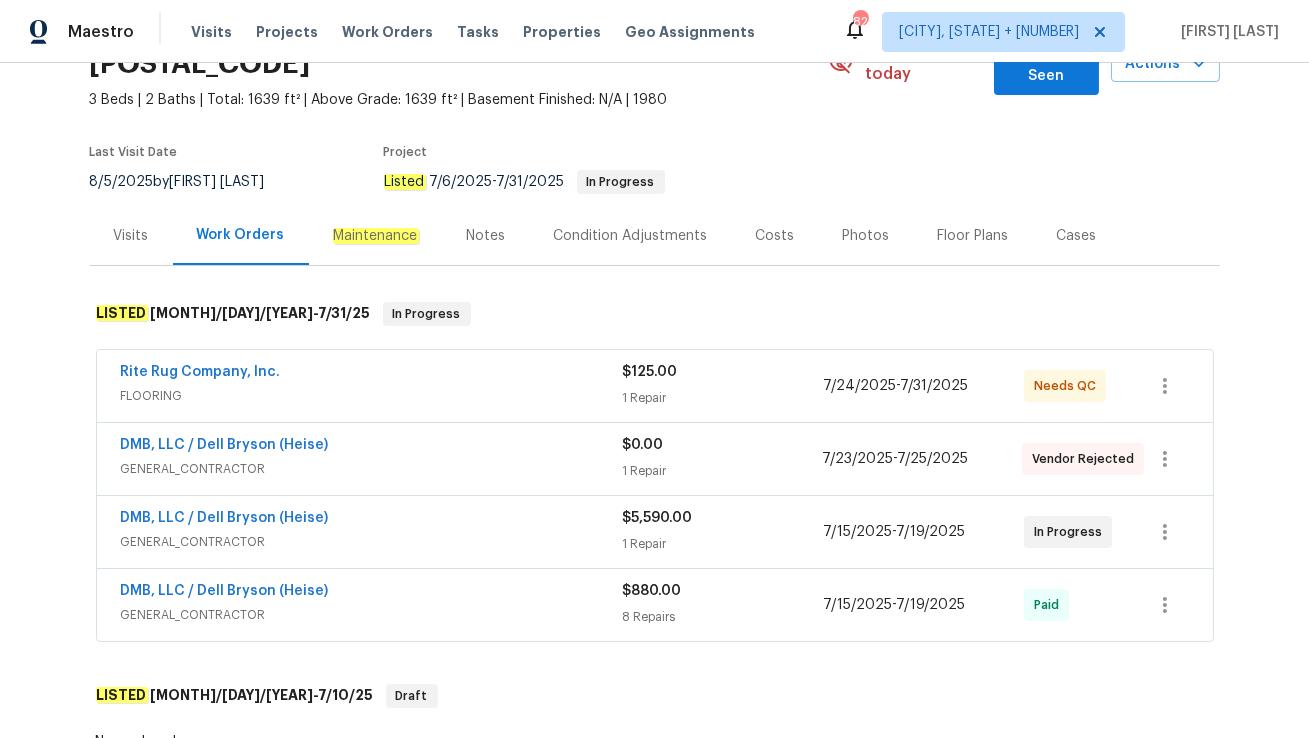 click on "DMB, LLC / Dell Bryson (Heise)" at bounding box center (372, 520) 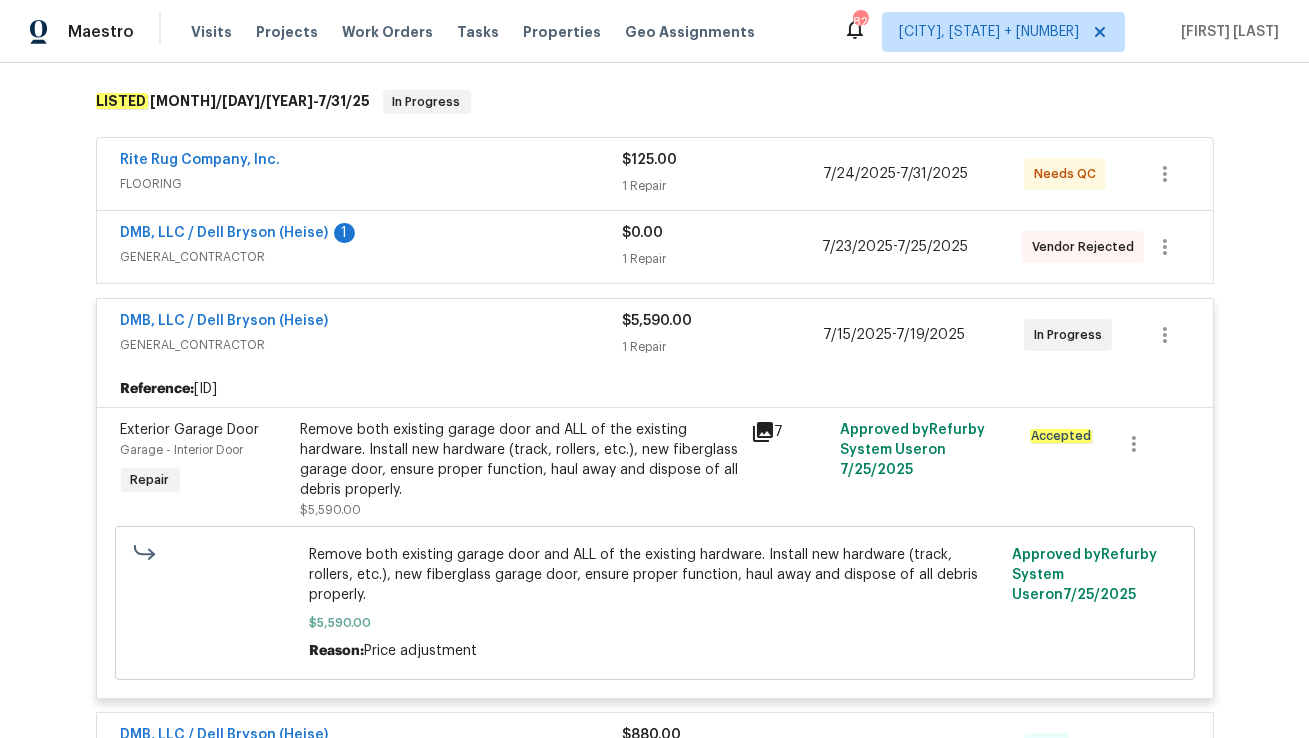 scroll, scrollTop: 330, scrollLeft: 0, axis: vertical 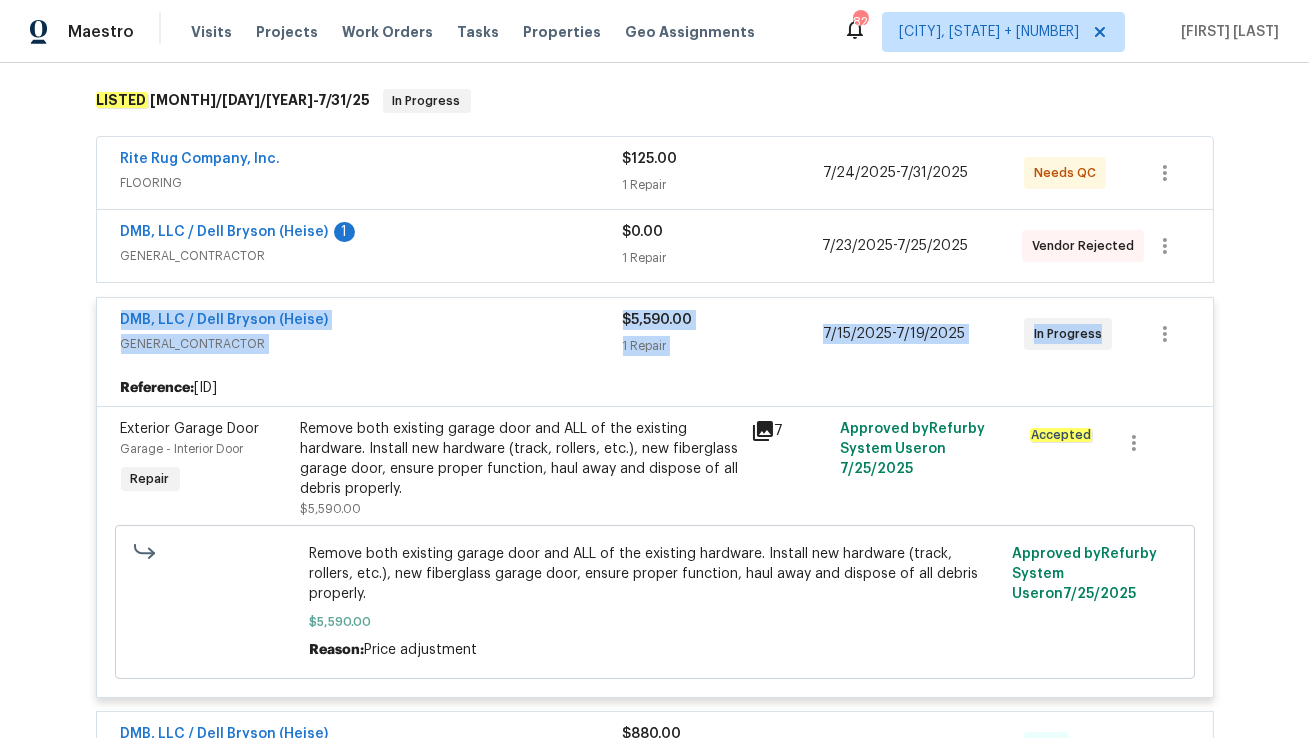 drag, startPoint x: 113, startPoint y: 299, endPoint x: 1124, endPoint y: 308, distance: 1011.04004 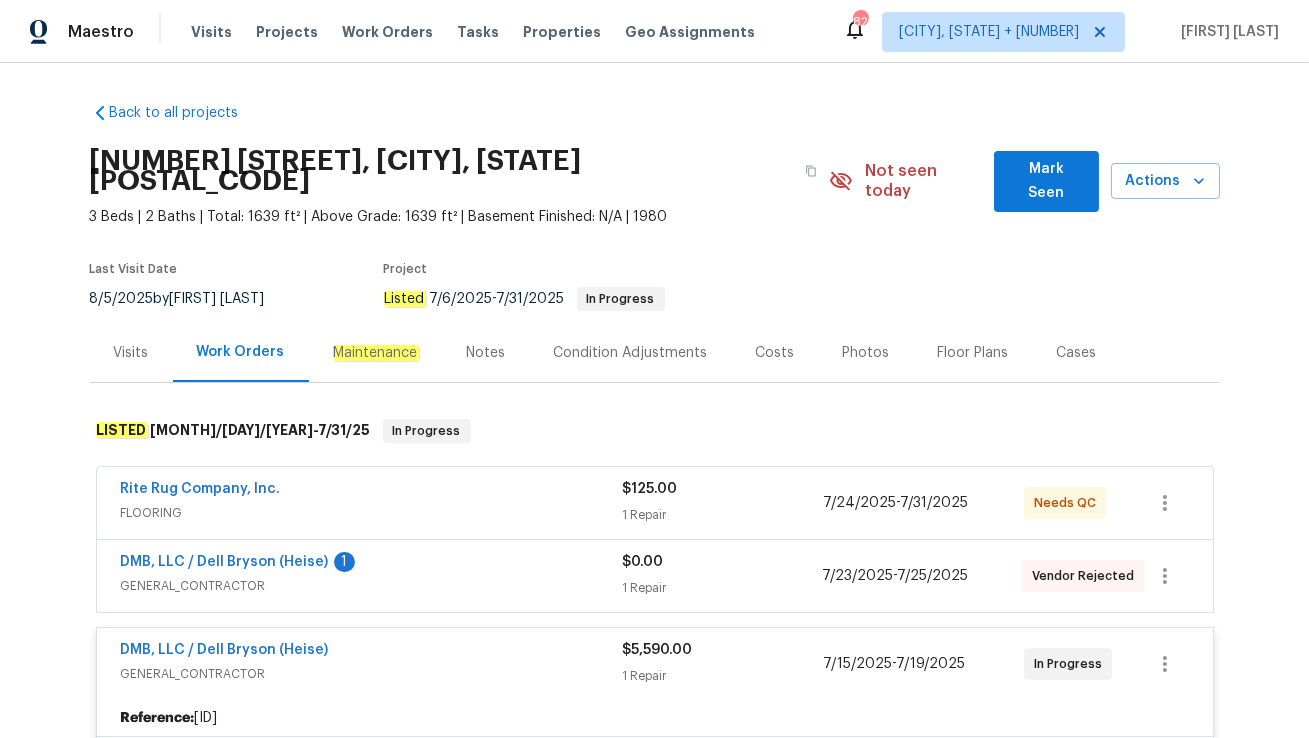 click on "Visits" at bounding box center [131, 353] 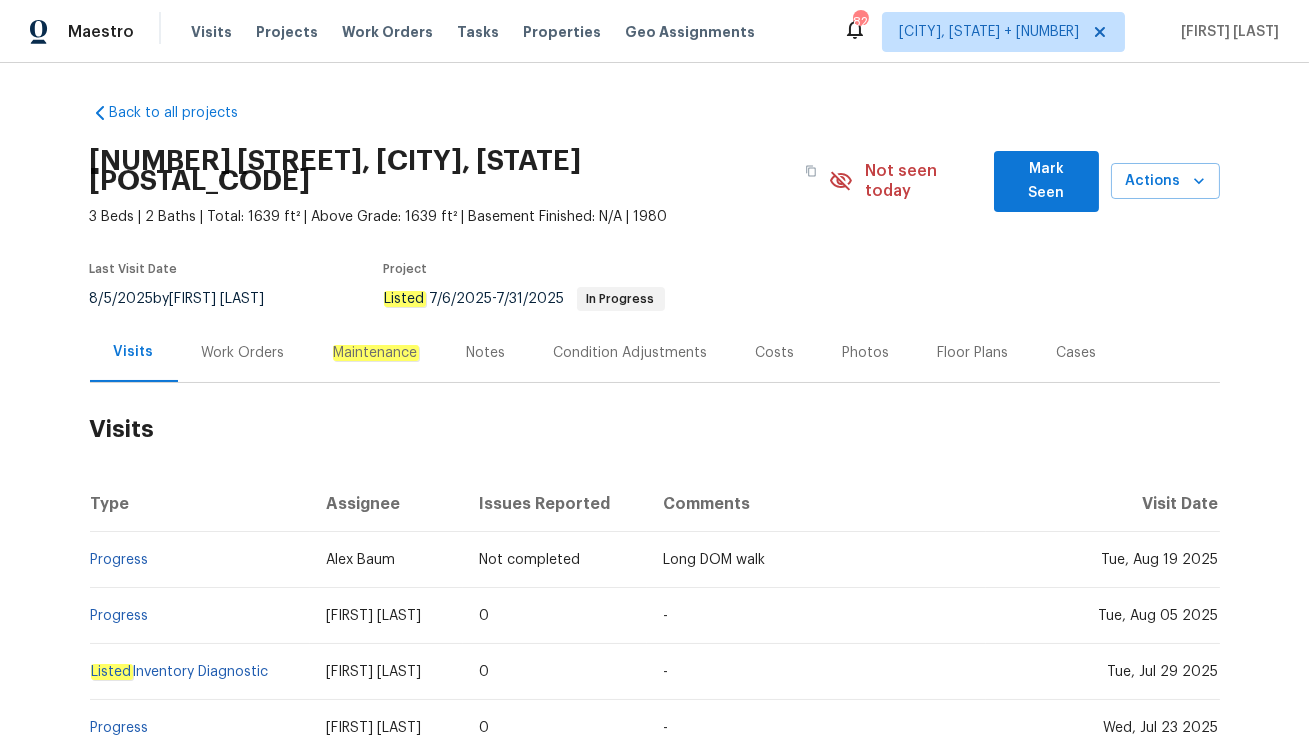 click on "Work Orders" at bounding box center [243, 353] 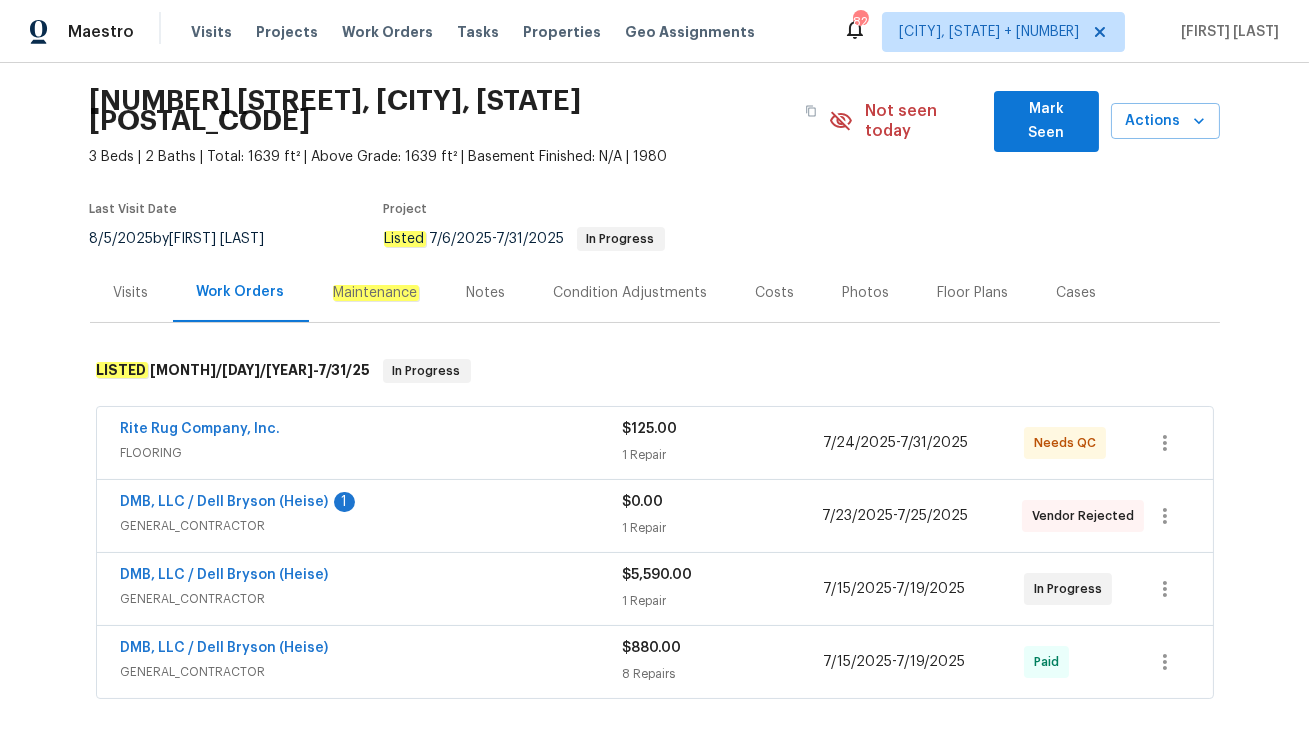 scroll, scrollTop: 39, scrollLeft: 0, axis: vertical 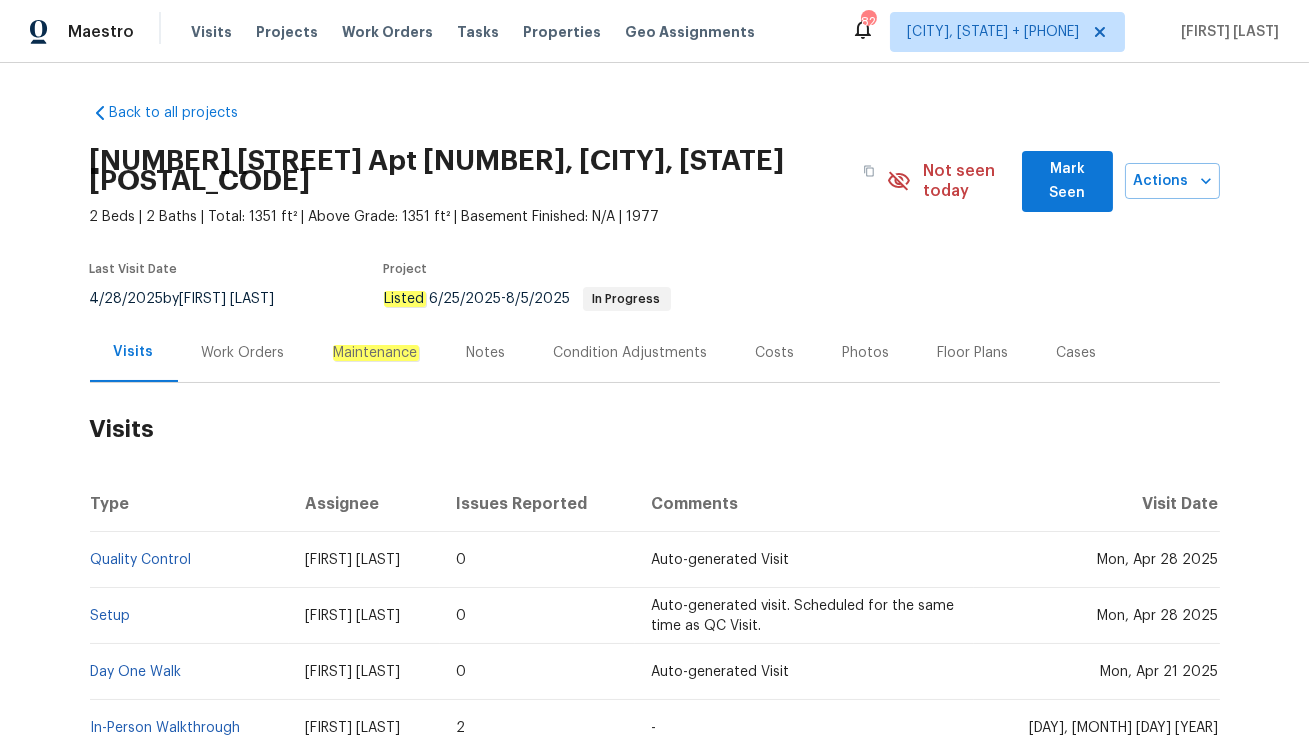 click on "Work Orders" at bounding box center (243, 353) 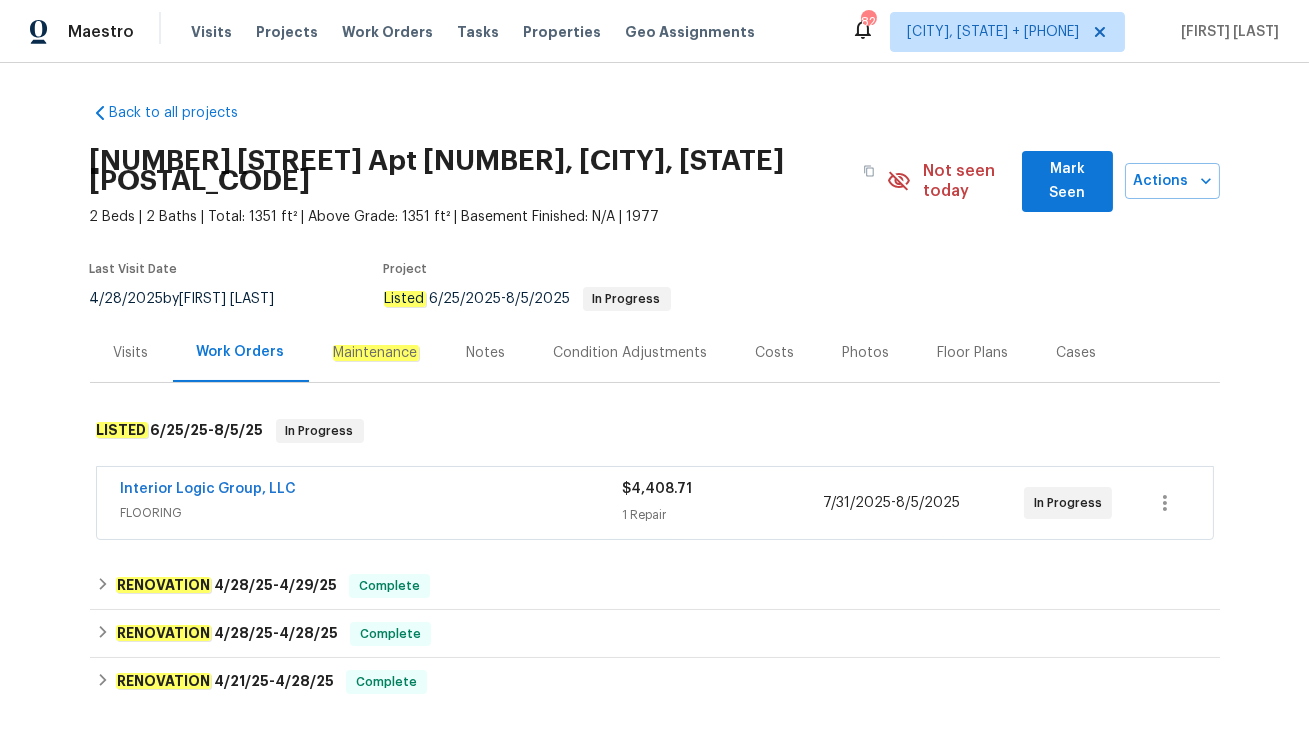 click on "Interior Logic Group, LLC FLOORING $4,408.71 1 Repair 7/31/2025  -  8/5/2025 In Progress" at bounding box center (655, 503) 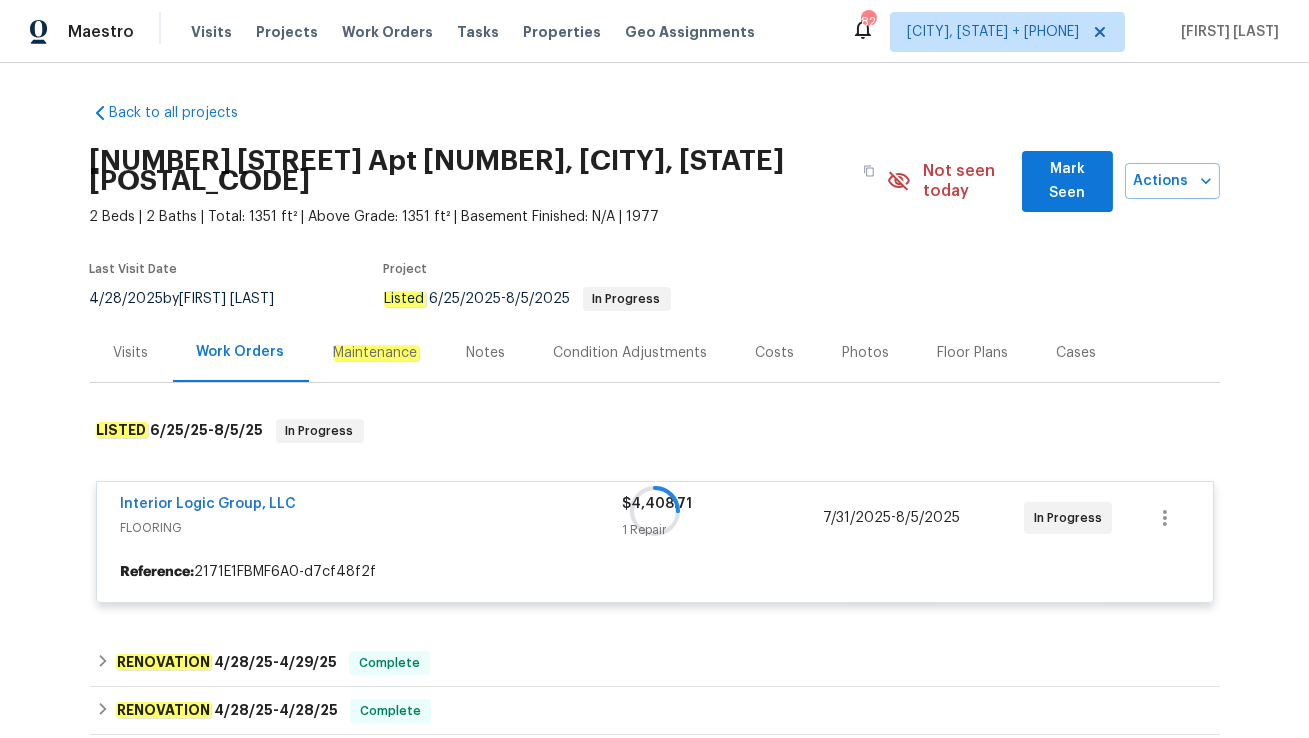 scroll, scrollTop: 161, scrollLeft: 0, axis: vertical 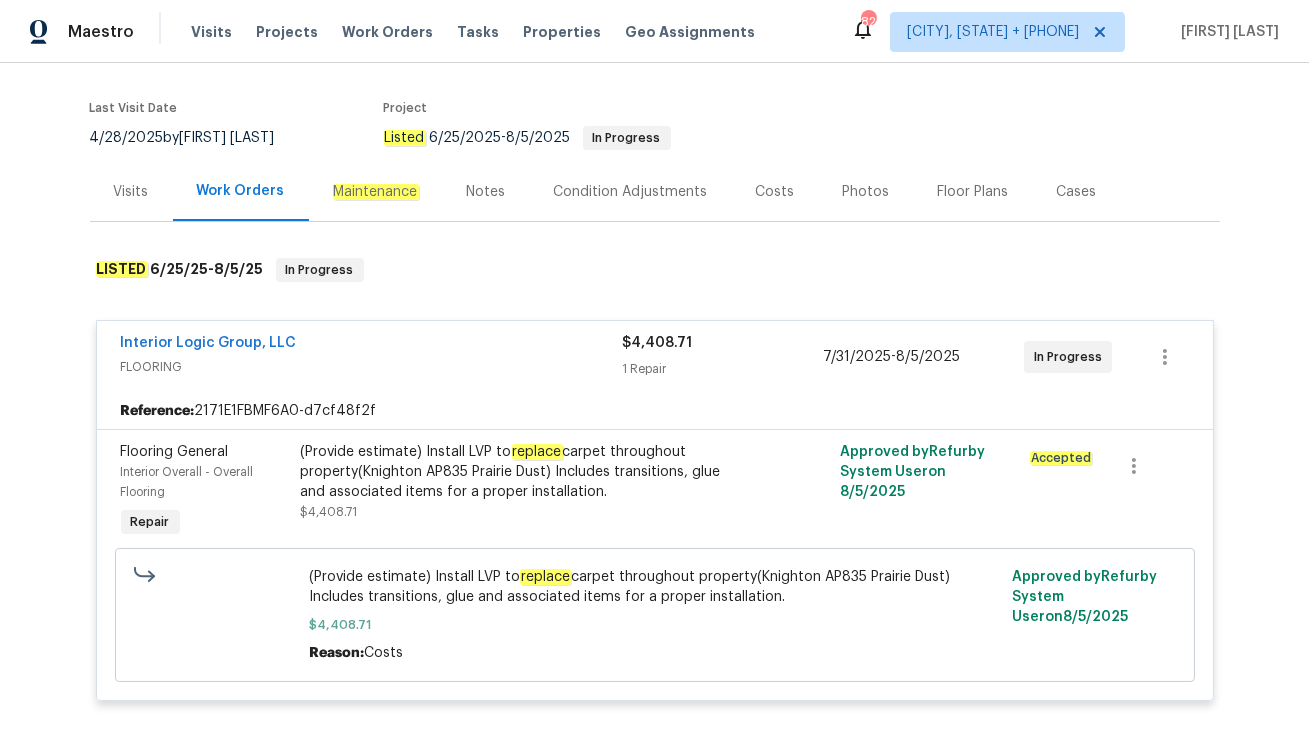 click on "Visits" at bounding box center [131, 191] 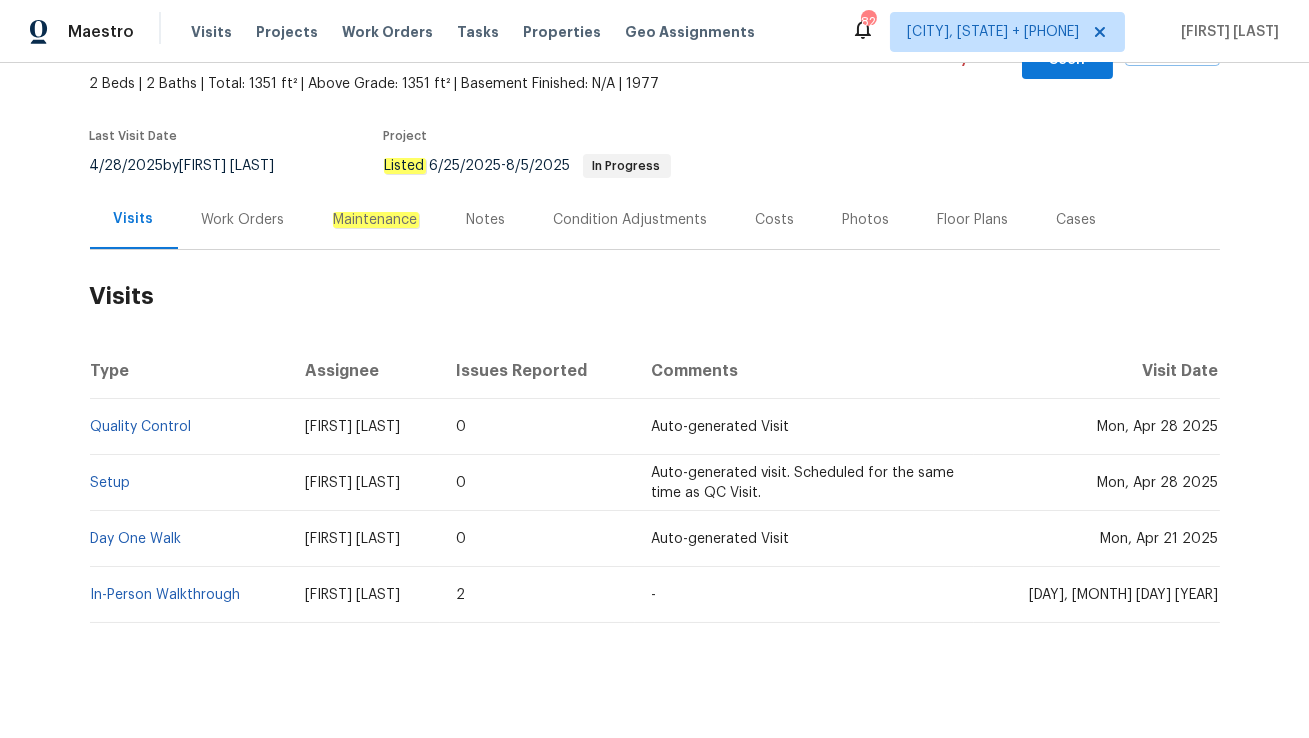 click on "Work Orders" at bounding box center [243, 220] 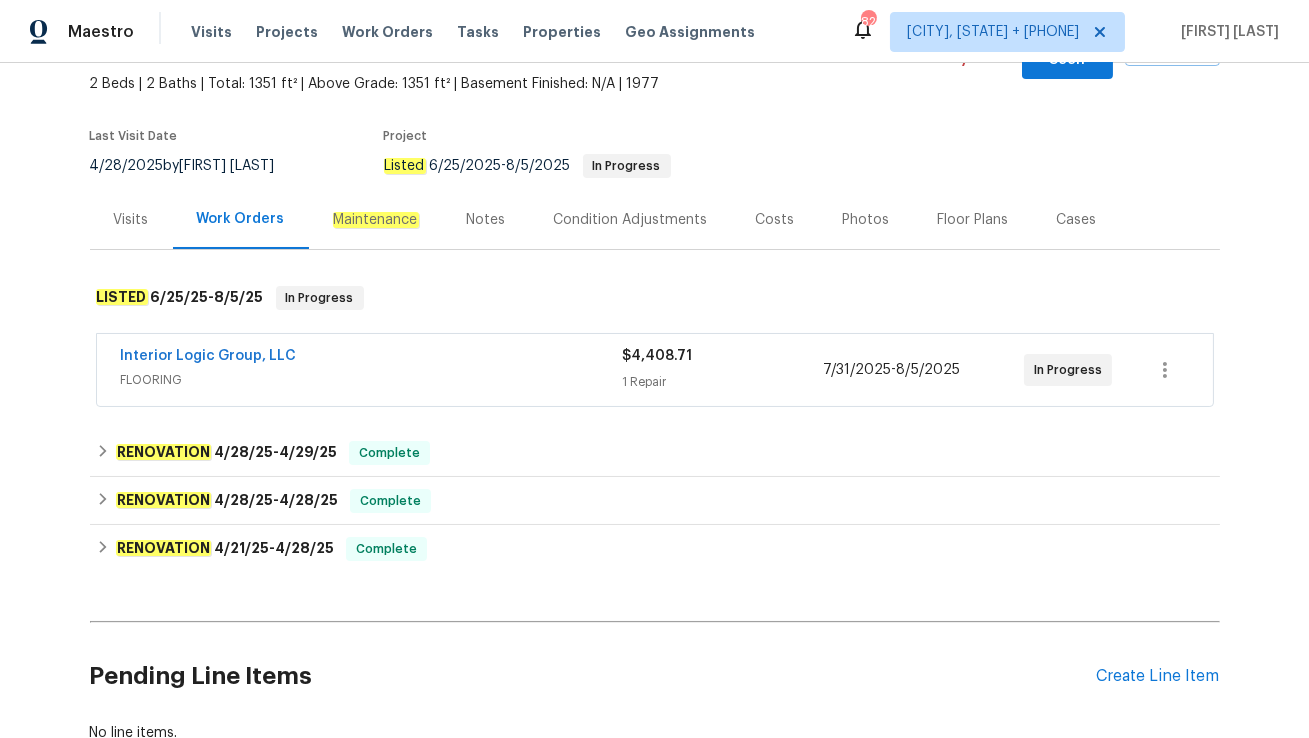 scroll, scrollTop: 161, scrollLeft: 0, axis: vertical 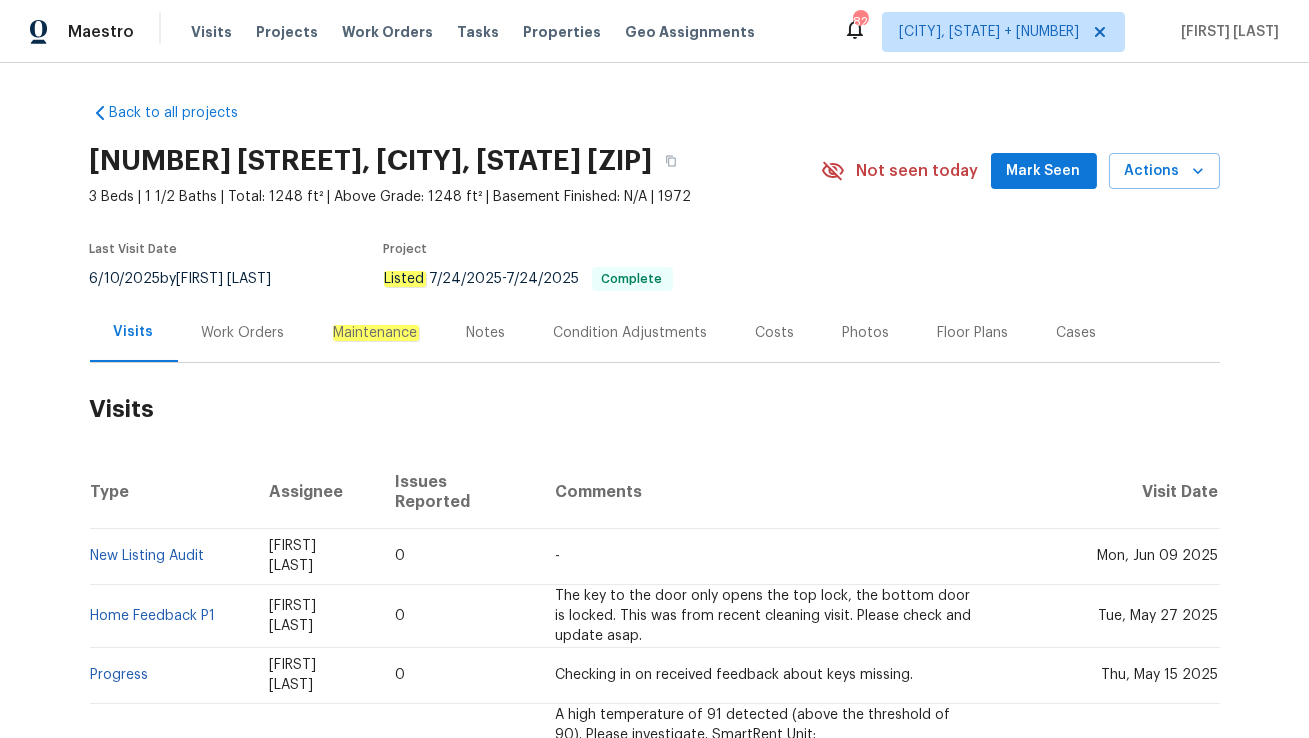 click on "Work Orders" at bounding box center (243, 332) 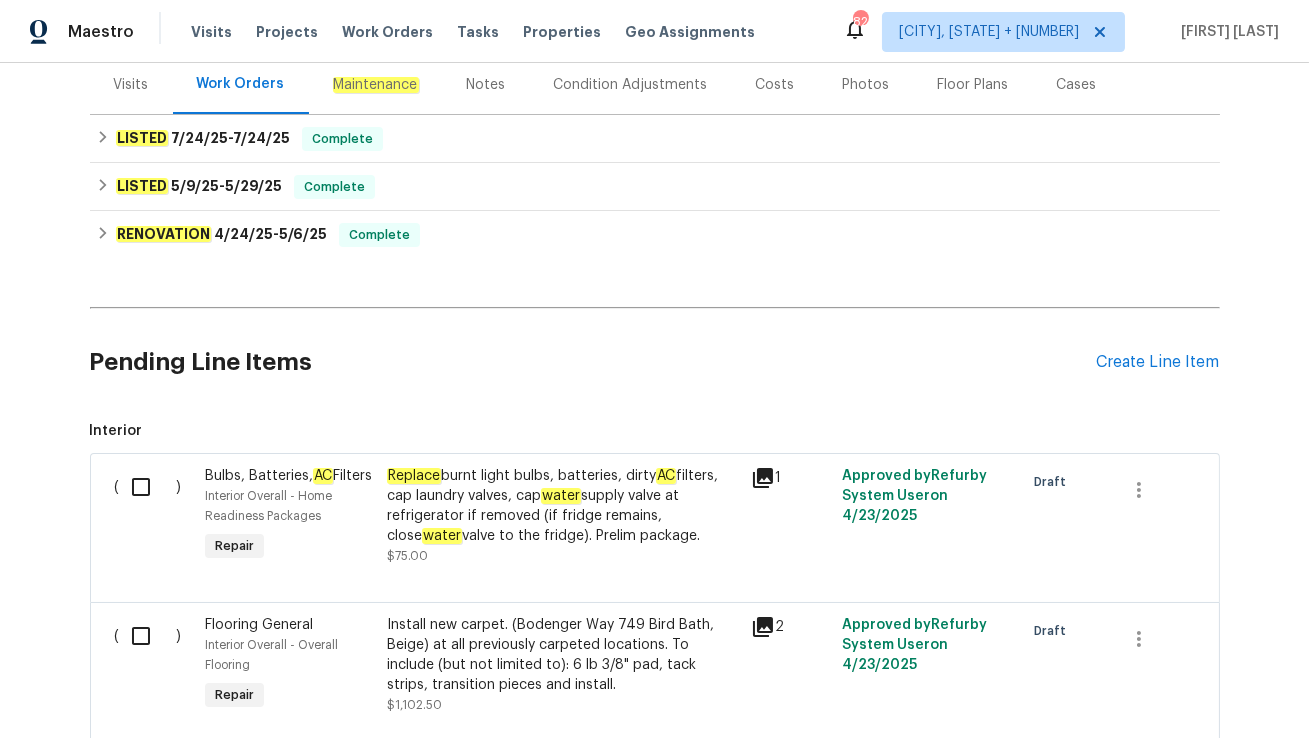 scroll, scrollTop: 249, scrollLeft: 0, axis: vertical 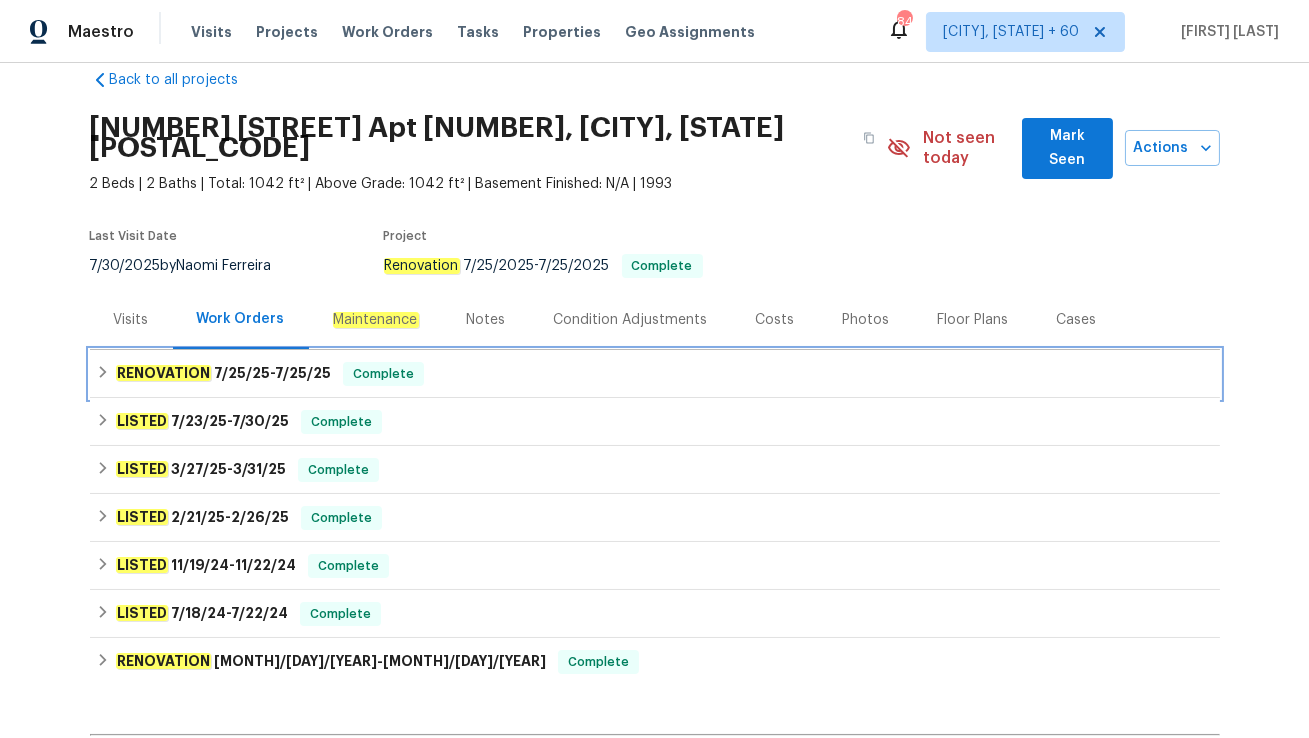 click on "RENOVATION   [DATE]  -  [DATE] Complete" at bounding box center [655, 374] 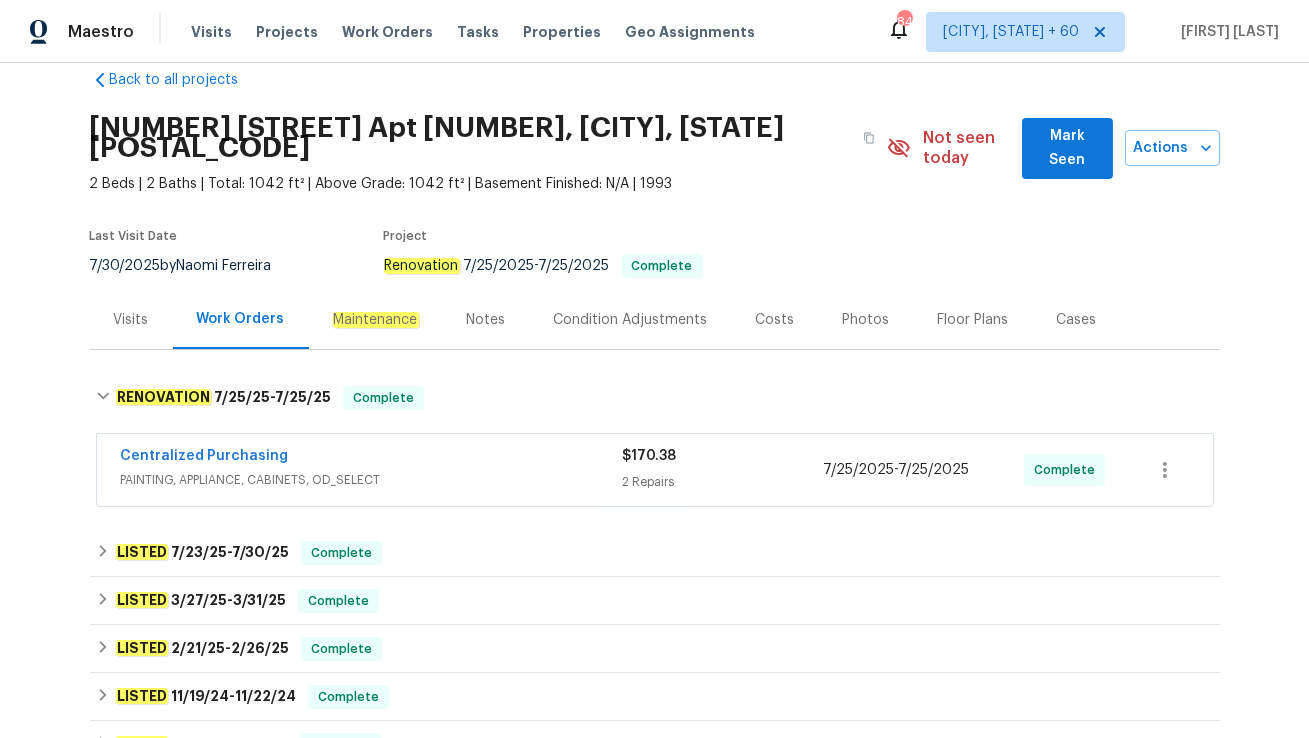 click on "Centralized Purchasing" at bounding box center (372, 458) 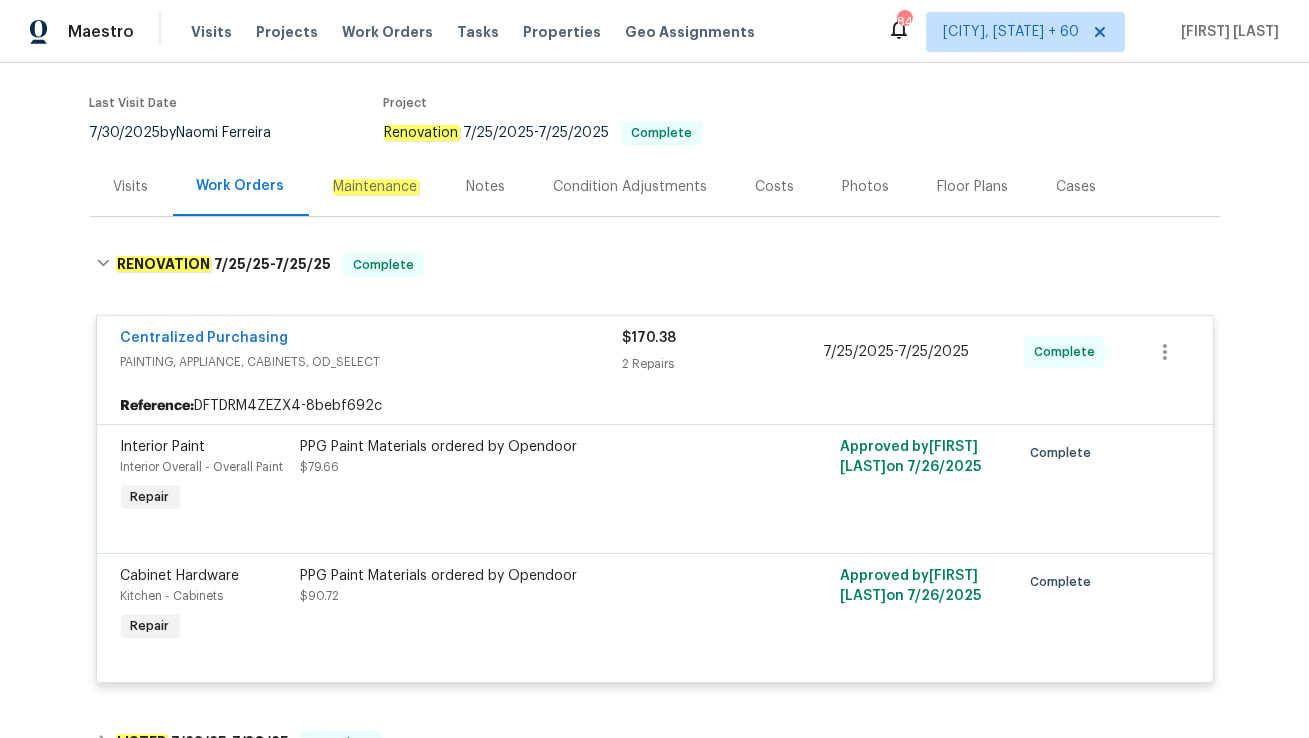 scroll, scrollTop: 68, scrollLeft: 0, axis: vertical 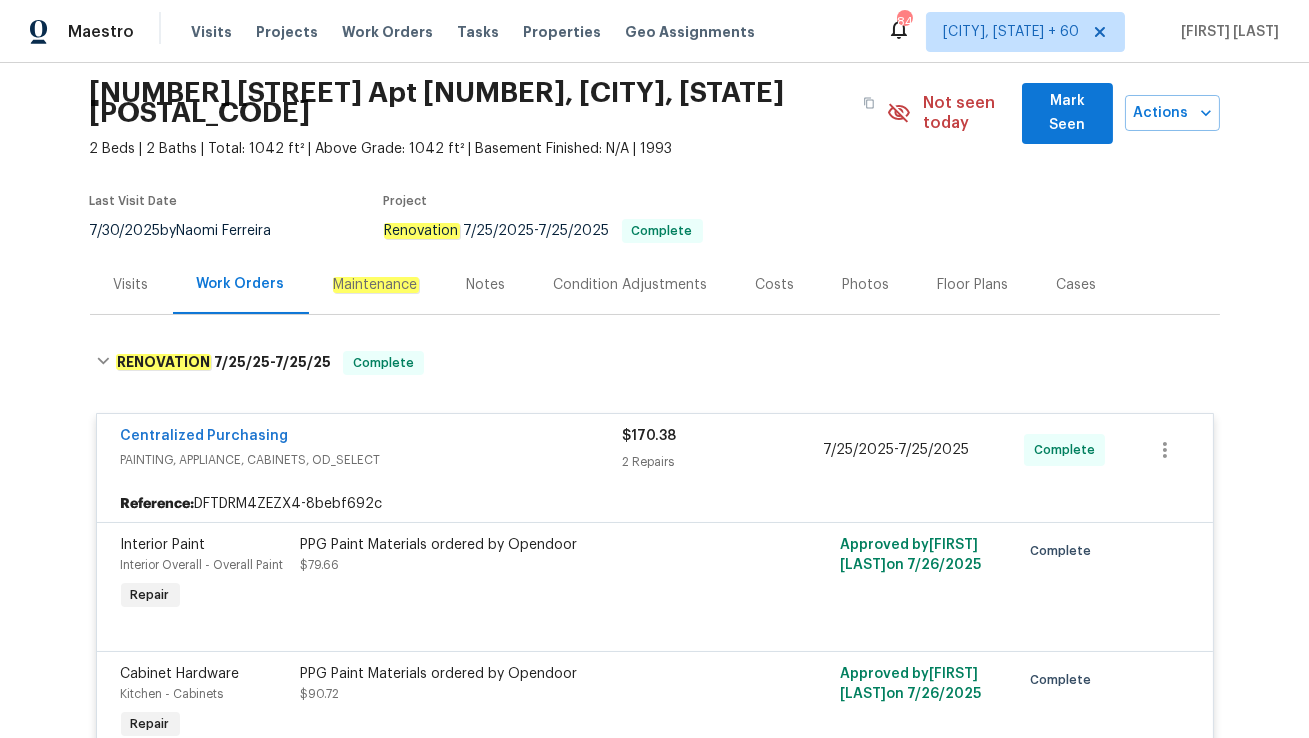 click on "Visits" at bounding box center [131, 285] 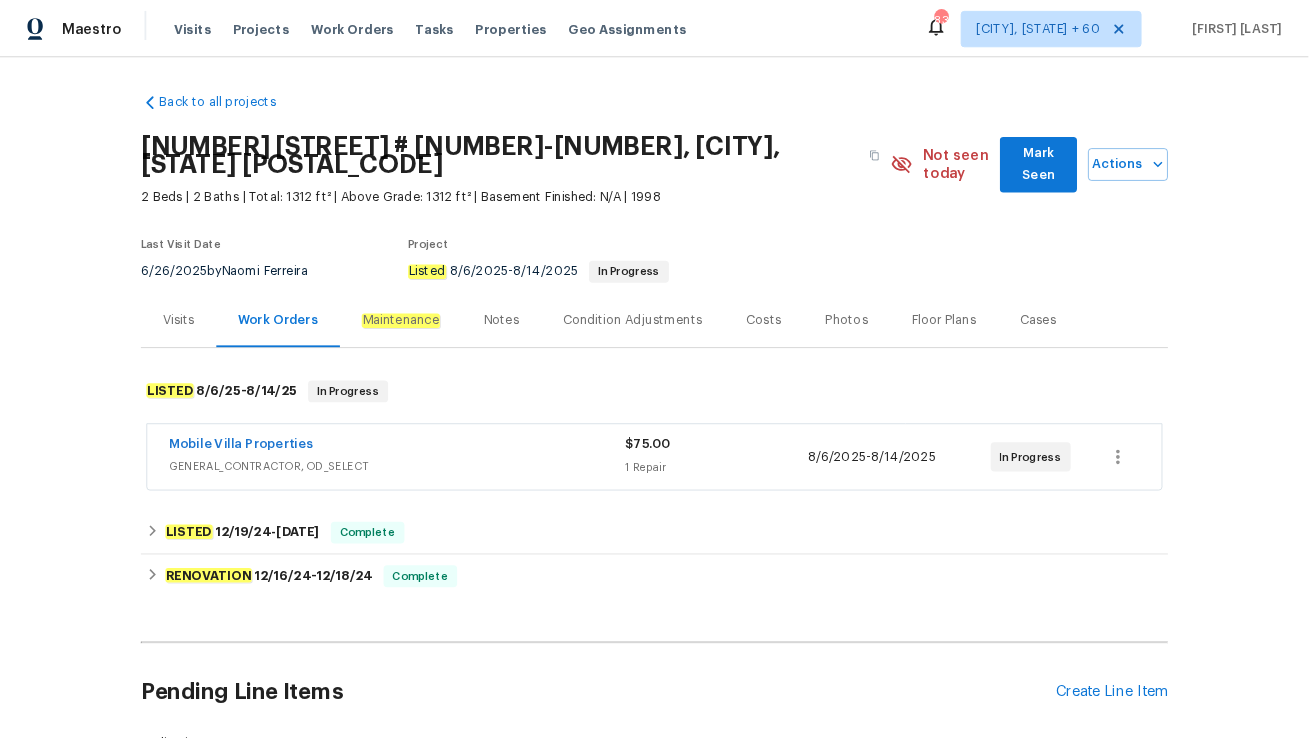 scroll, scrollTop: 0, scrollLeft: 0, axis: both 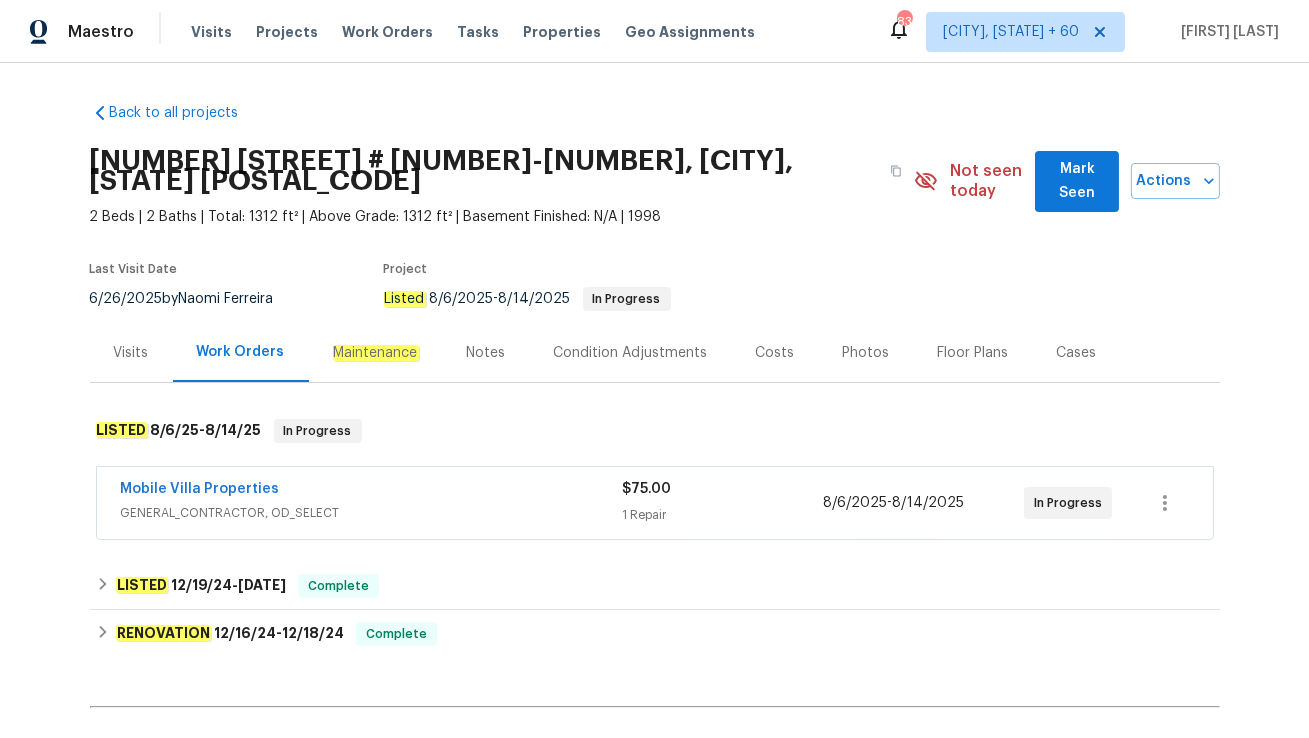 click on "Mobile Villa Properties" at bounding box center [372, 491] 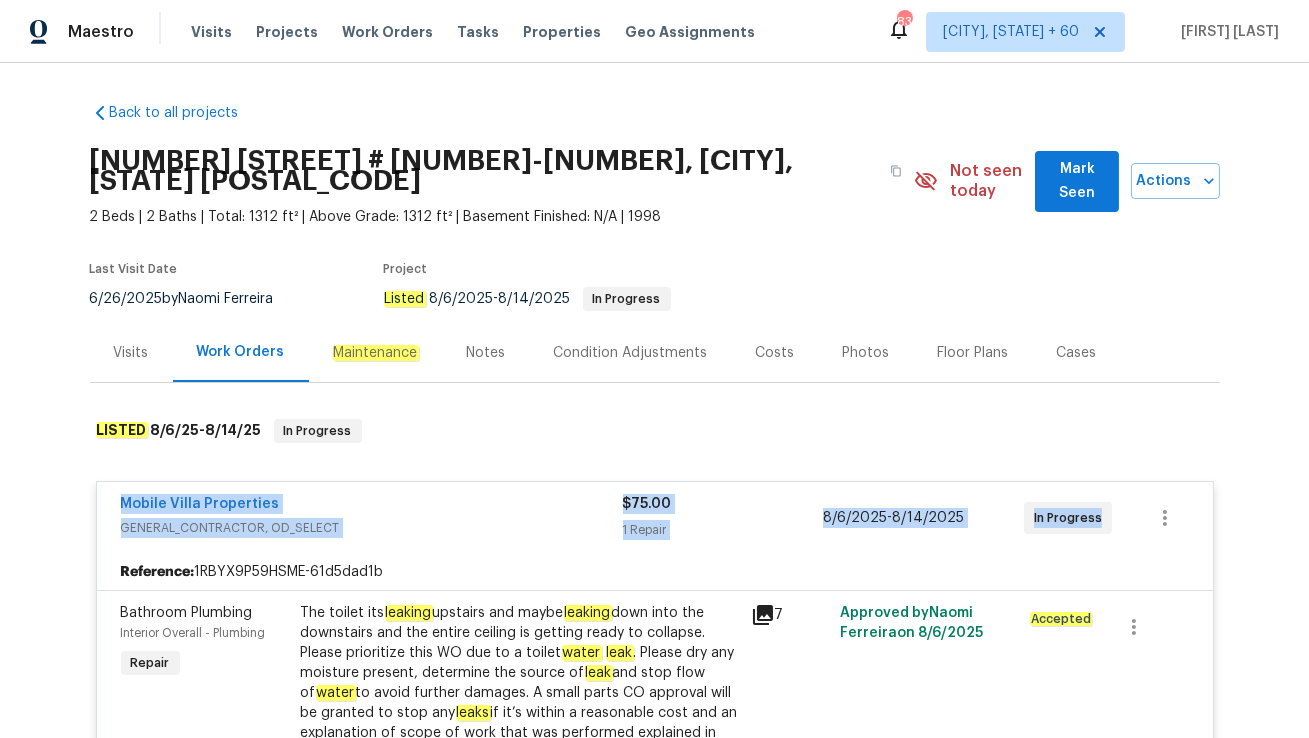 drag, startPoint x: 110, startPoint y: 479, endPoint x: 1100, endPoint y: 518, distance: 990.7679 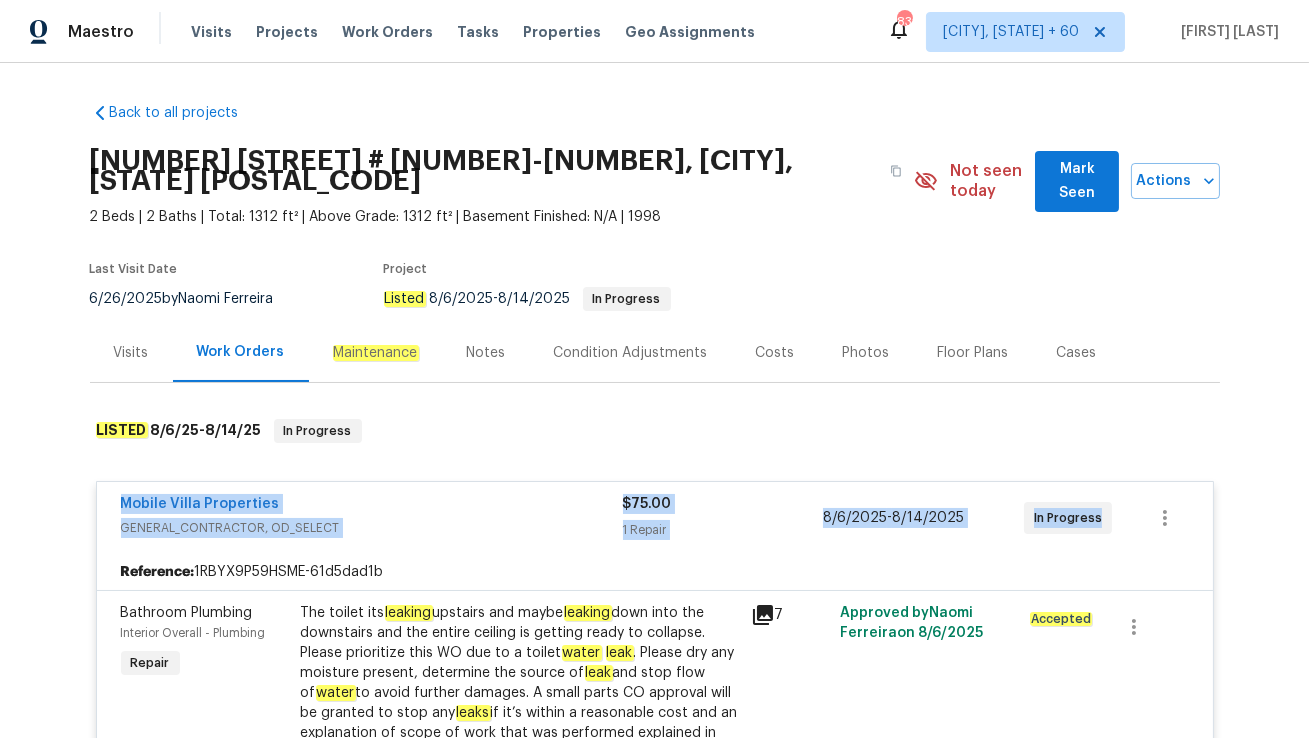 click on "Mobile Villa Properties GENERAL_CONTRACTOR, OD_SELECT $75.00 1 Repair [DATE]  -  [DATE] In Progress Reference:  1RBYX9P59HSME-61d5dad1b Bathroom Plumbing Interior Overall - Plumbing Repair The toilet its  leaking  upstairs and maybe  leaking  down into the downstairs and the entire ceiling is getting ready to collapse. Please prioritize this WO due to a toilet  water   leak . Please dry any moisture present, determine the source of  leak  and stop flow of  water  to avoid further damages. A small parts CO approval will be granted to stop any  leaks  if it’s within a reasonable cost and an explanation of scope of work that was performed explained in the portal. If additional large repairs are needed, you must provide photos and a estimate for repairs to 1. Terminate the  leak  source 2. Repair all impacted materials 3. Haul all debris offsite. Prepare an explanation of issues found in the portal. $75.00   7 Approved by  [FIRST] [LAST]  on   [DATE] Accepted" at bounding box center [655, 680] 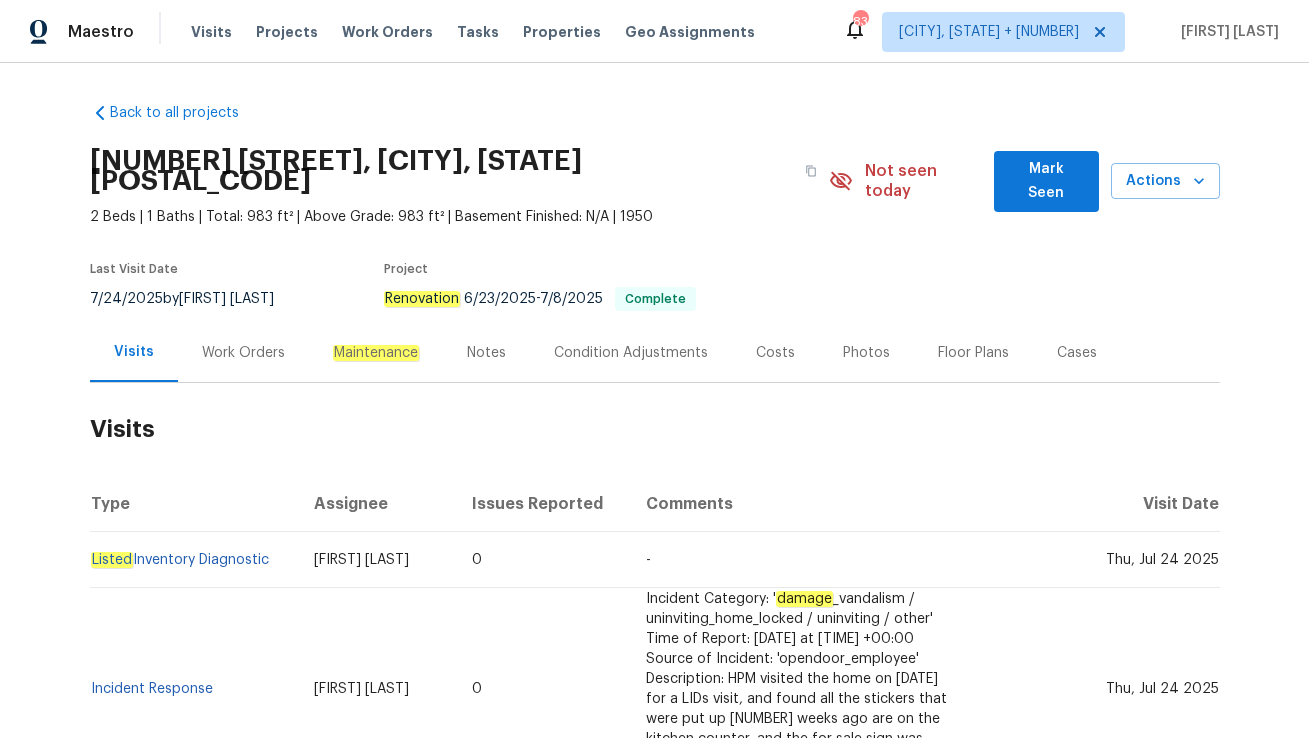 scroll, scrollTop: 0, scrollLeft: 0, axis: both 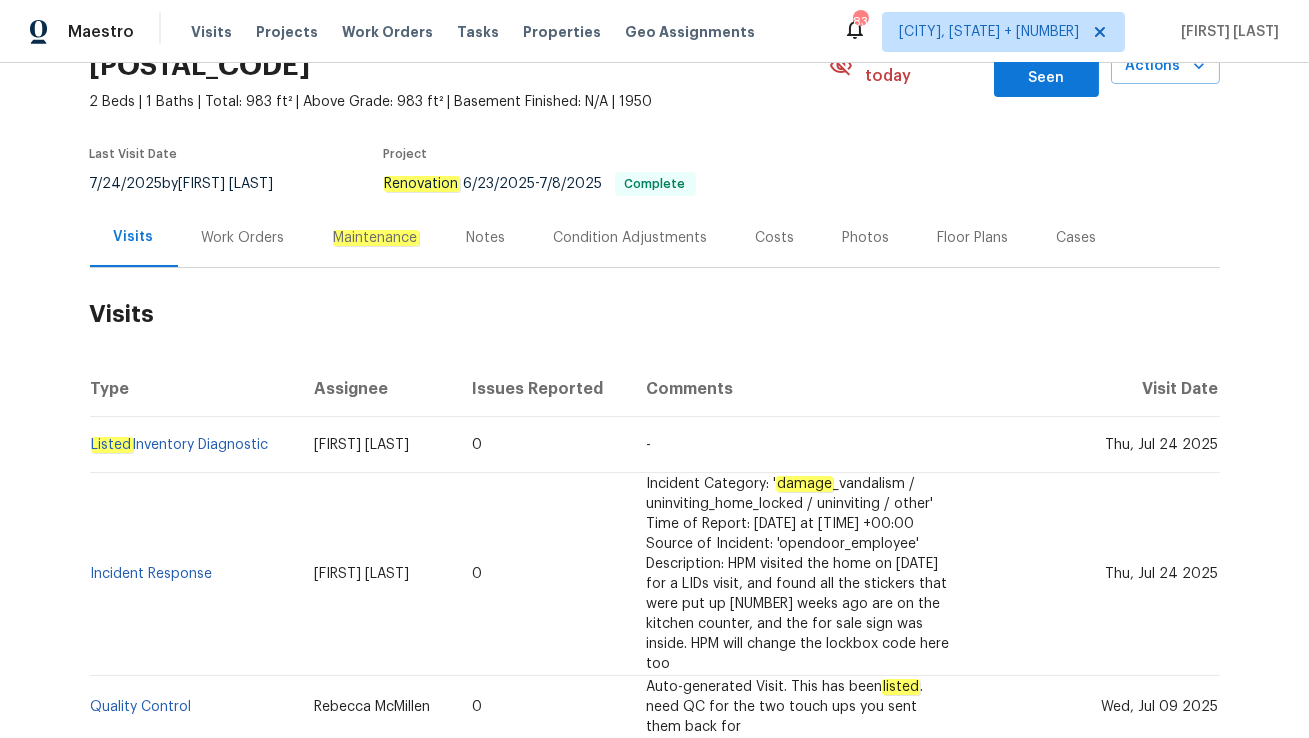 click on "Work Orders" at bounding box center (243, 238) 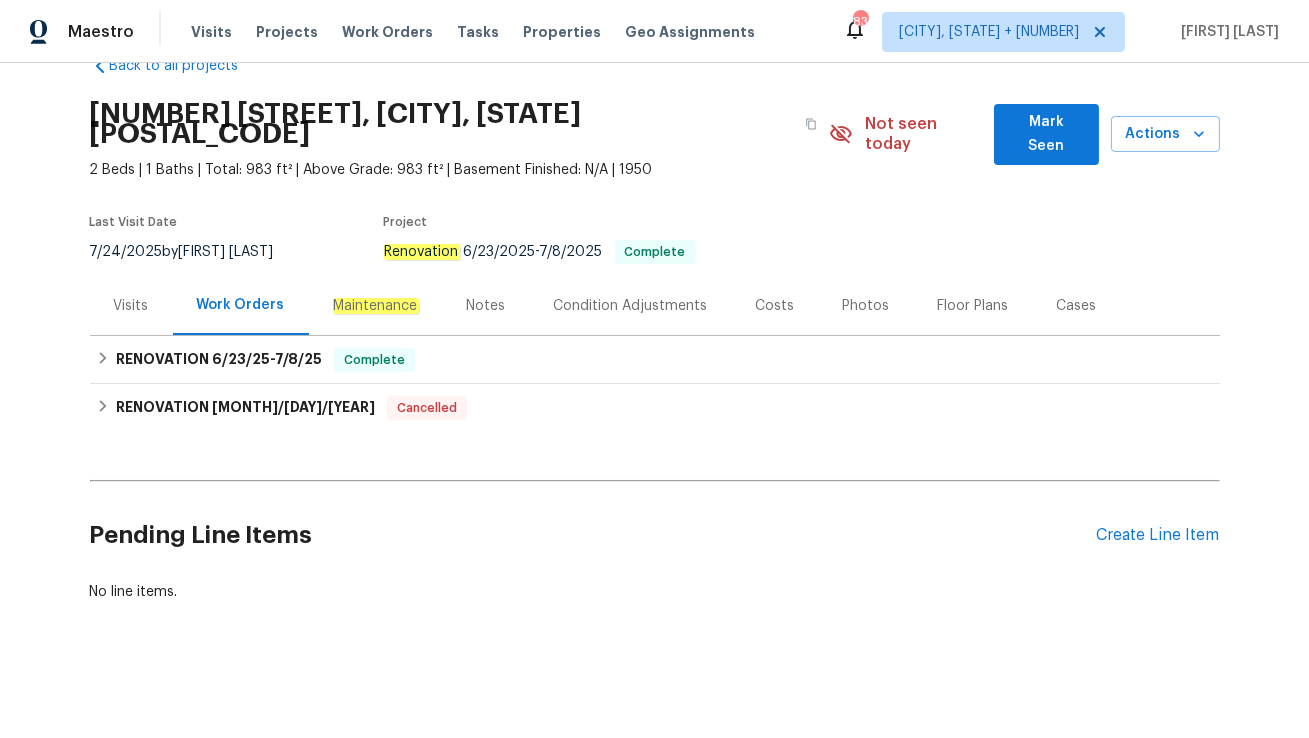 scroll, scrollTop: 25, scrollLeft: 0, axis: vertical 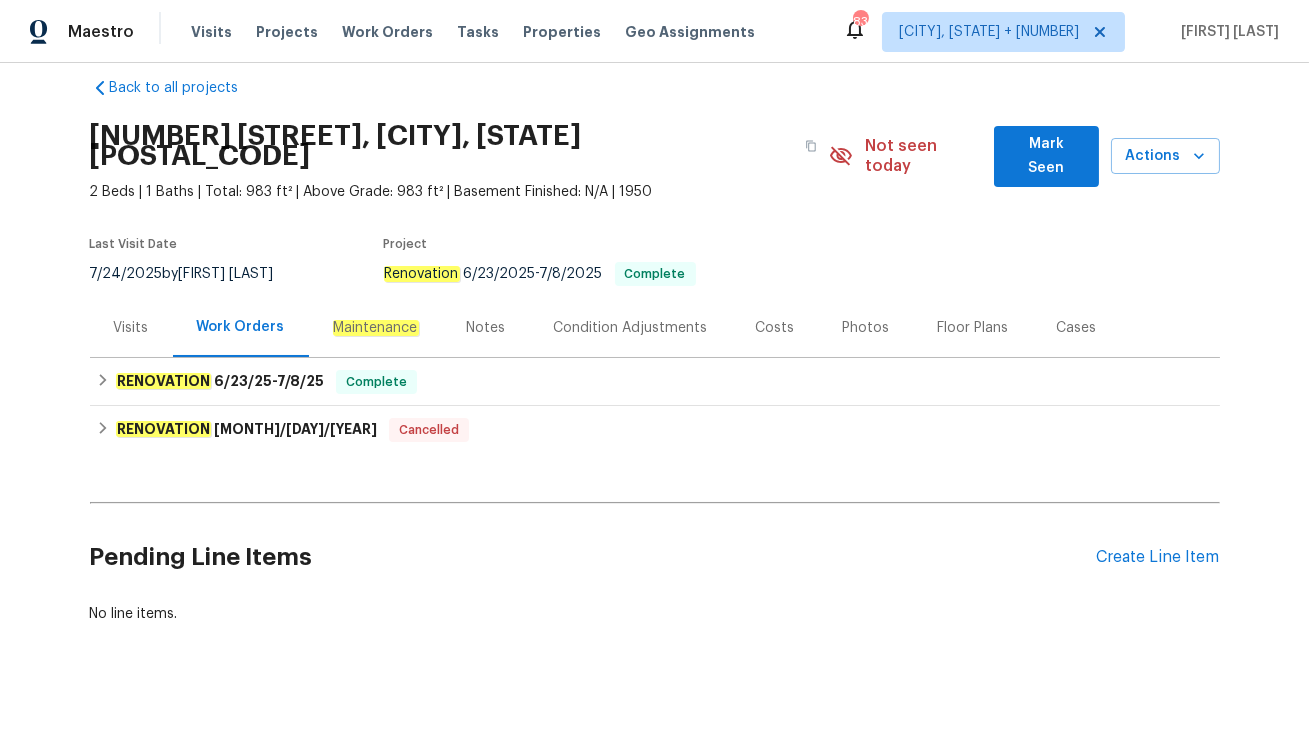 click on "Visits" at bounding box center (131, 328) 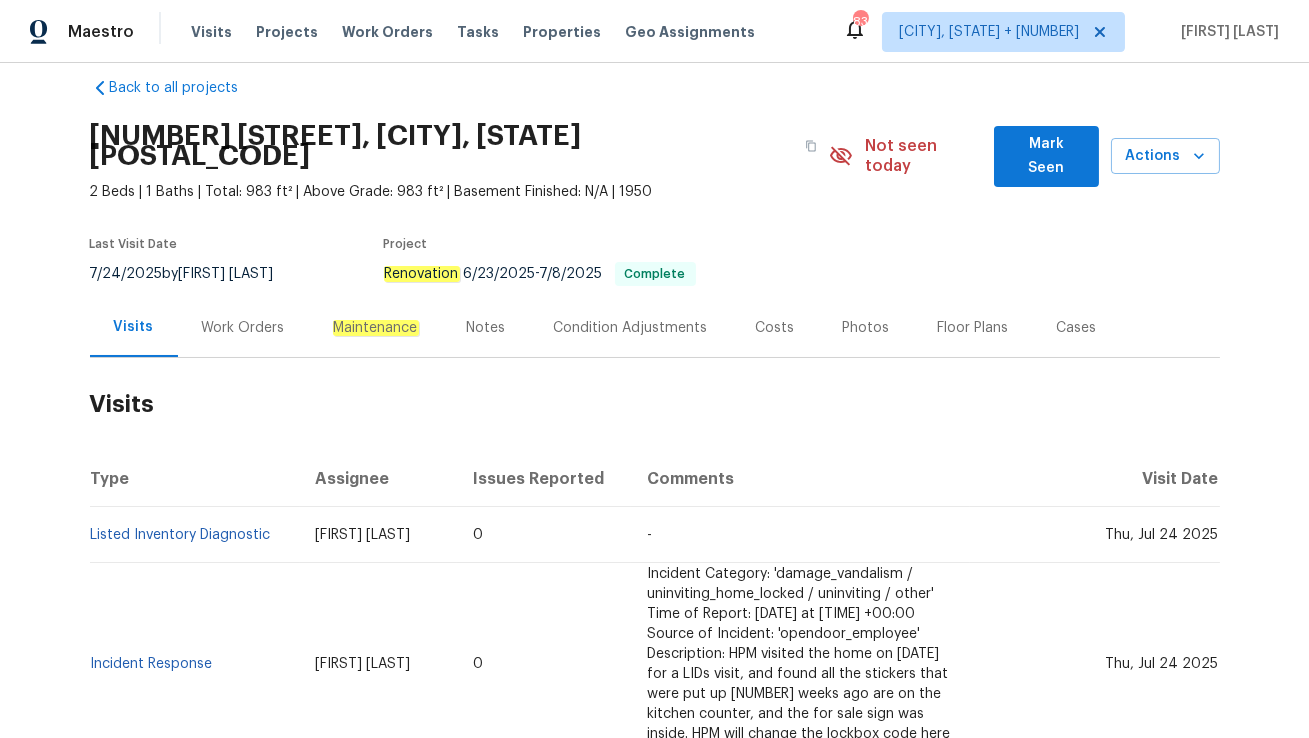 scroll, scrollTop: 115, scrollLeft: 0, axis: vertical 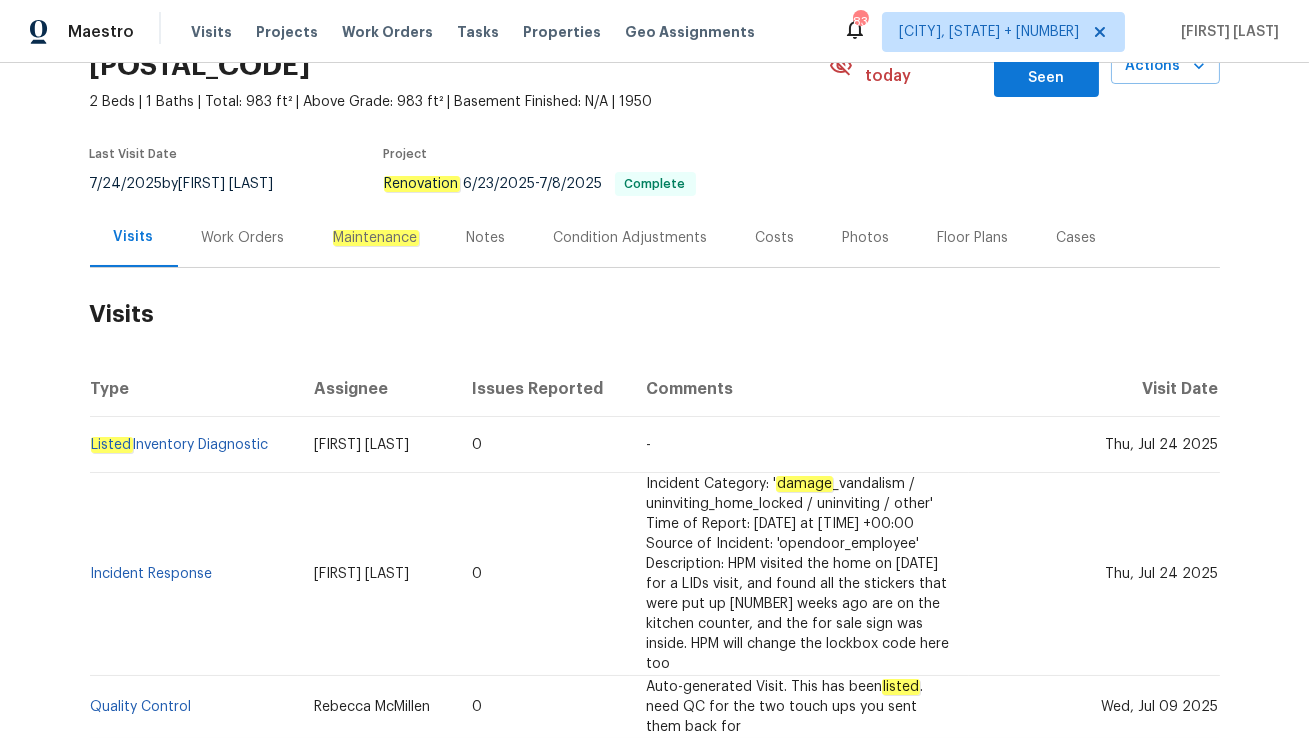click on "Work Orders" at bounding box center [243, 237] 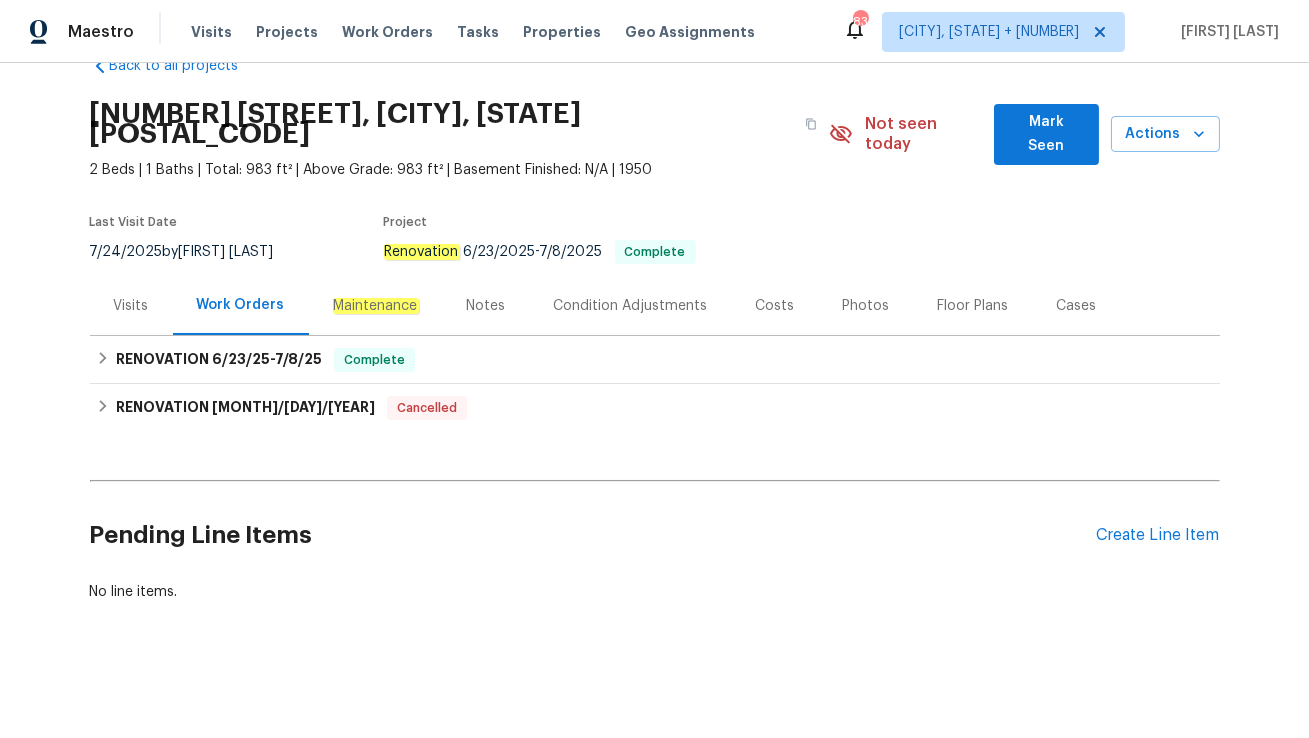 scroll, scrollTop: 25, scrollLeft: 0, axis: vertical 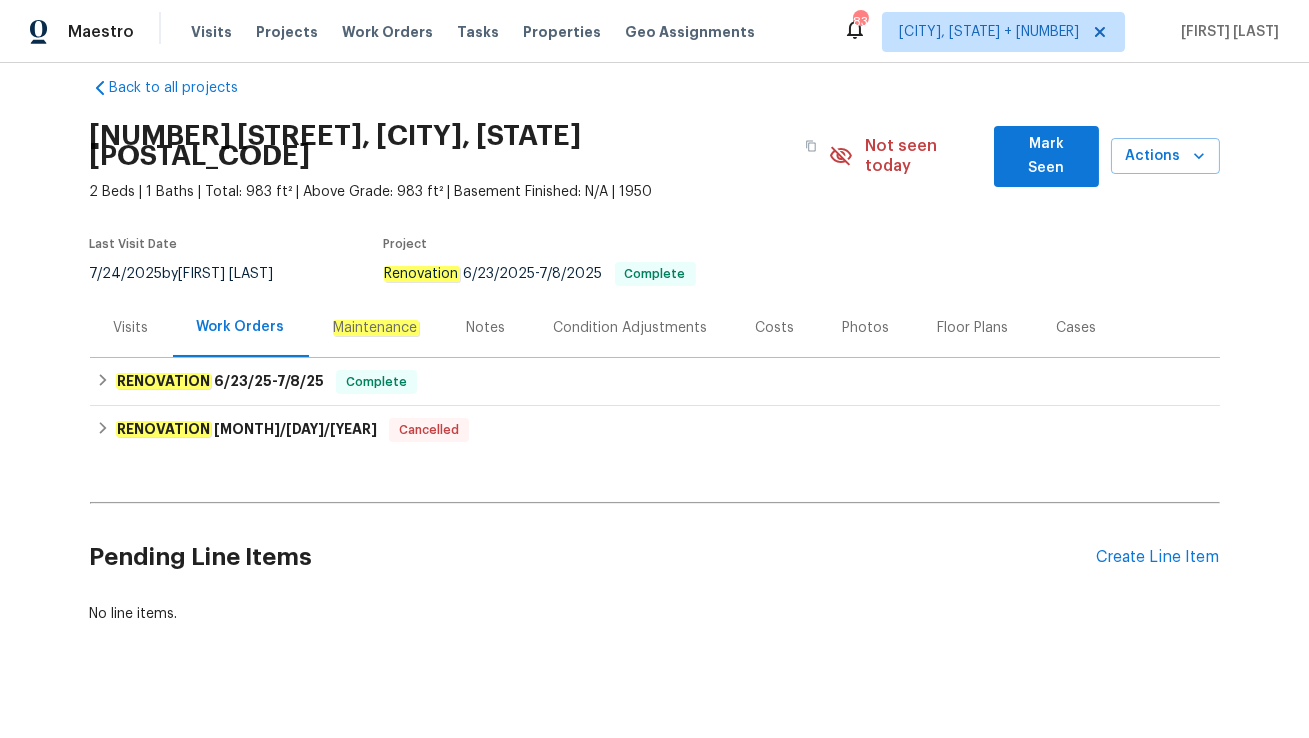 click on "Cases" at bounding box center (1077, 328) 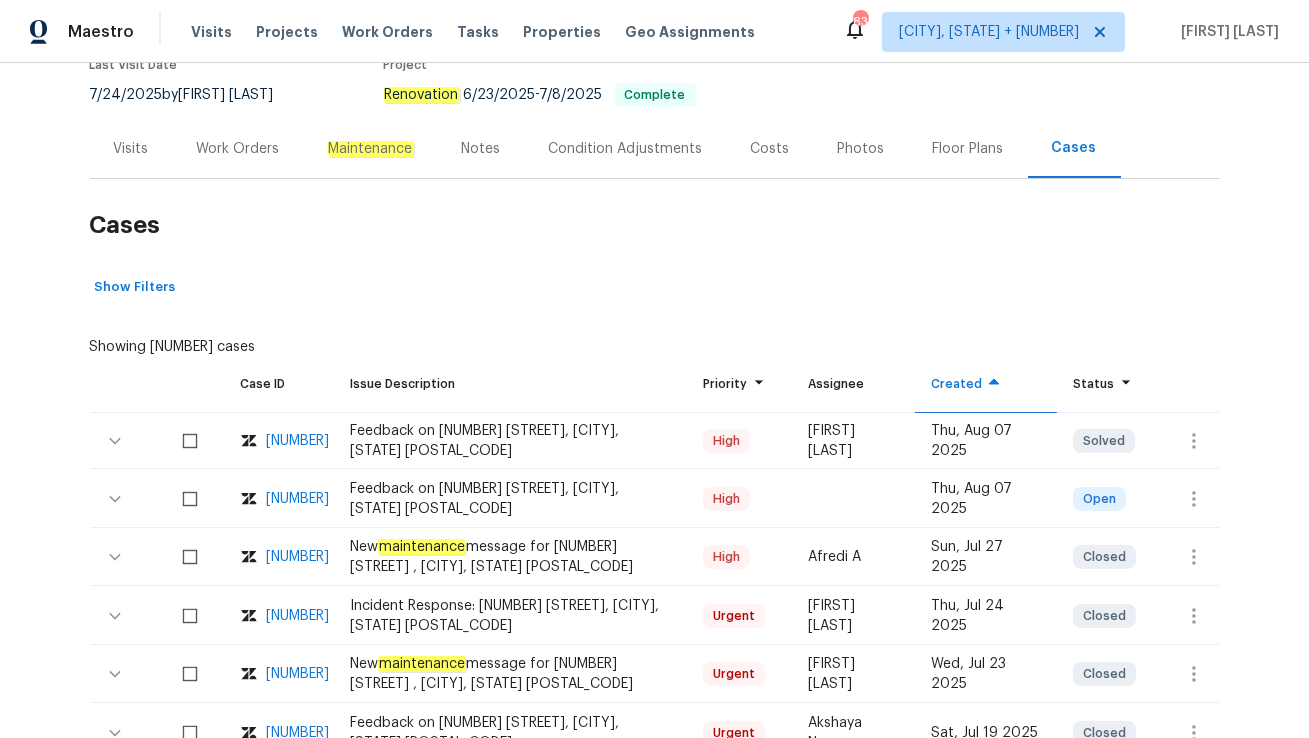 scroll, scrollTop: 224, scrollLeft: 0, axis: vertical 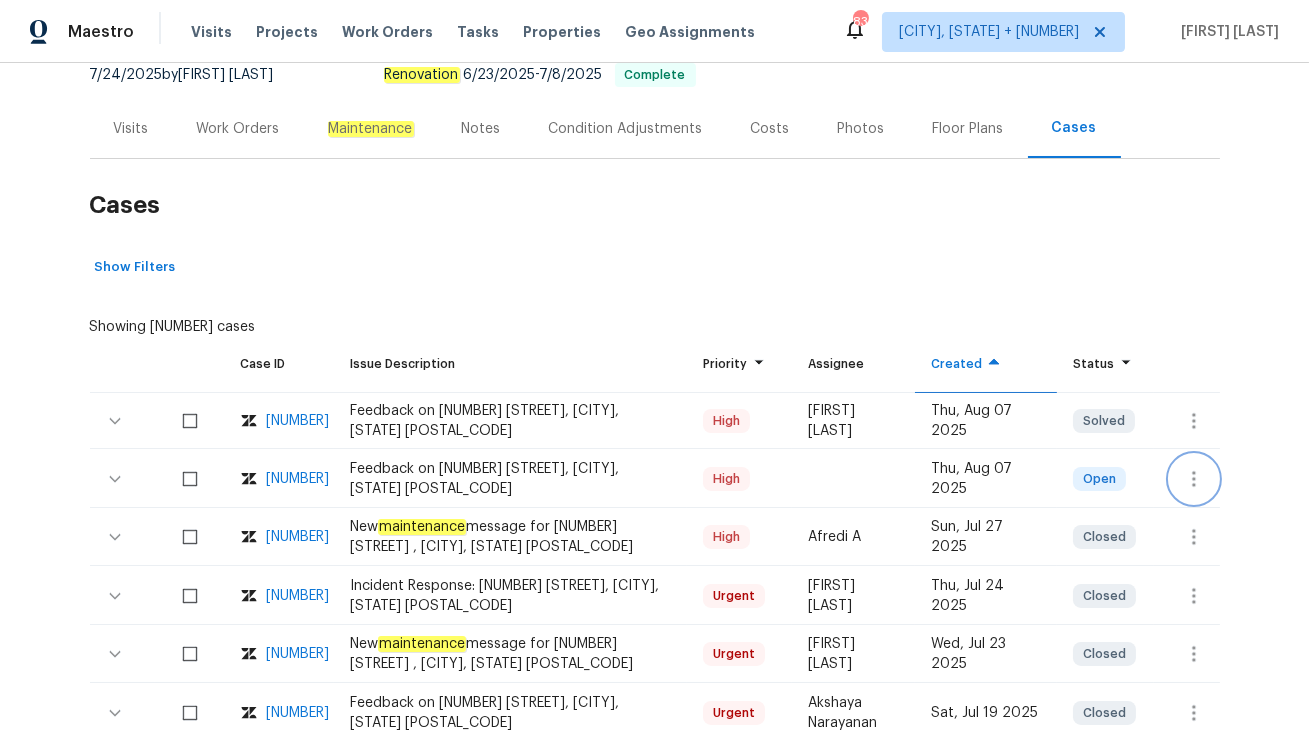 click 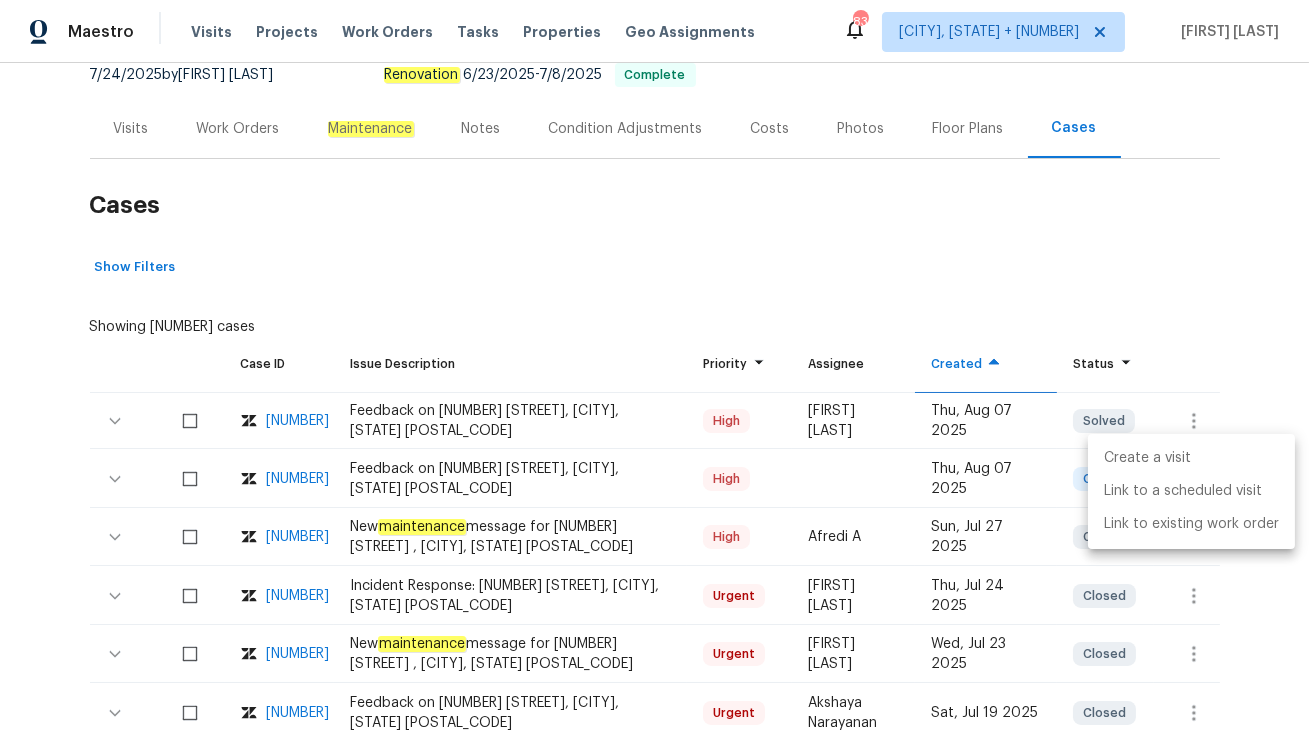 click on "Create a visit" at bounding box center (1191, 458) 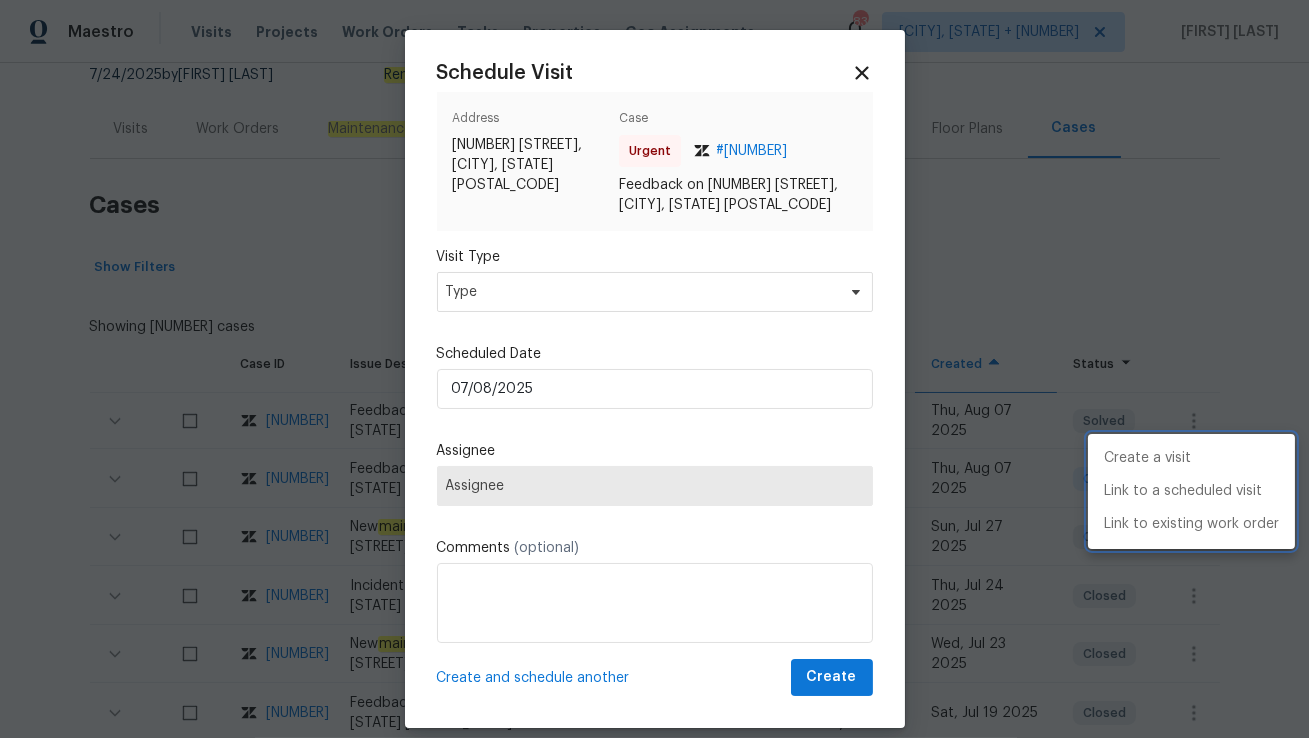 click at bounding box center (654, 369) 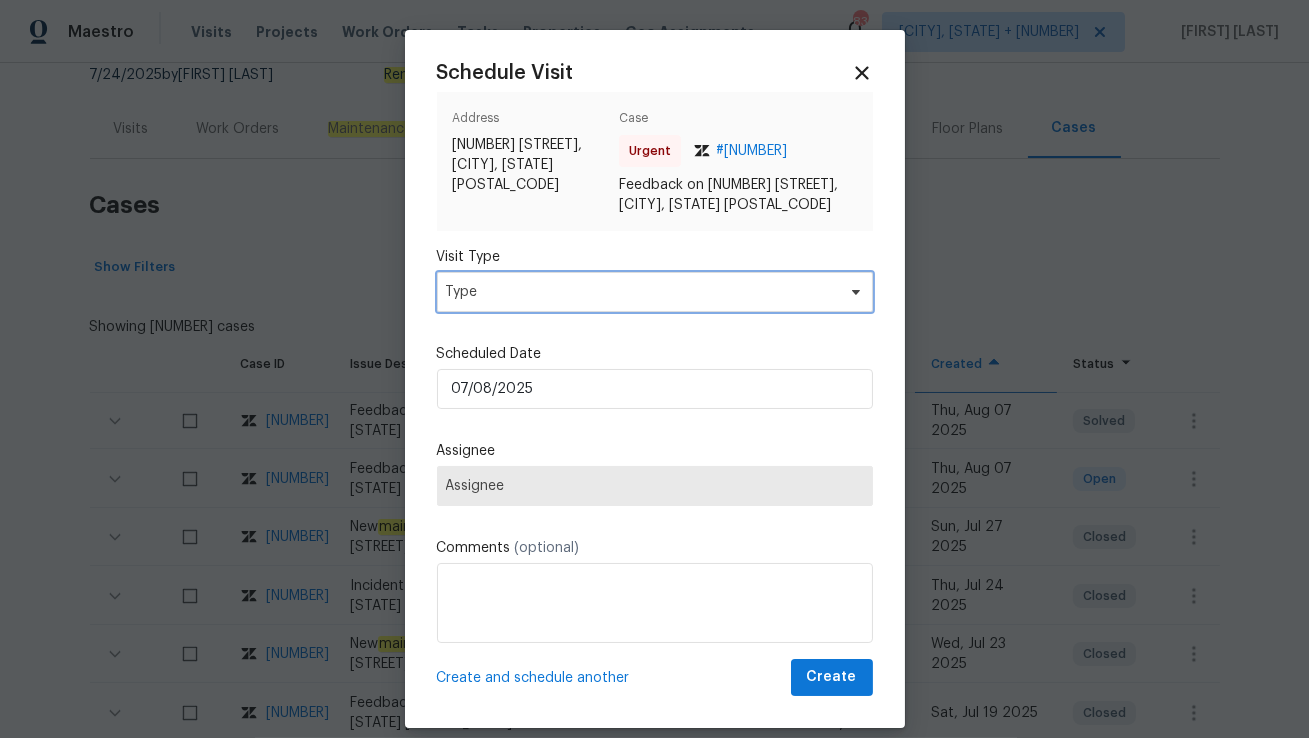 click on "Type" at bounding box center [655, 292] 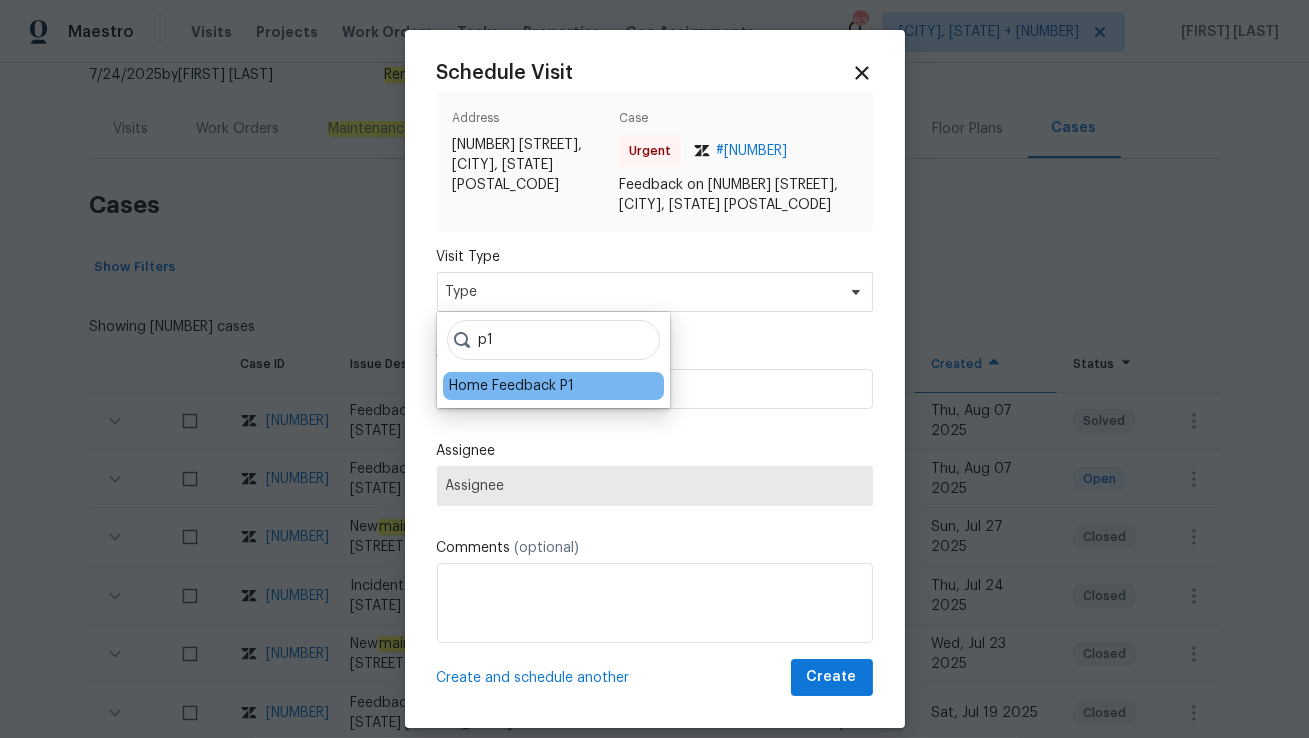 type on "p1" 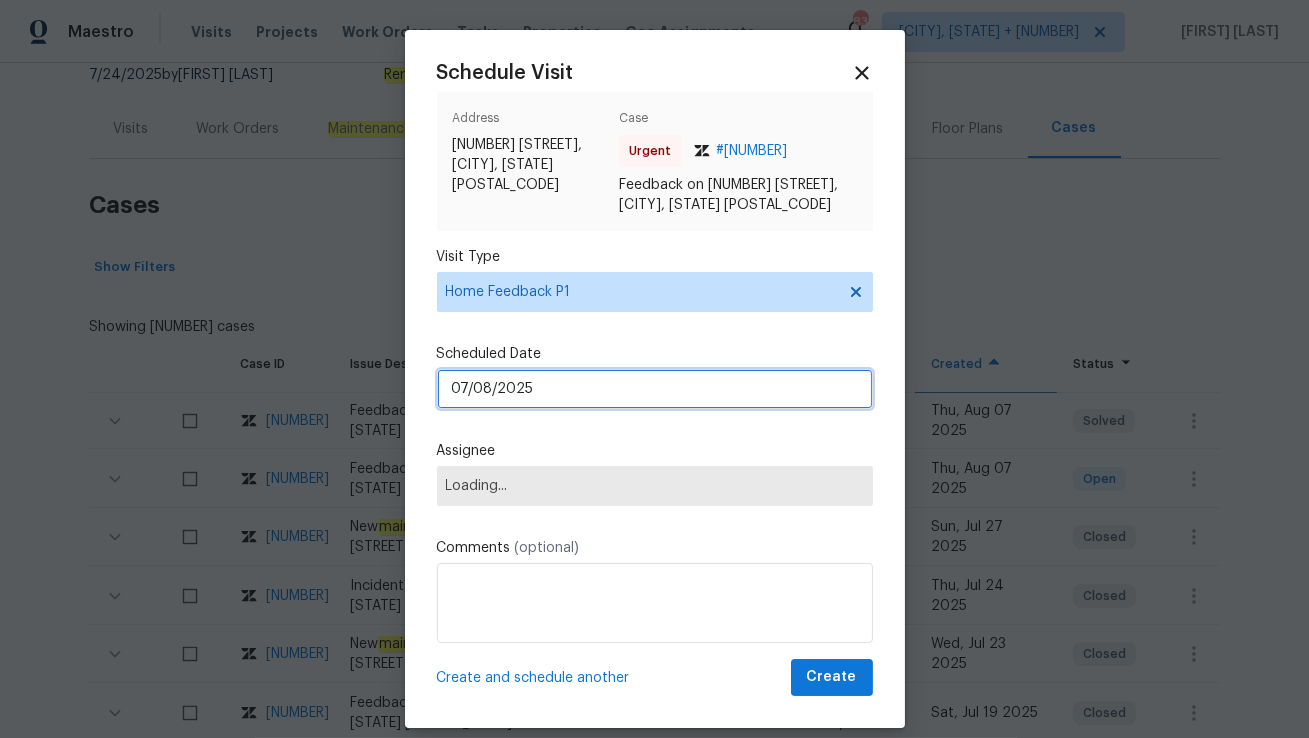 click on "07/08/2025" at bounding box center (655, 389) 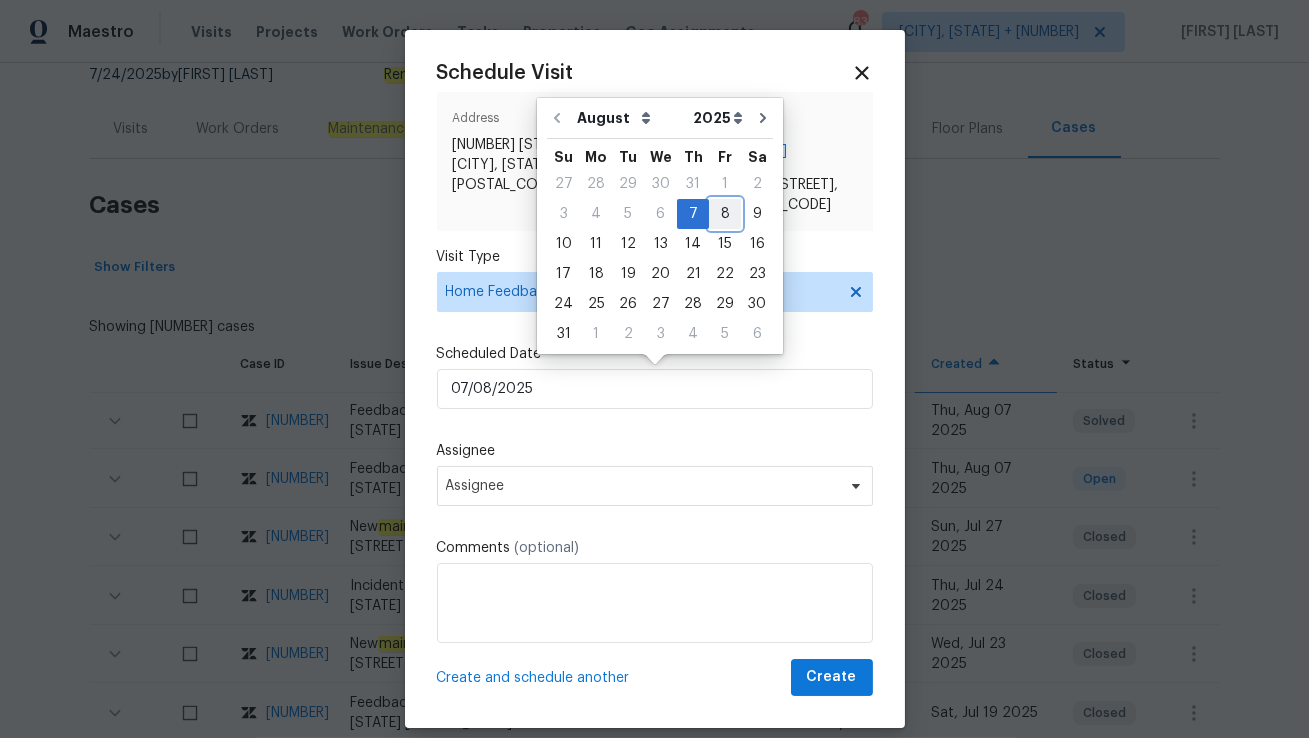 click on "8" at bounding box center [725, 214] 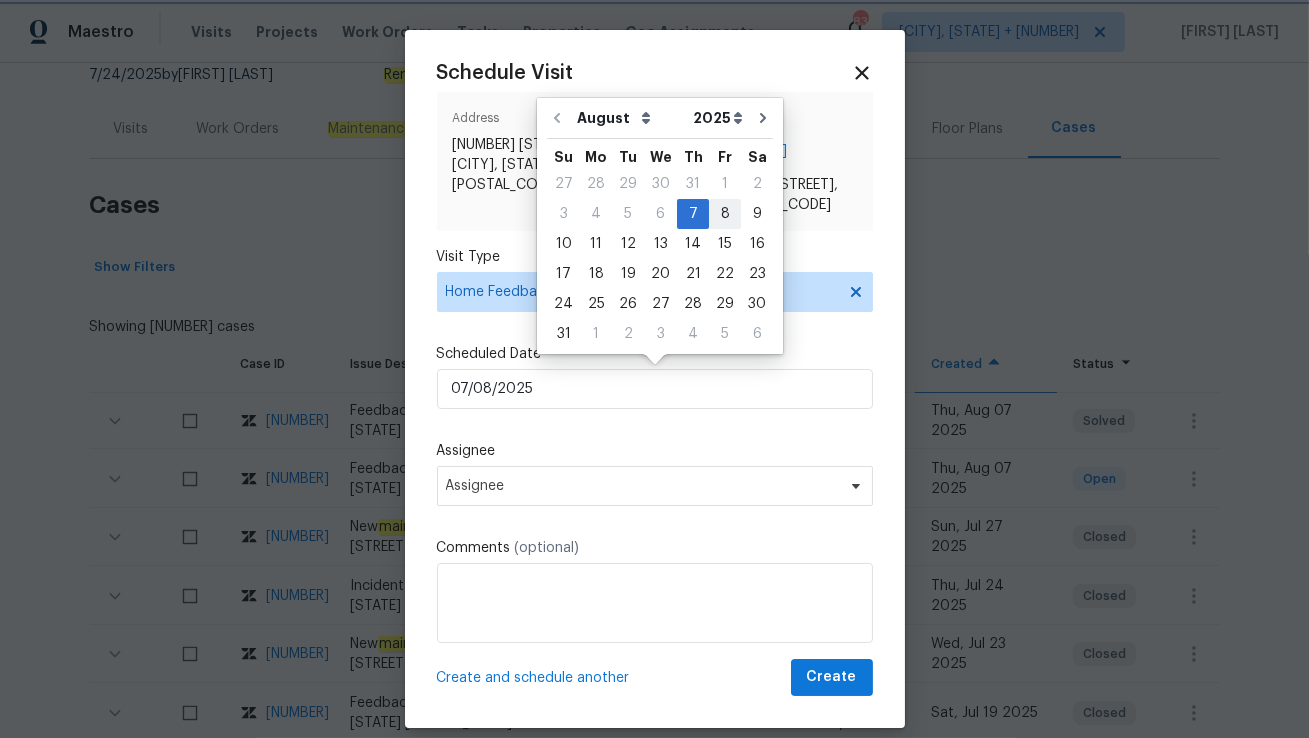 type on "08/08/2025" 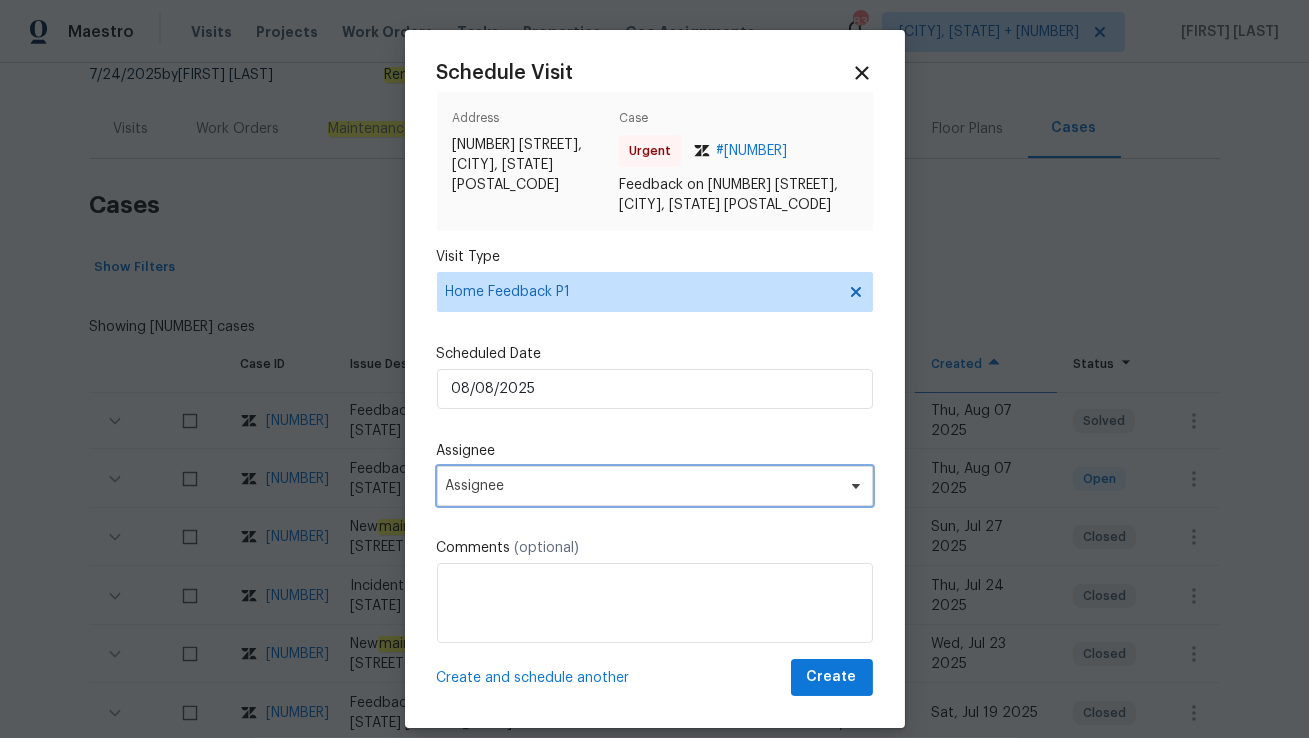 click on "Assignee" at bounding box center [642, 486] 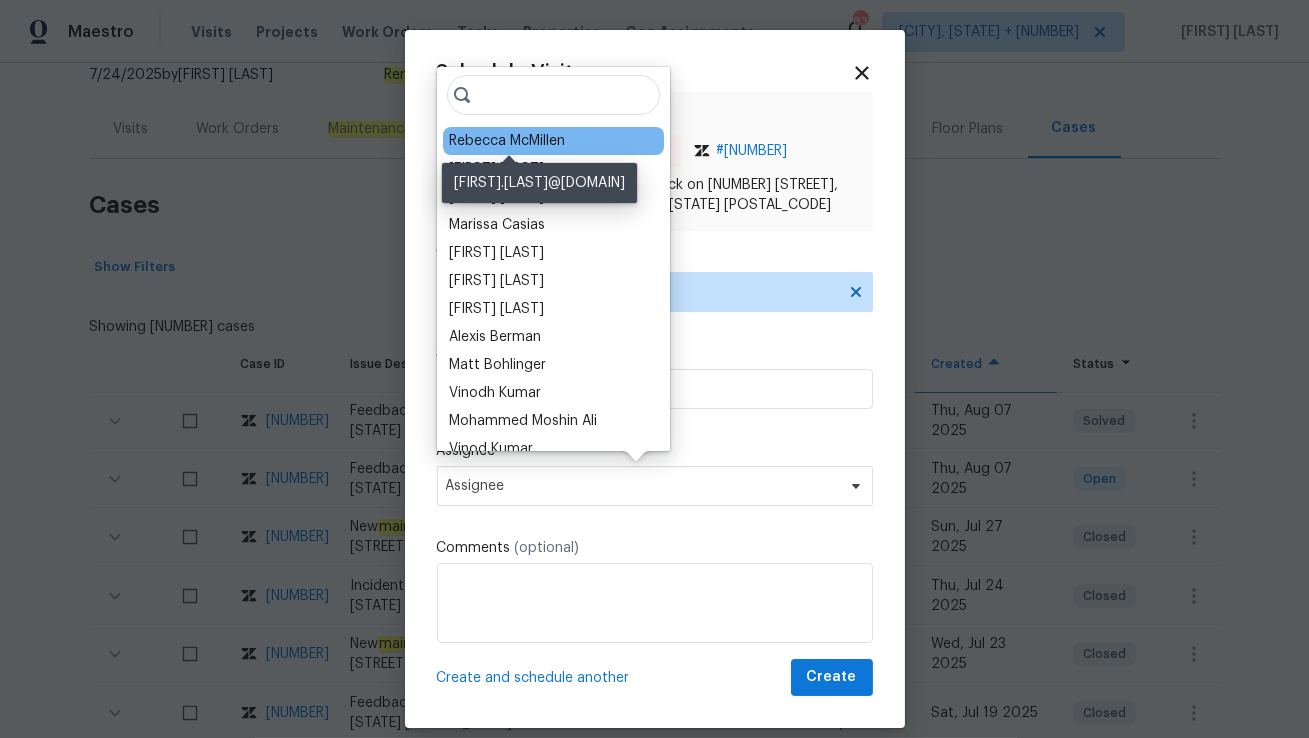 click on "Rebecca McMillen" at bounding box center [507, 141] 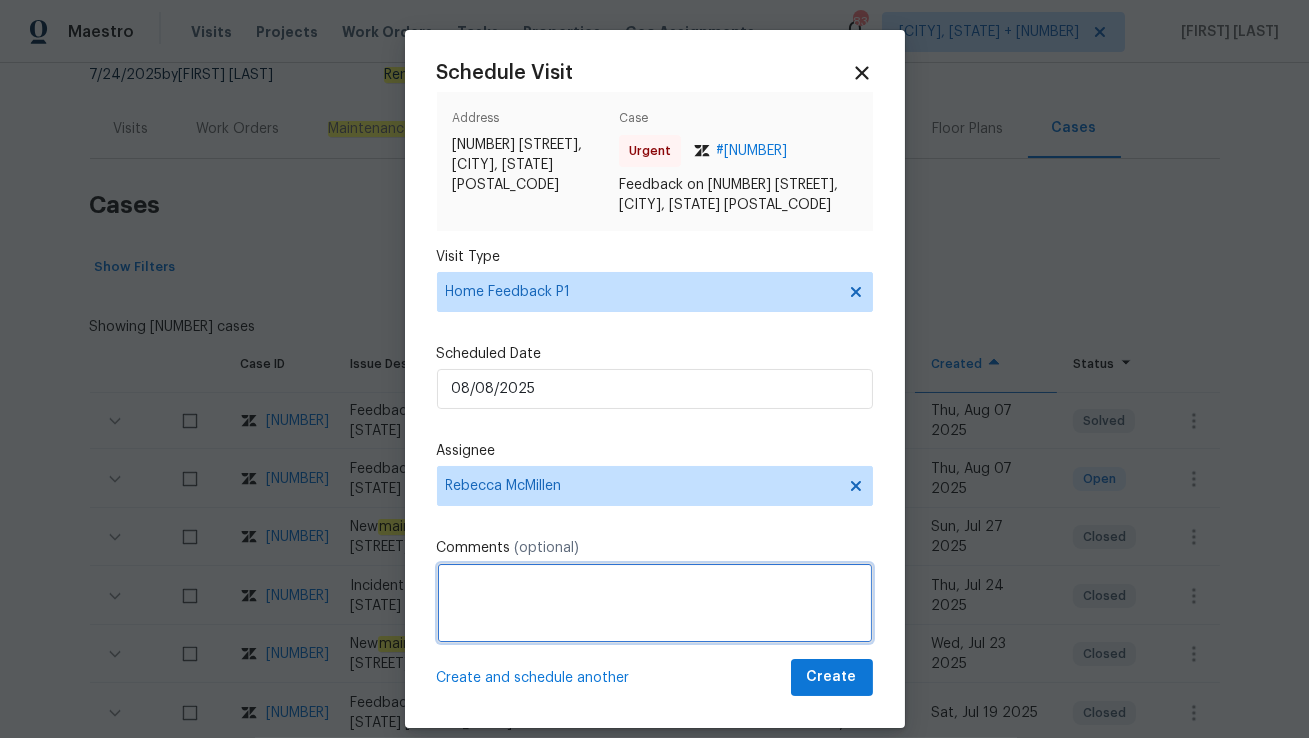 click at bounding box center (655, 603) 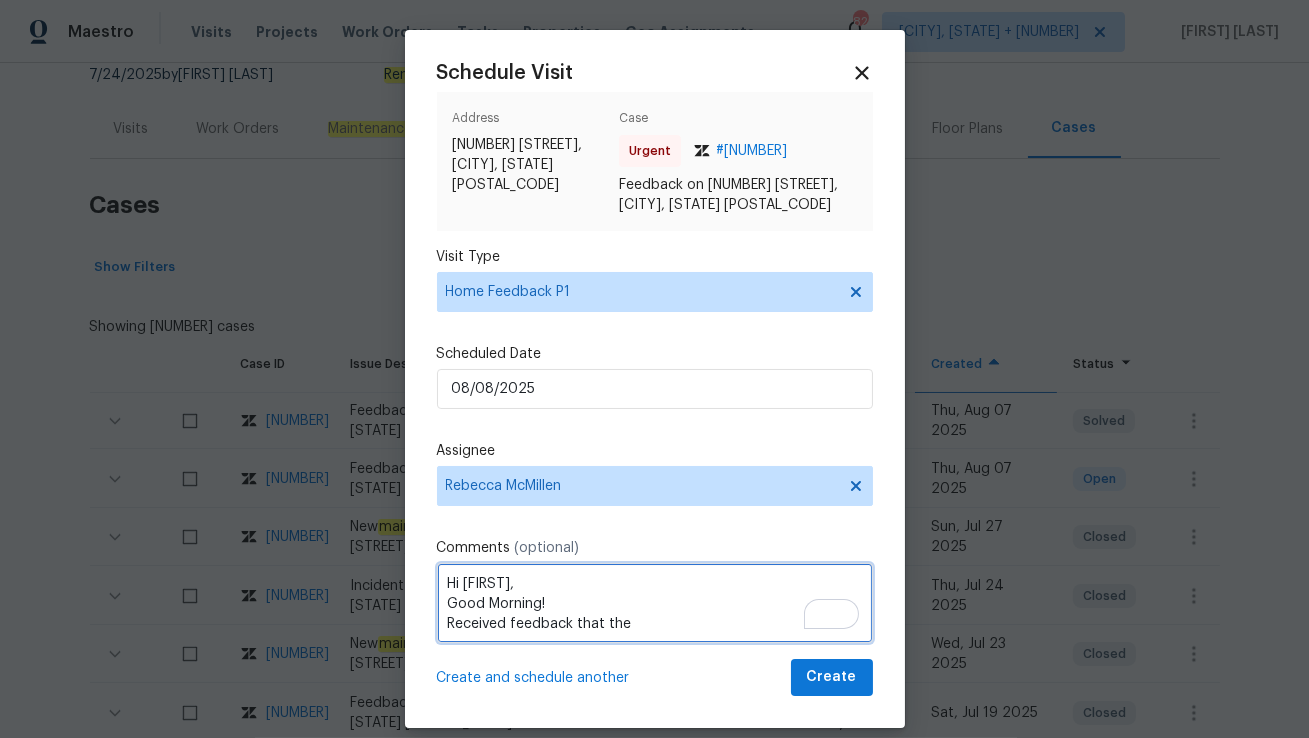 paste on "There is no lockbox at the property and none of the keypad code worked." 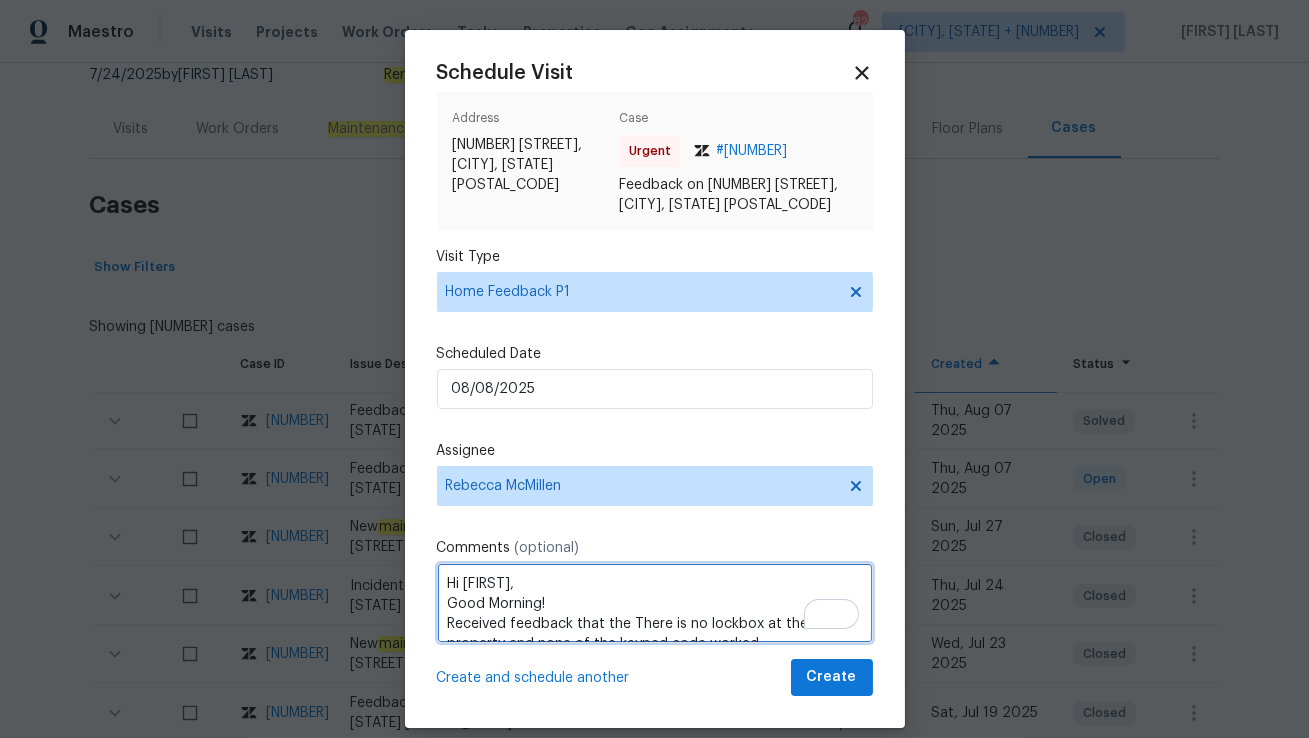 scroll, scrollTop: 9, scrollLeft: 0, axis: vertical 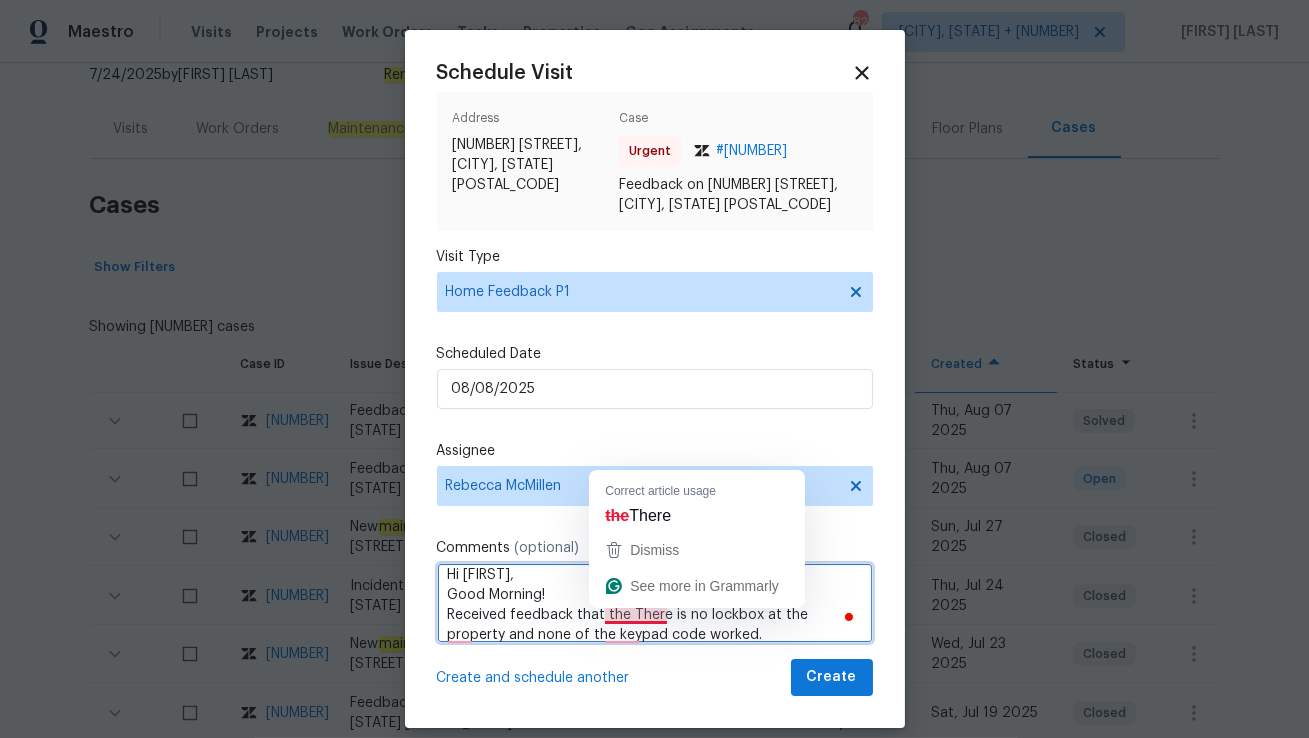 click on "Hi [FIRST],
Good Morning!
Received feedback that the There is no lockbox at the property and none of the keypad code worked." at bounding box center (655, 603) 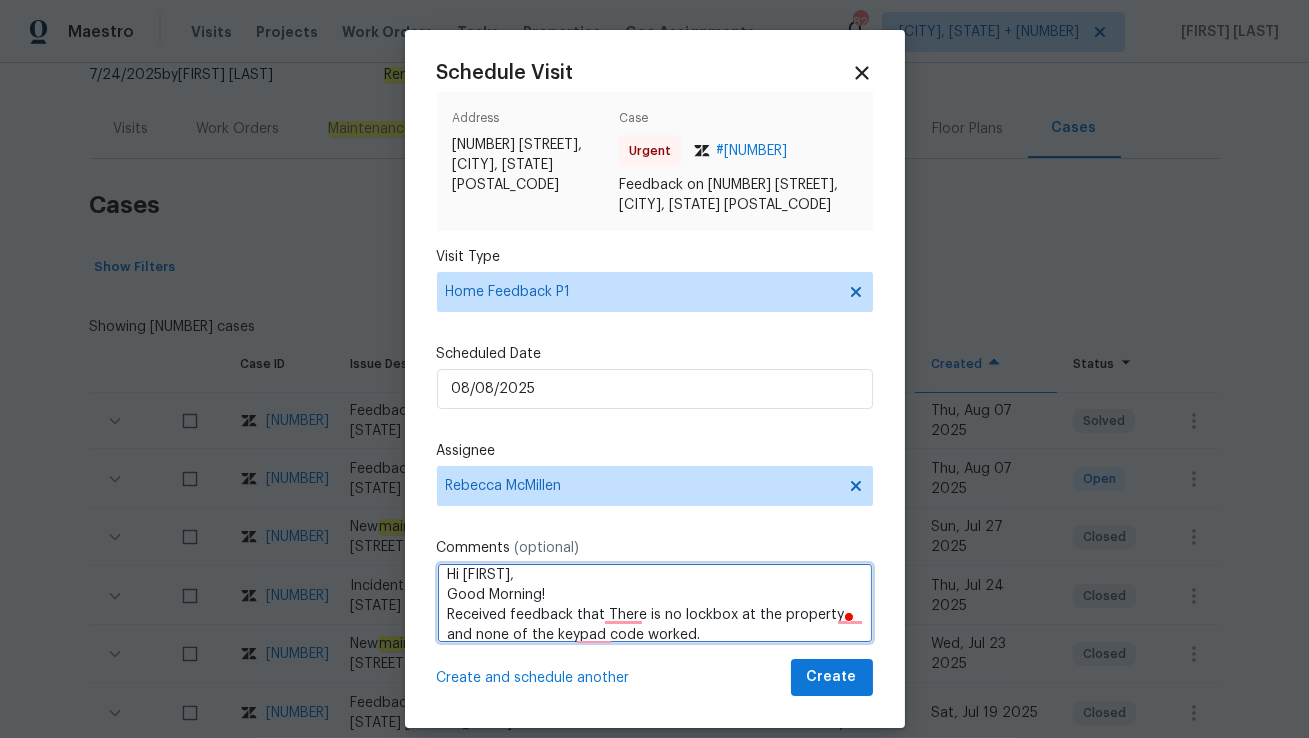 scroll, scrollTop: 21, scrollLeft: 0, axis: vertical 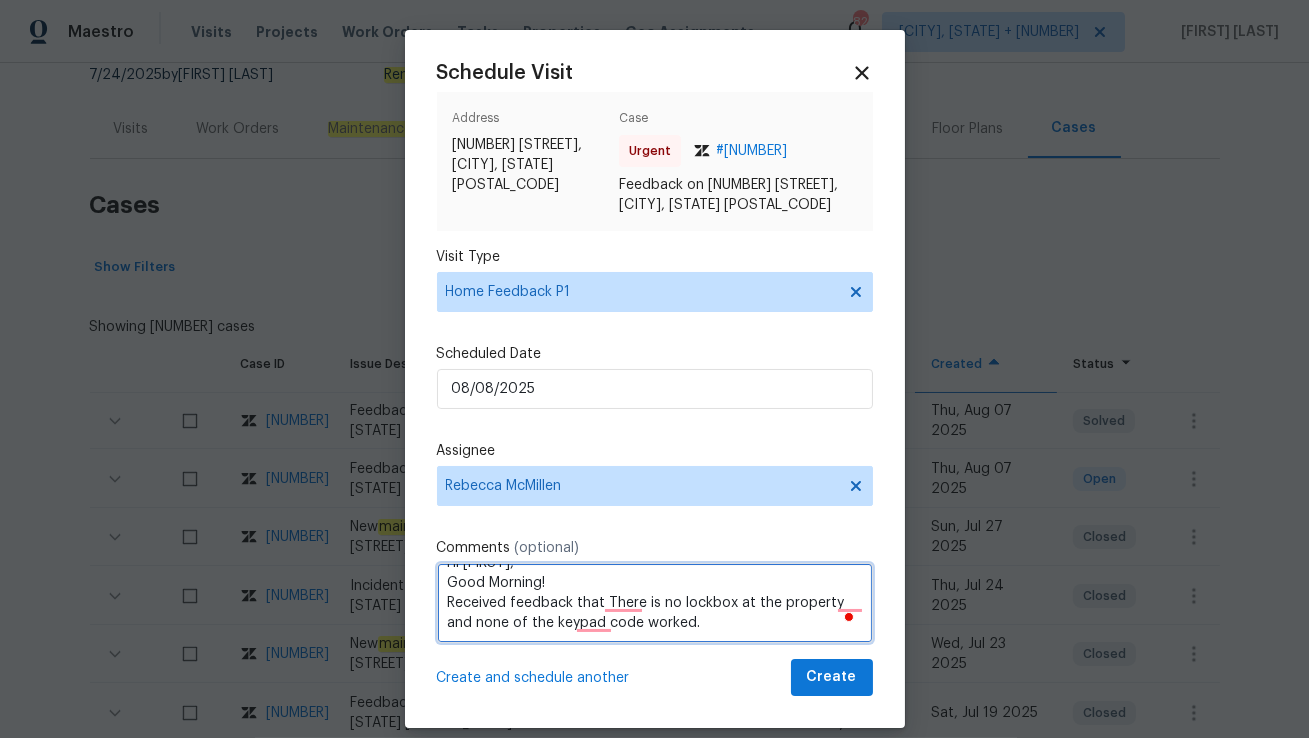 click on "Hi [FIRST],
Good Morning!
Received feedback that There is no lockbox at the property and none of the keypad code worked." at bounding box center [655, 603] 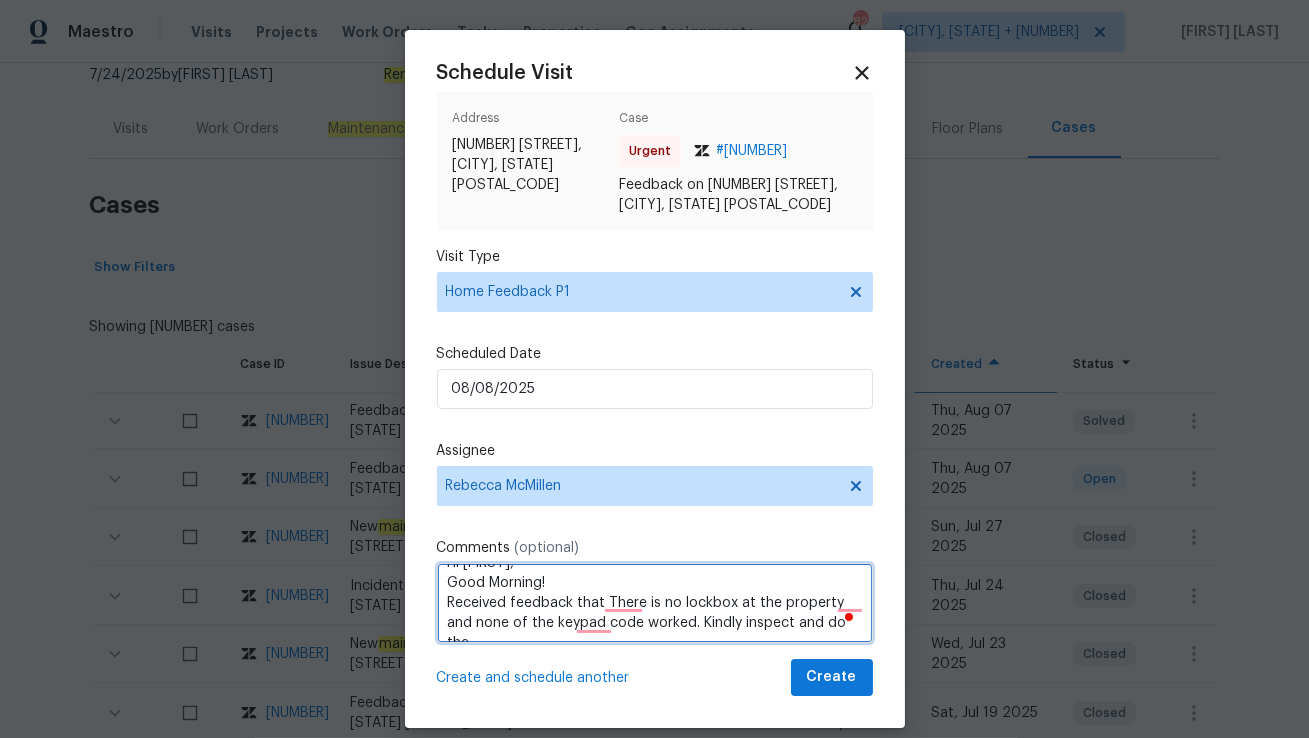 scroll, scrollTop: 29, scrollLeft: 0, axis: vertical 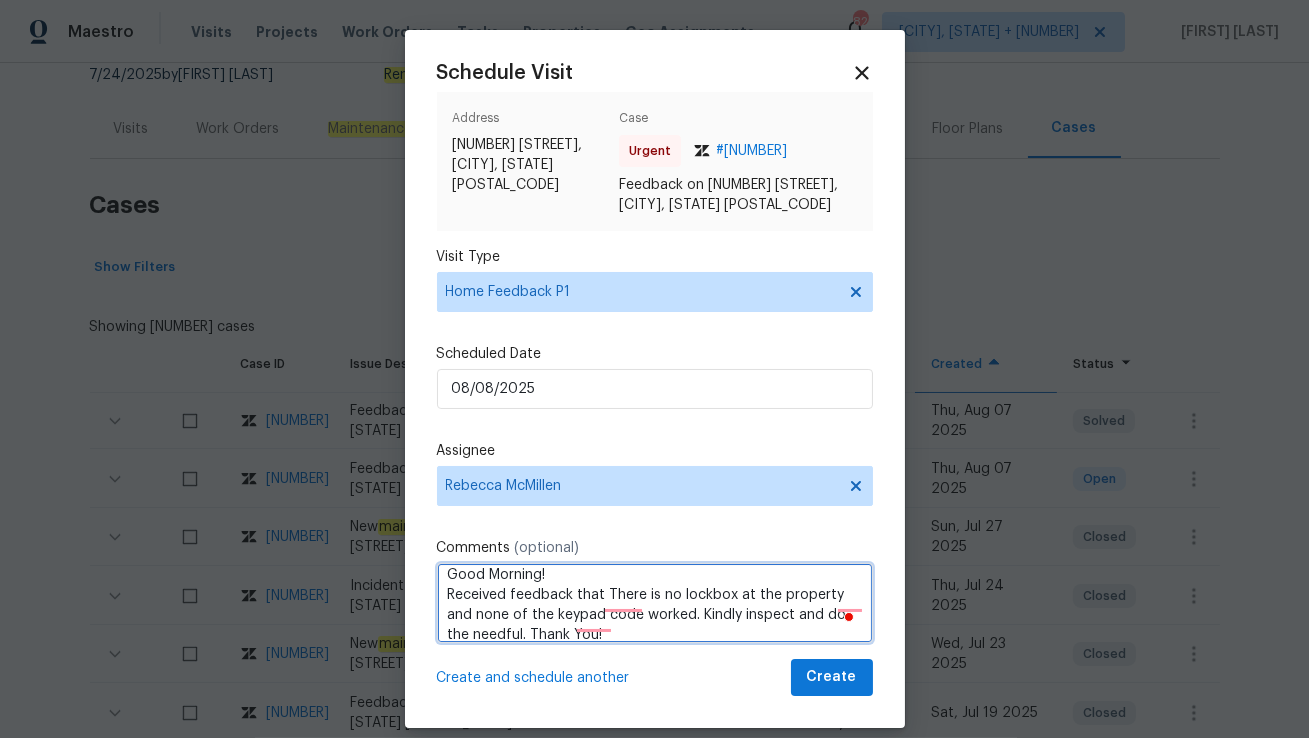 type on "Hi [FIRST],
Good Morning!
Received feedback that There is no lockbox at the property and none of the keypad code worked. Kindly inspect and do the needful. Thank You!" 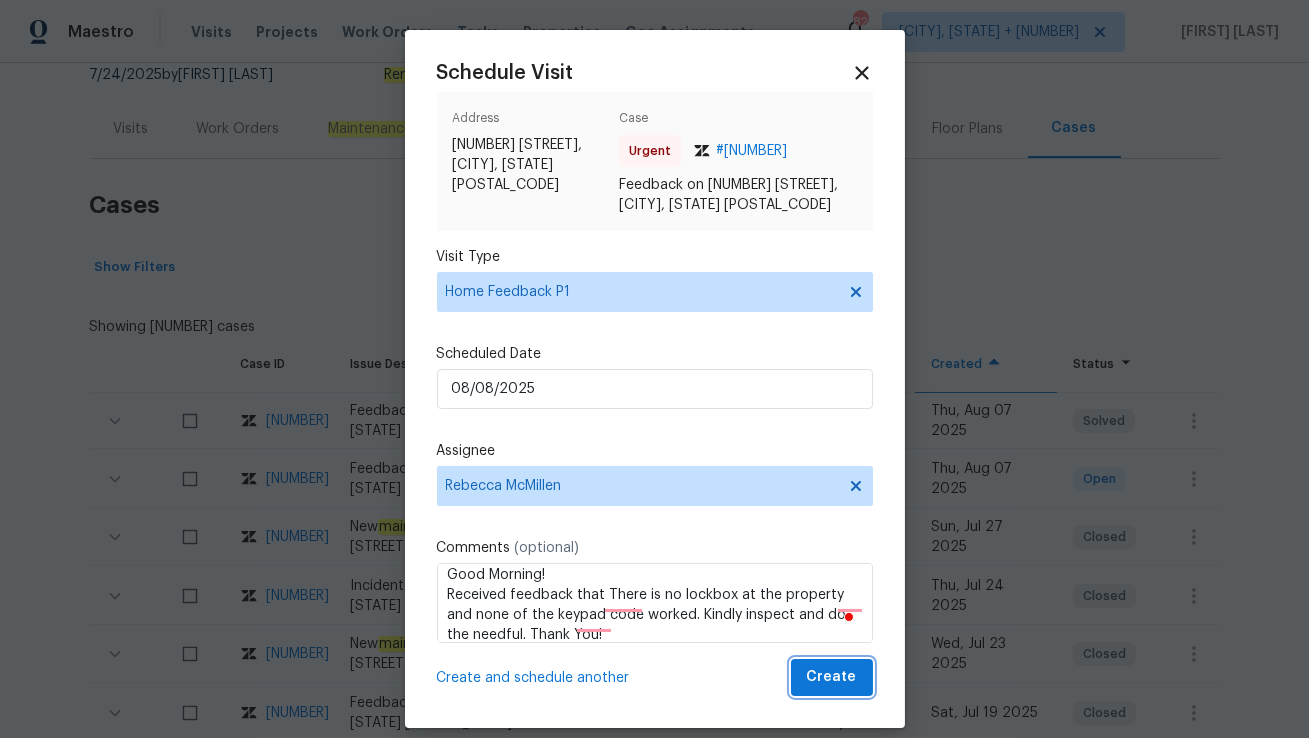 click on "Create" at bounding box center [832, 677] 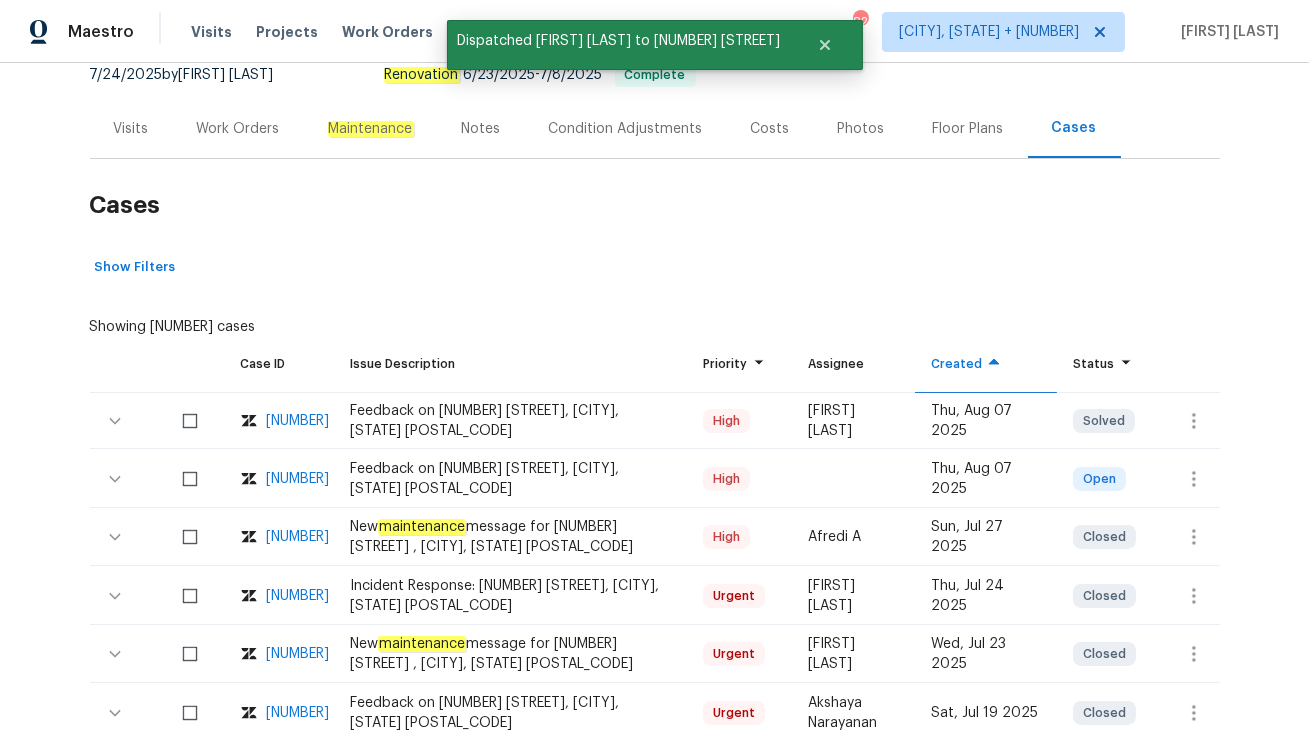 click on "Visits" at bounding box center [131, 129] 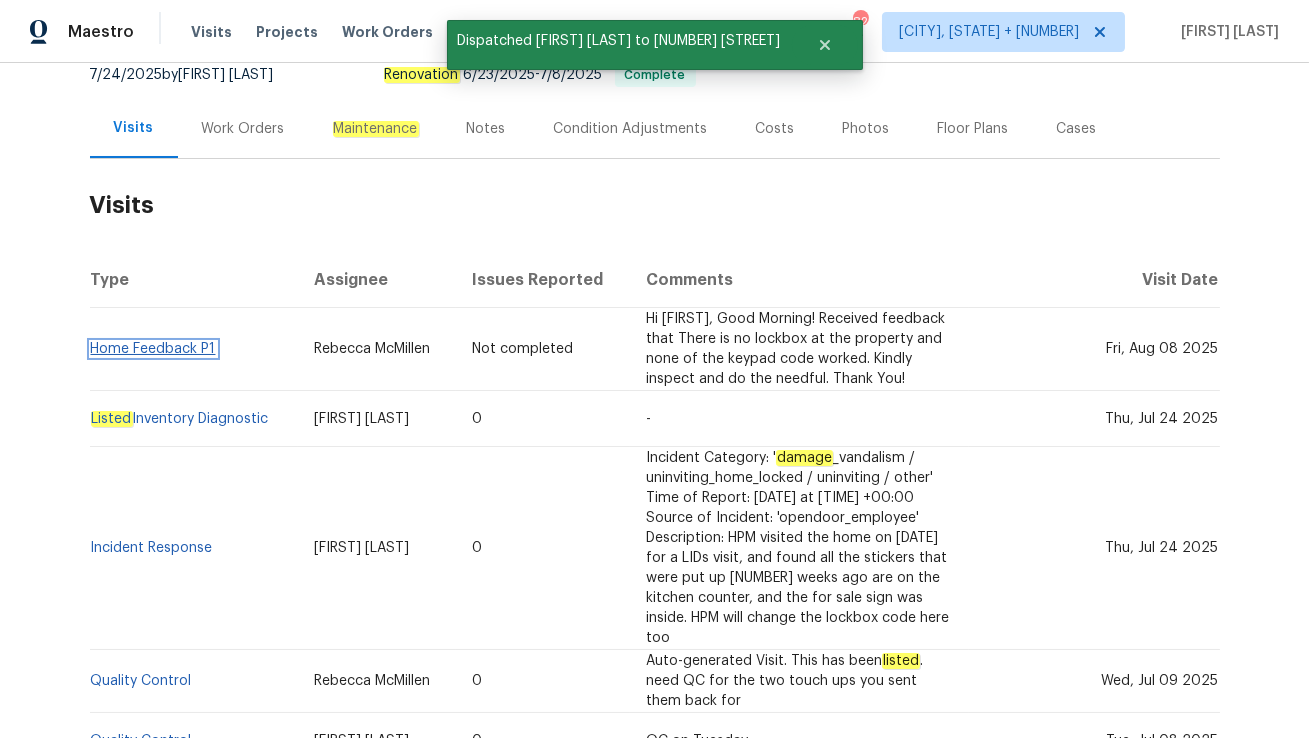 click on "Home Feedback P1" at bounding box center (153, 349) 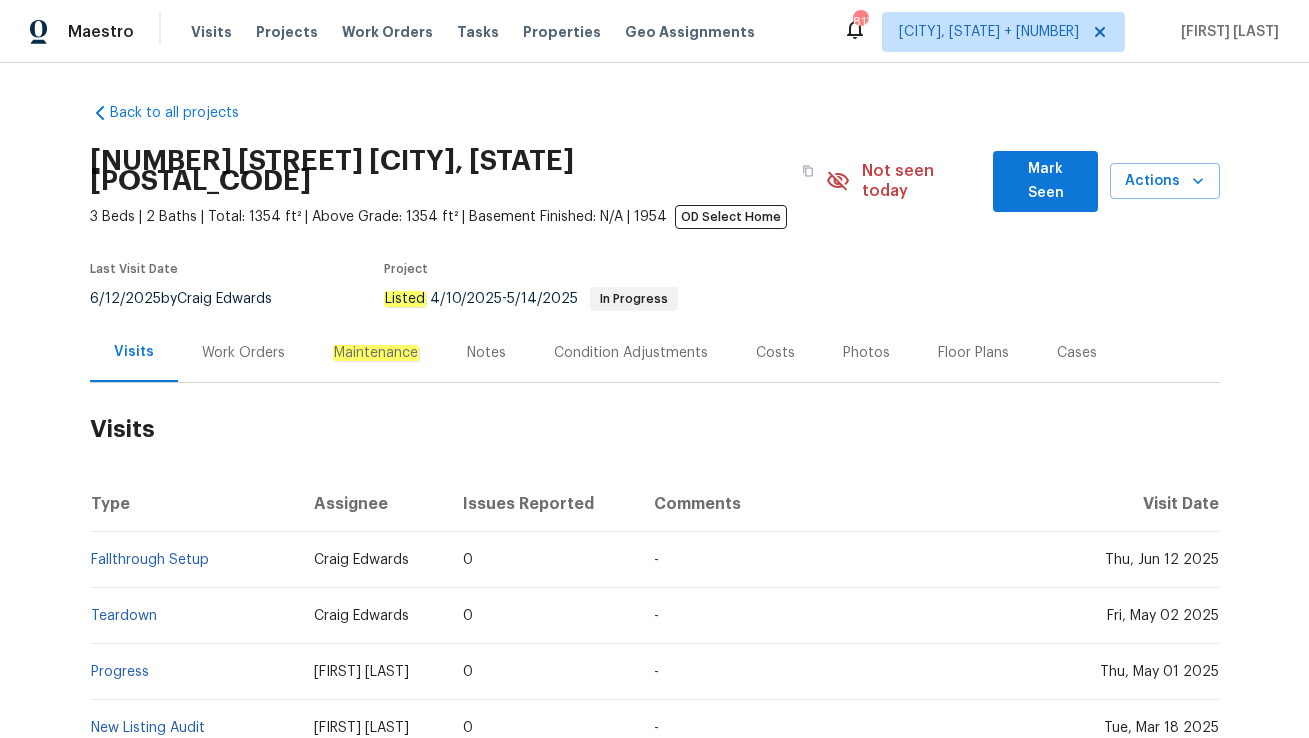 scroll, scrollTop: 0, scrollLeft: 0, axis: both 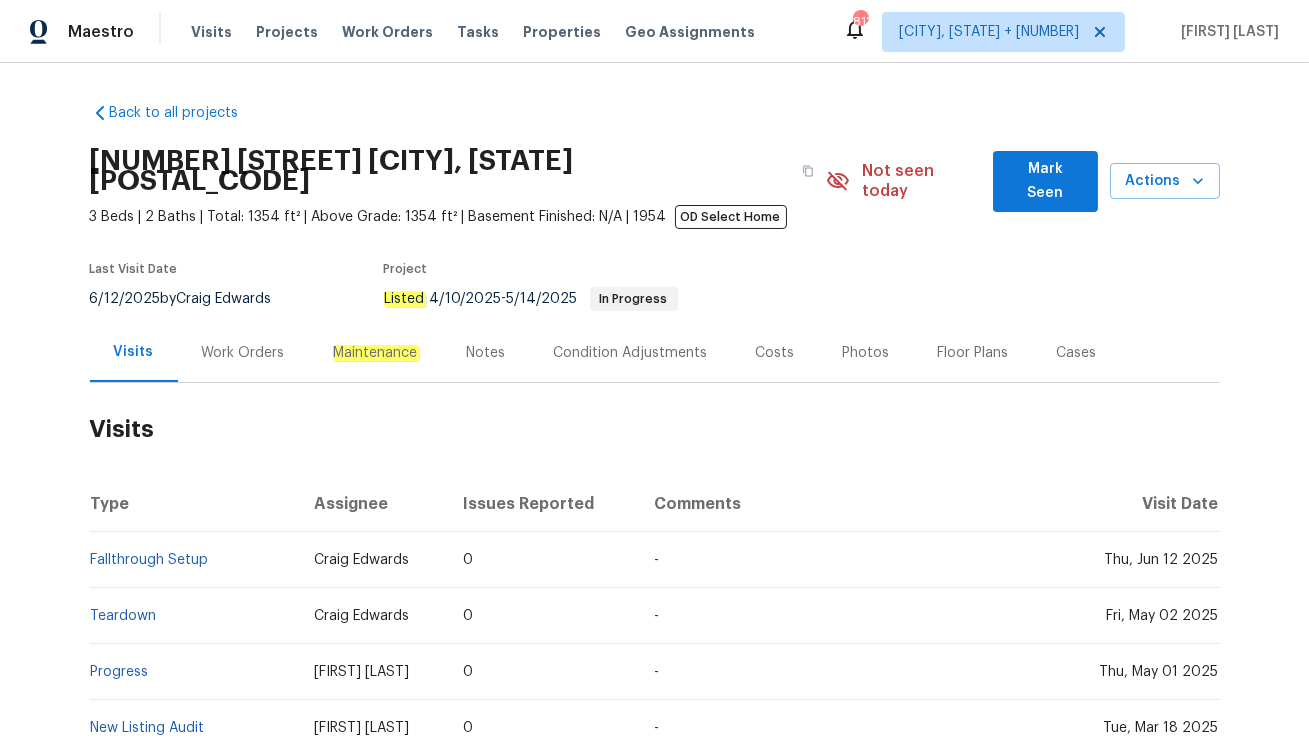 click on "Work Orders" at bounding box center [243, 353] 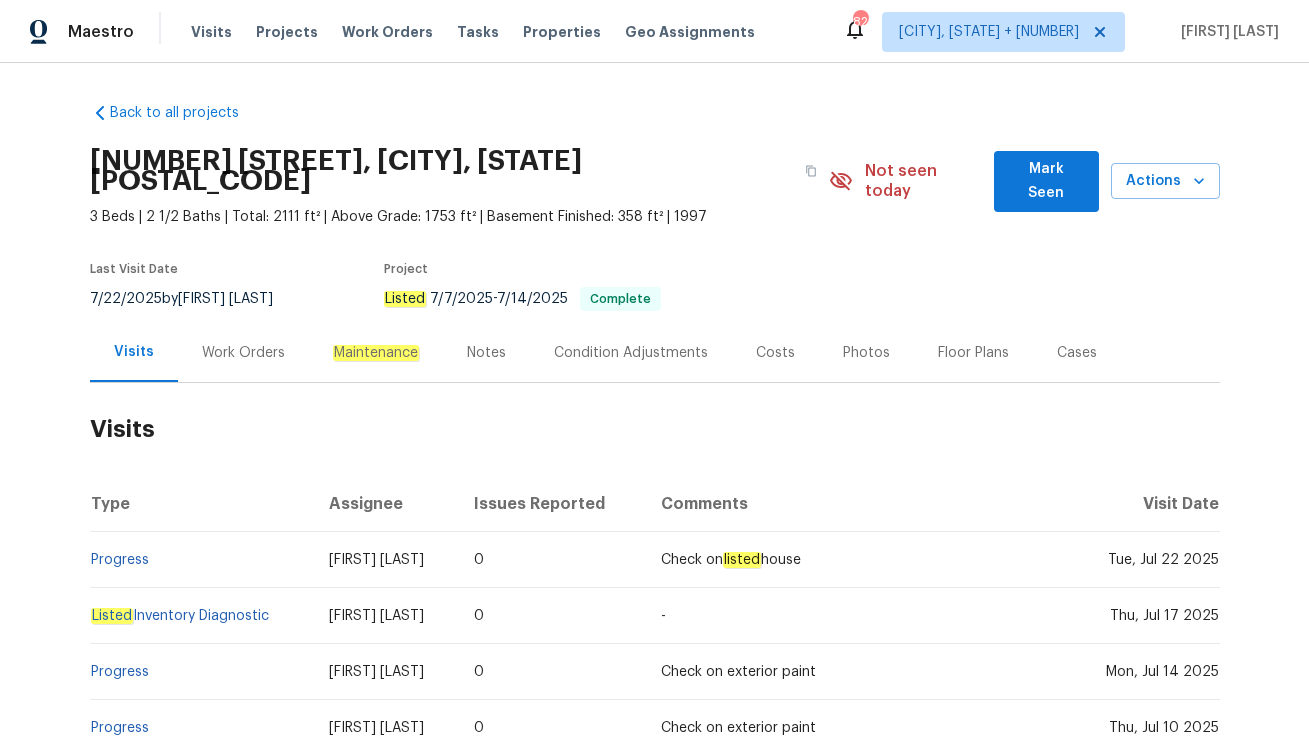scroll, scrollTop: 0, scrollLeft: 0, axis: both 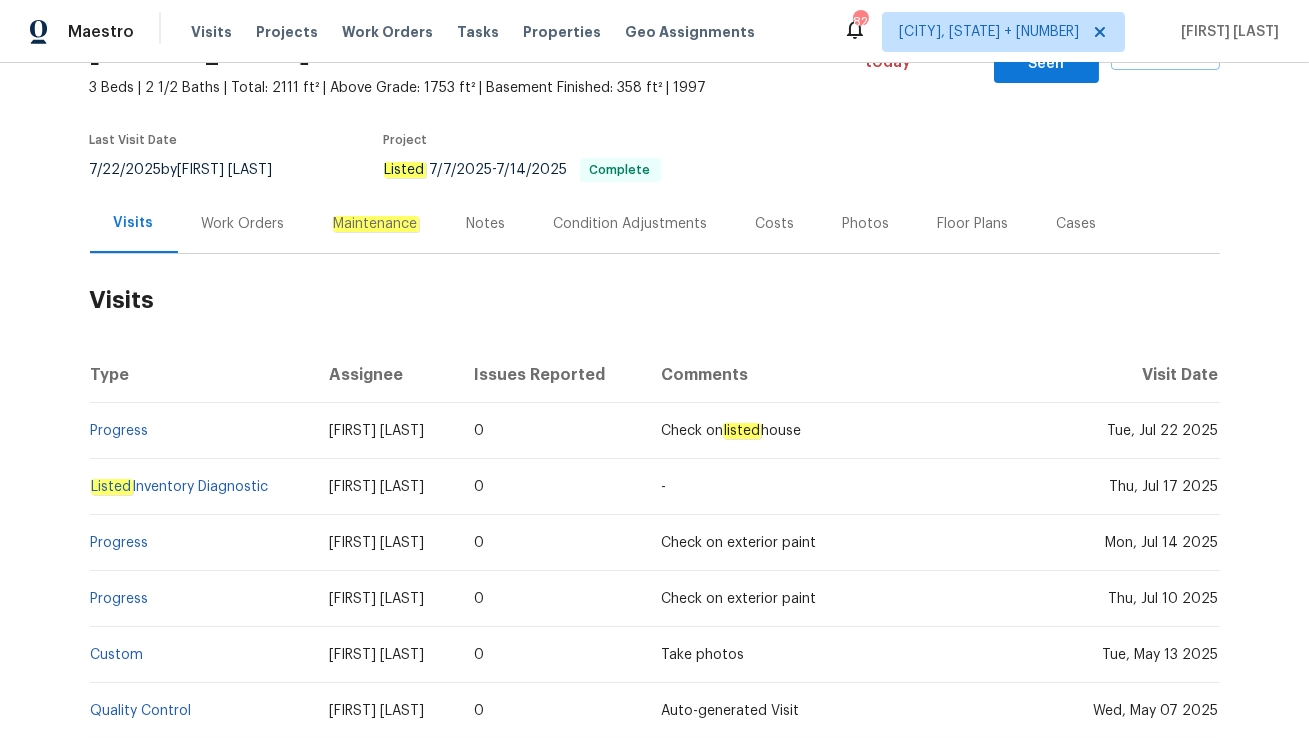 click on "Work Orders" at bounding box center (243, 224) 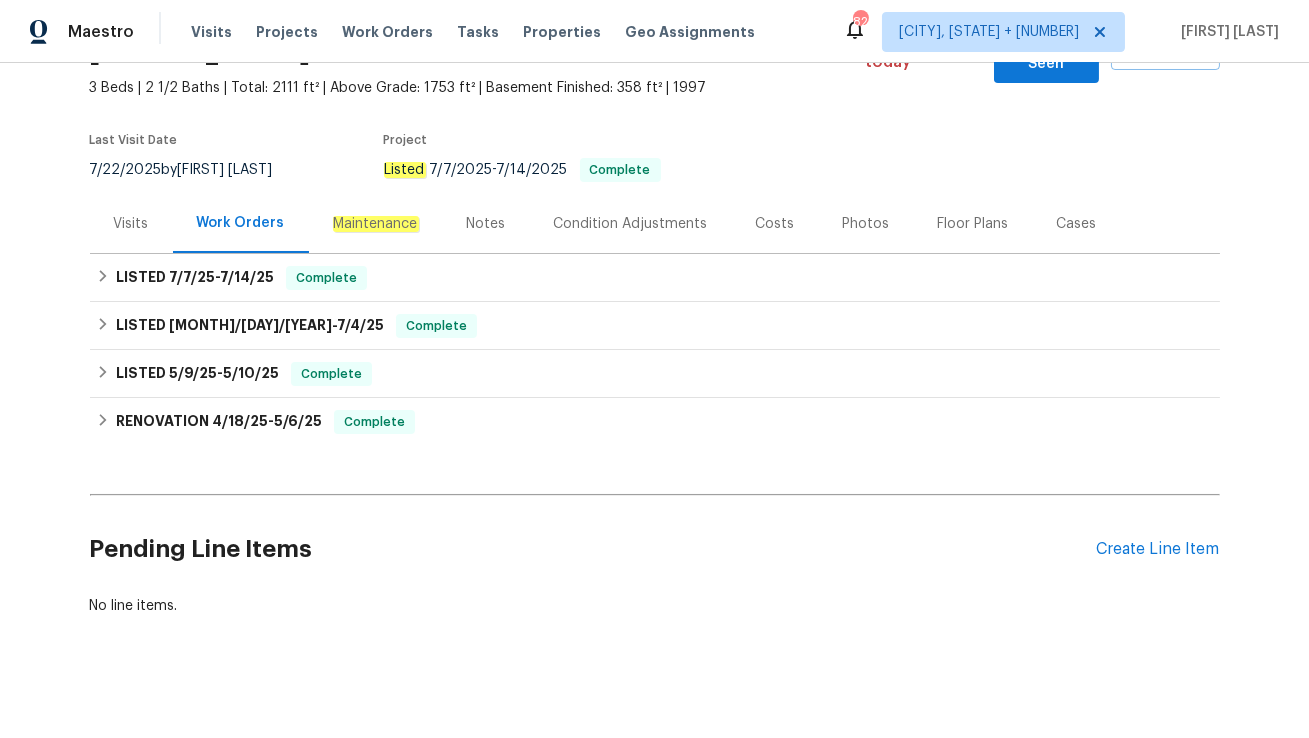 scroll, scrollTop: 122, scrollLeft: 0, axis: vertical 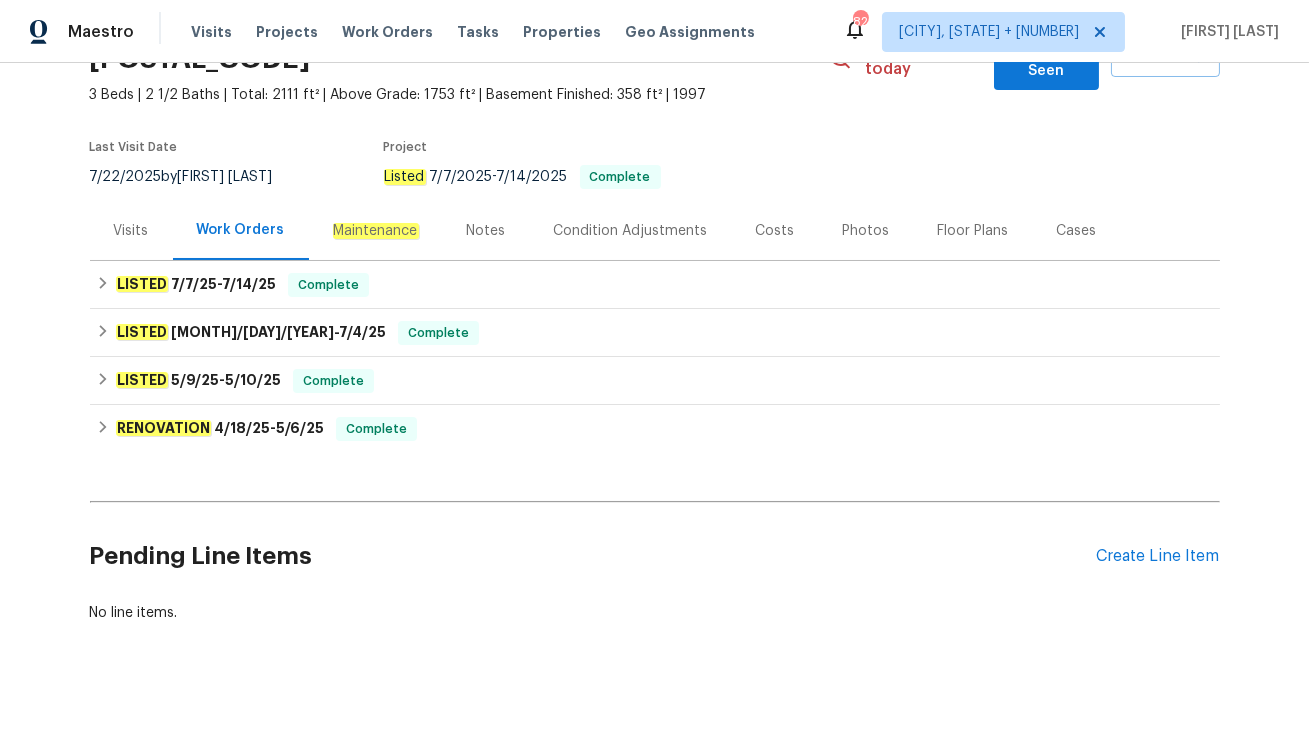 click on "Visits" at bounding box center (131, 230) 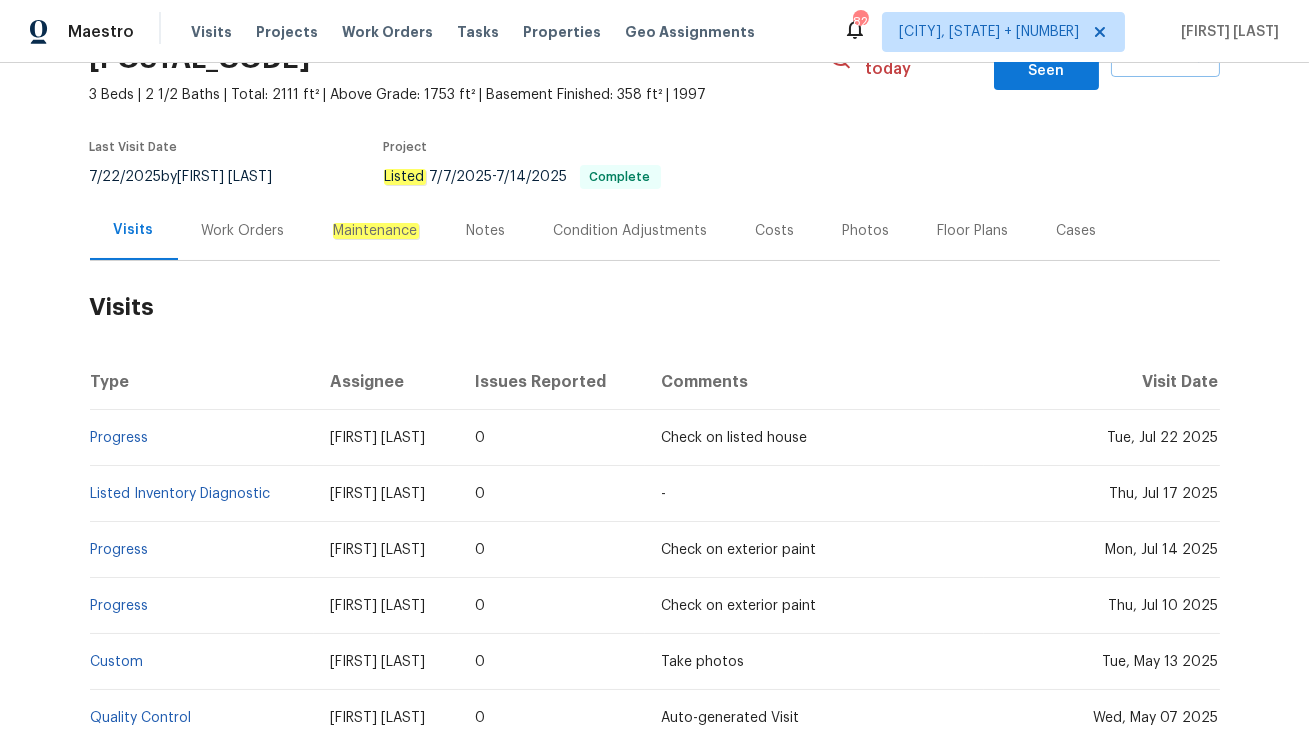 scroll, scrollTop: 129, scrollLeft: 0, axis: vertical 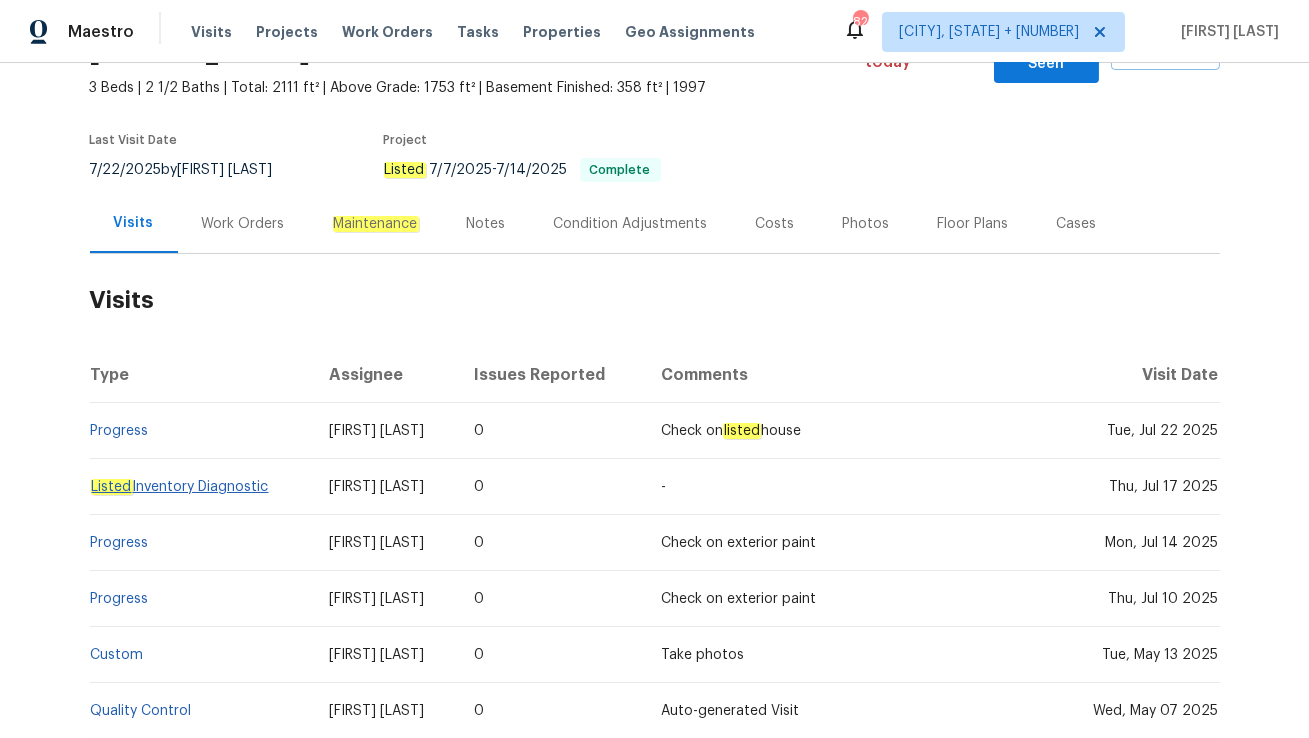 drag, startPoint x: 275, startPoint y: 460, endPoint x: 95, endPoint y: 463, distance: 180.025 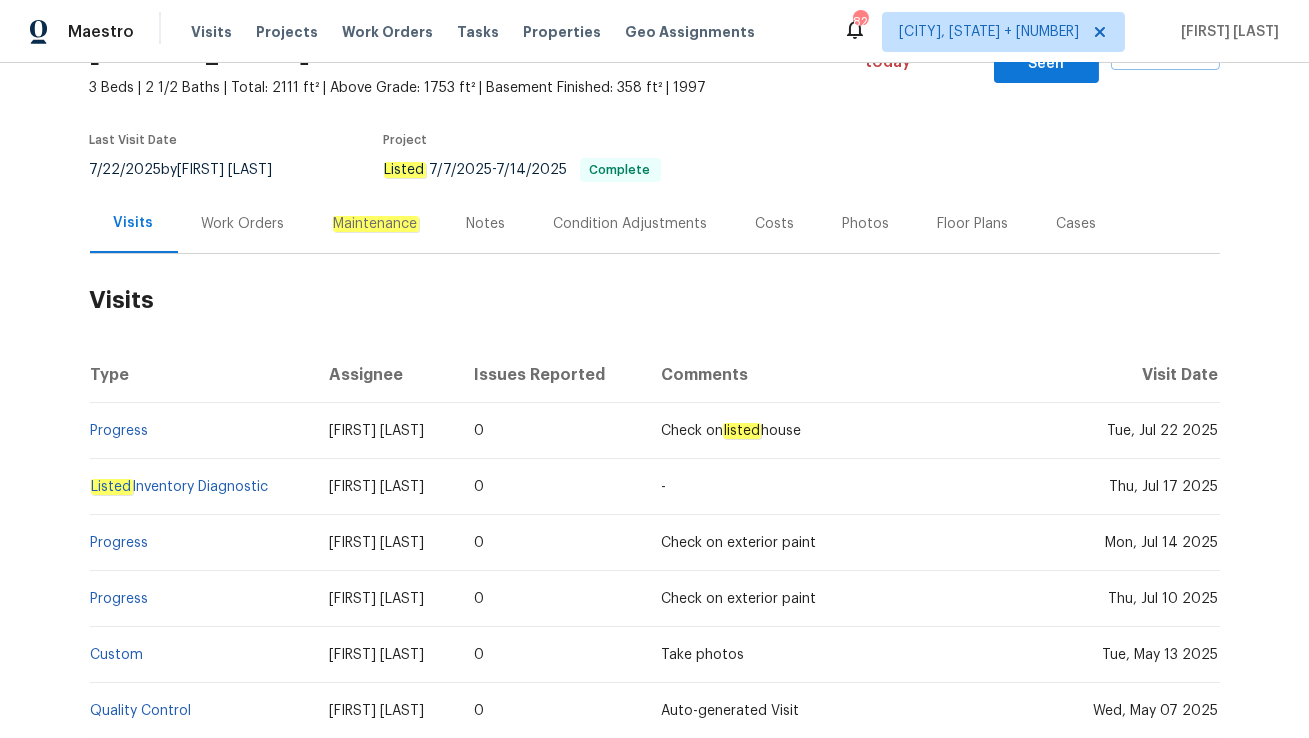 copy on "Listed  Inventory Diagnostic" 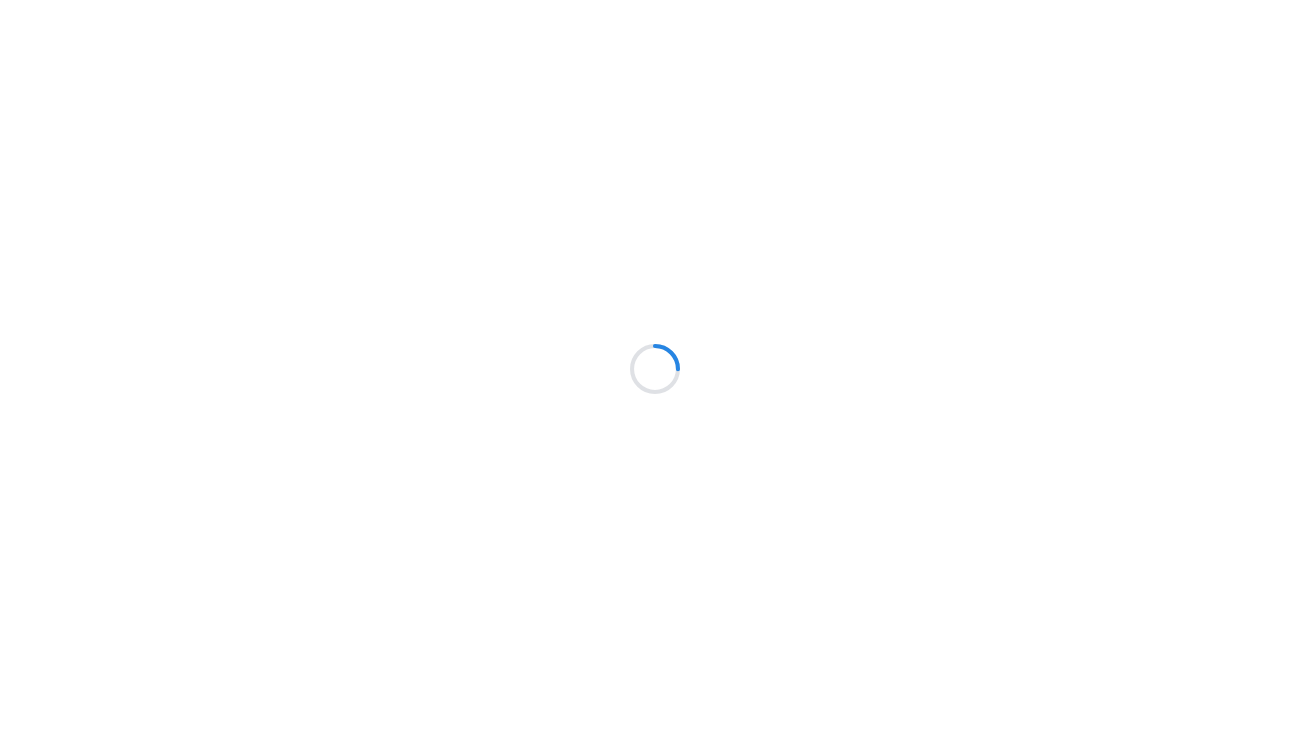 scroll, scrollTop: 0, scrollLeft: 0, axis: both 